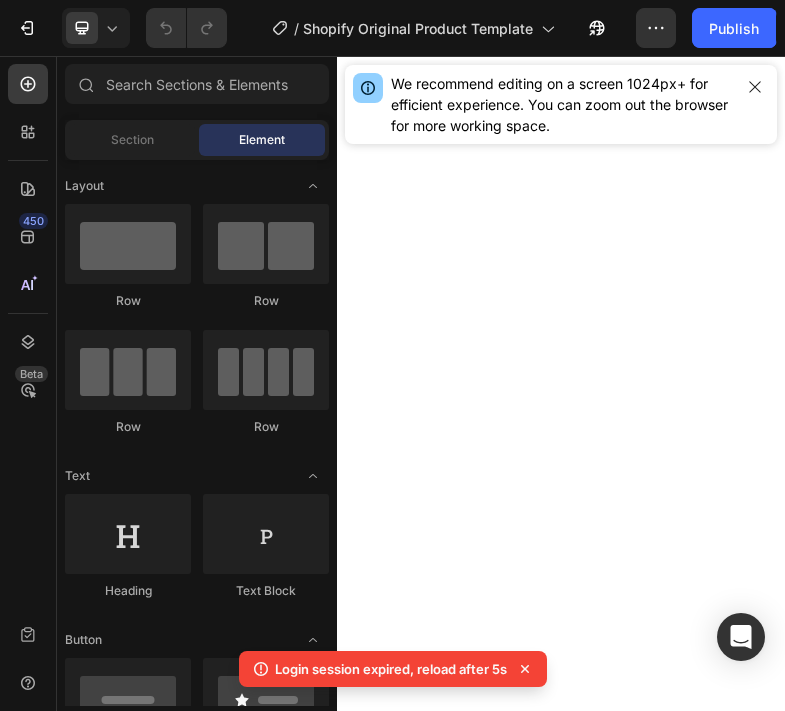 scroll, scrollTop: 0, scrollLeft: 0, axis: both 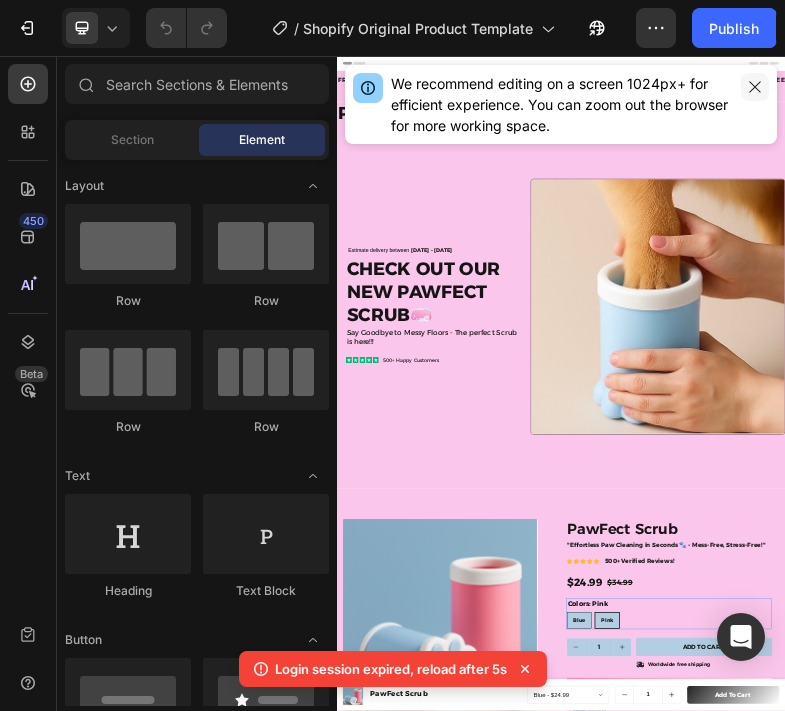 click 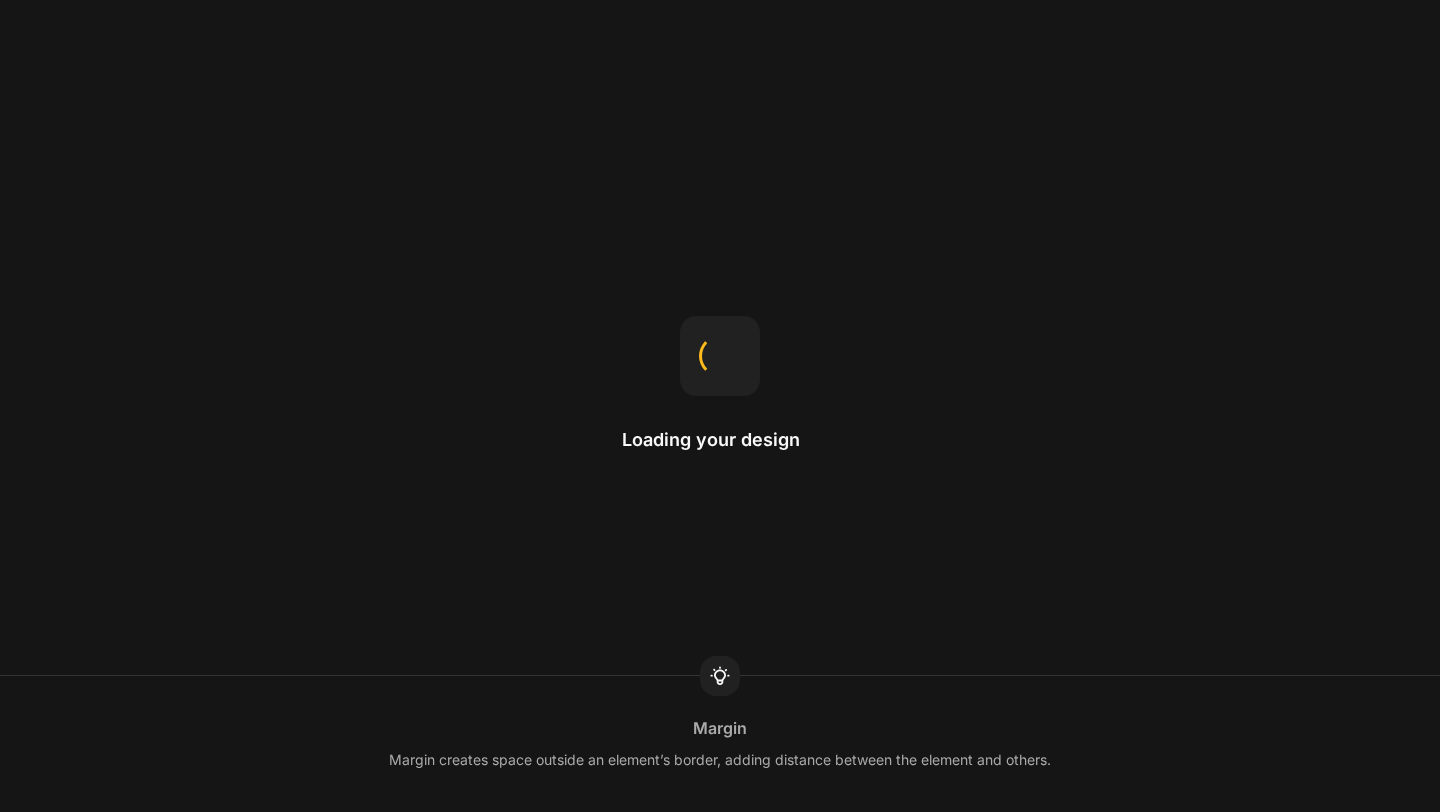 scroll, scrollTop: 0, scrollLeft: 0, axis: both 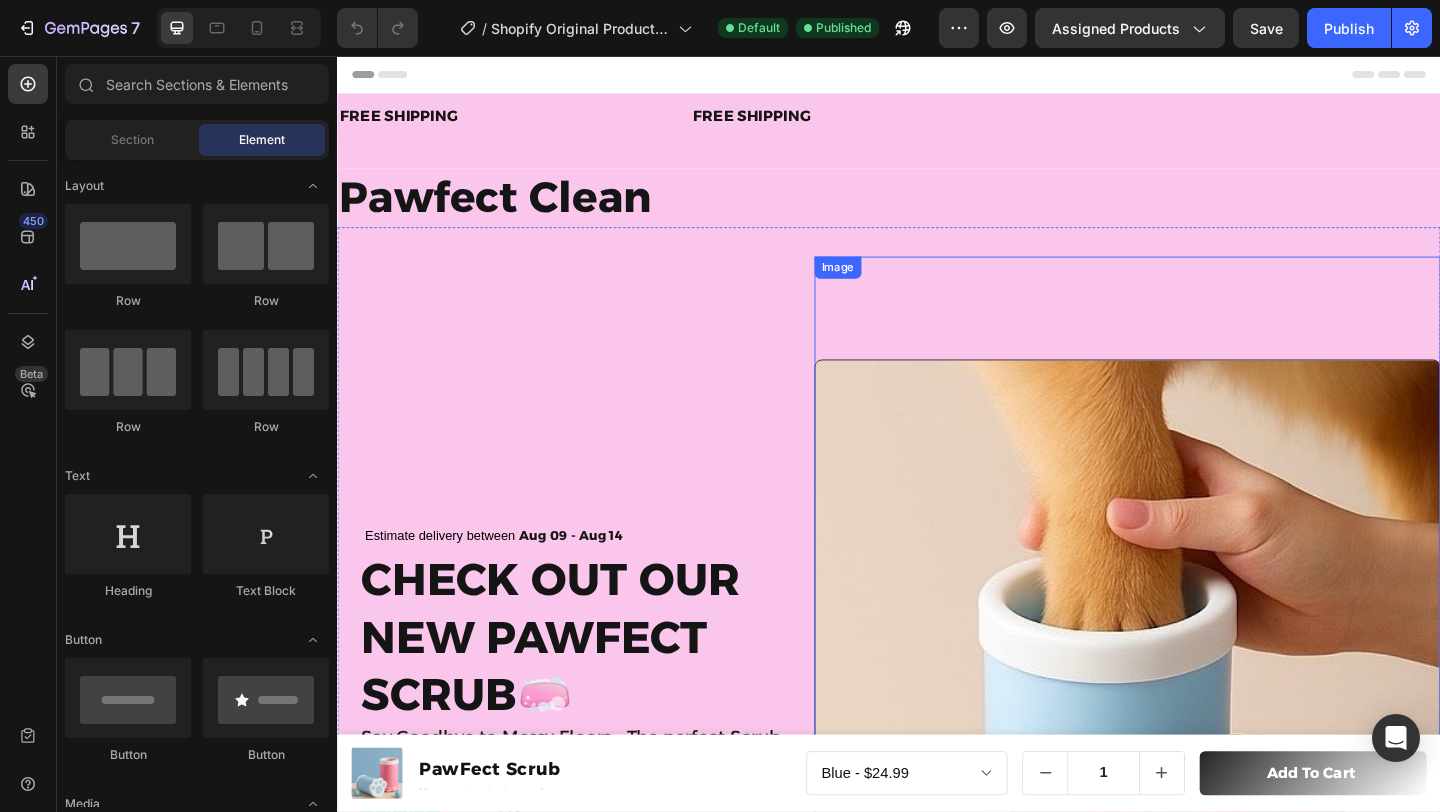 radio on "false" 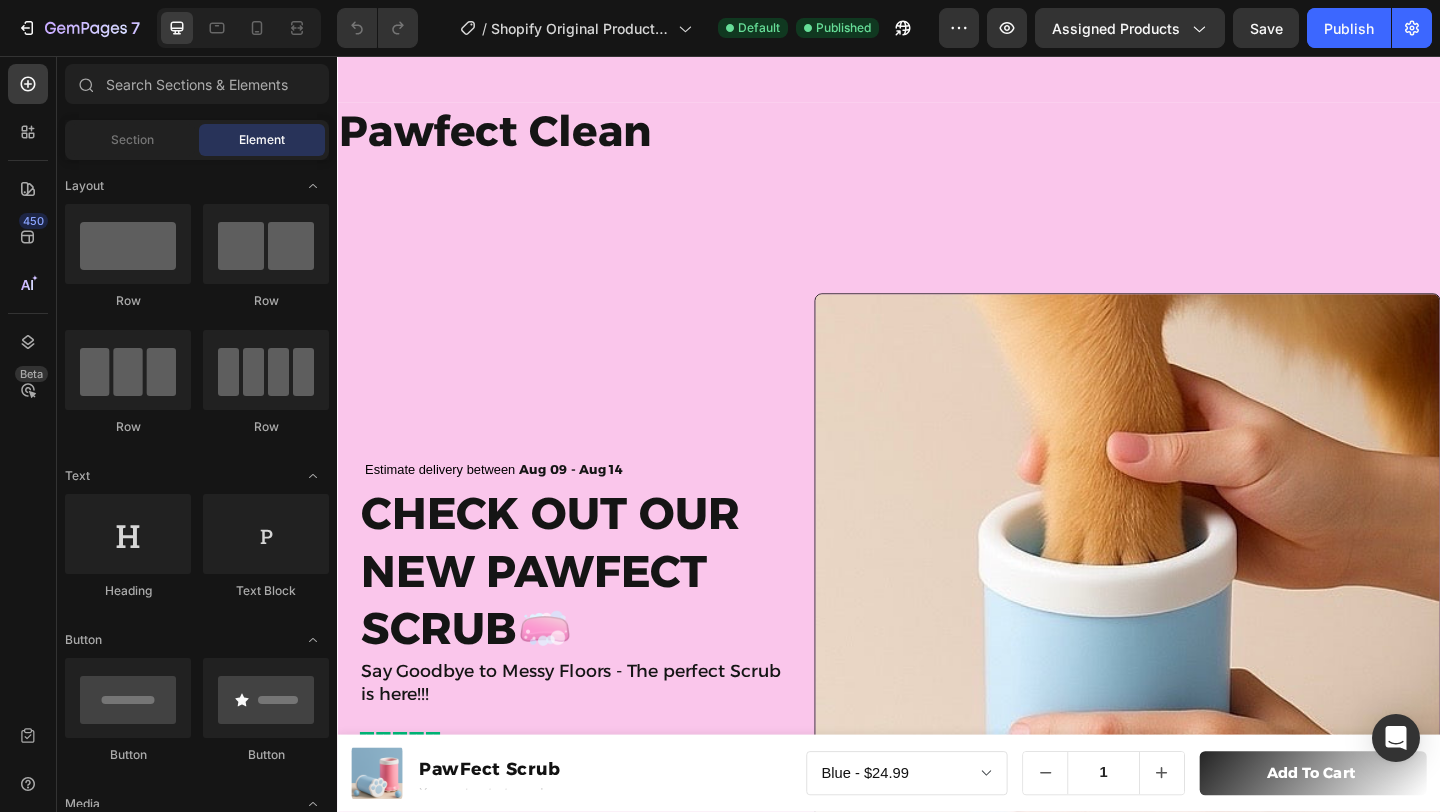 scroll, scrollTop: 0, scrollLeft: 0, axis: both 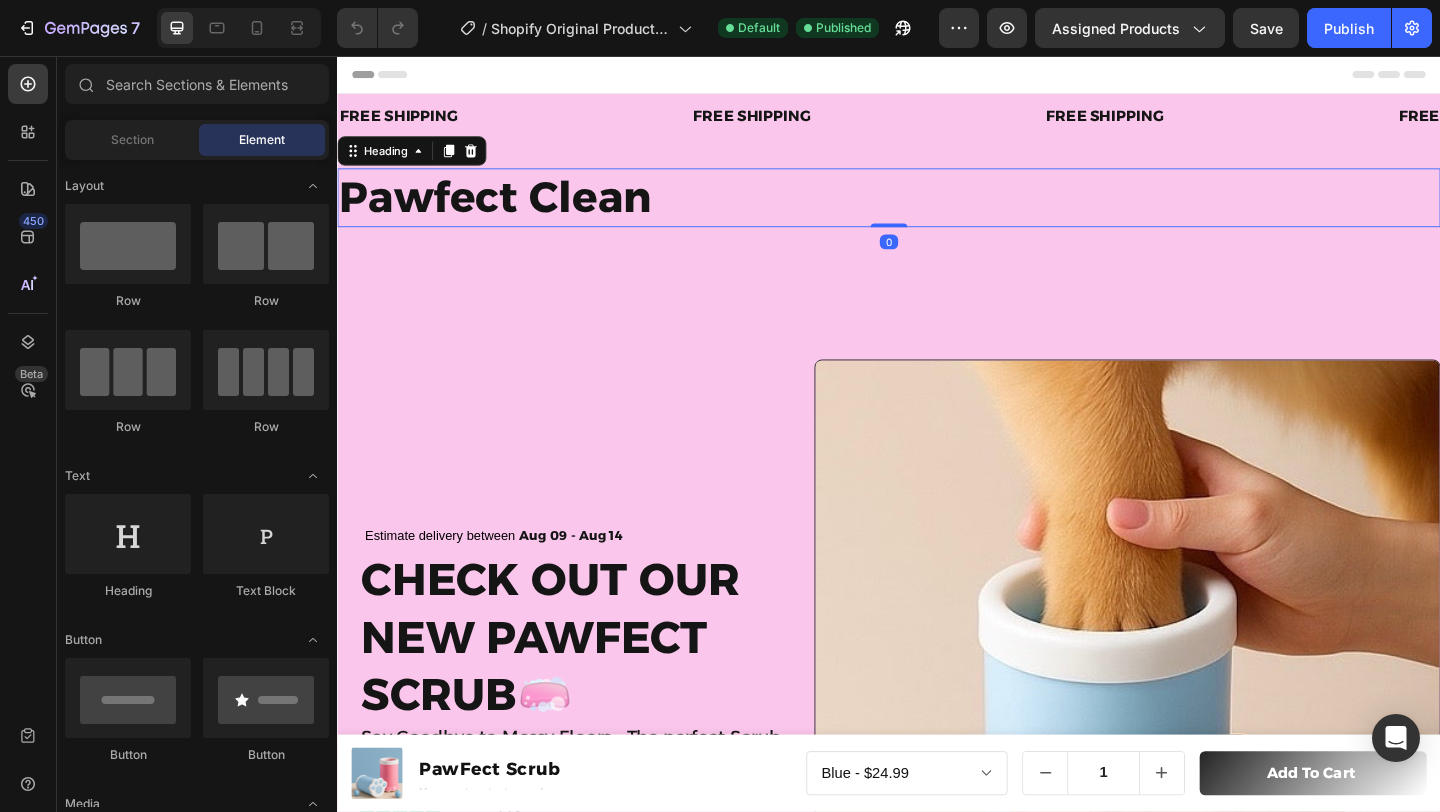 click on "Pawfect Clean" at bounding box center (937, 210) 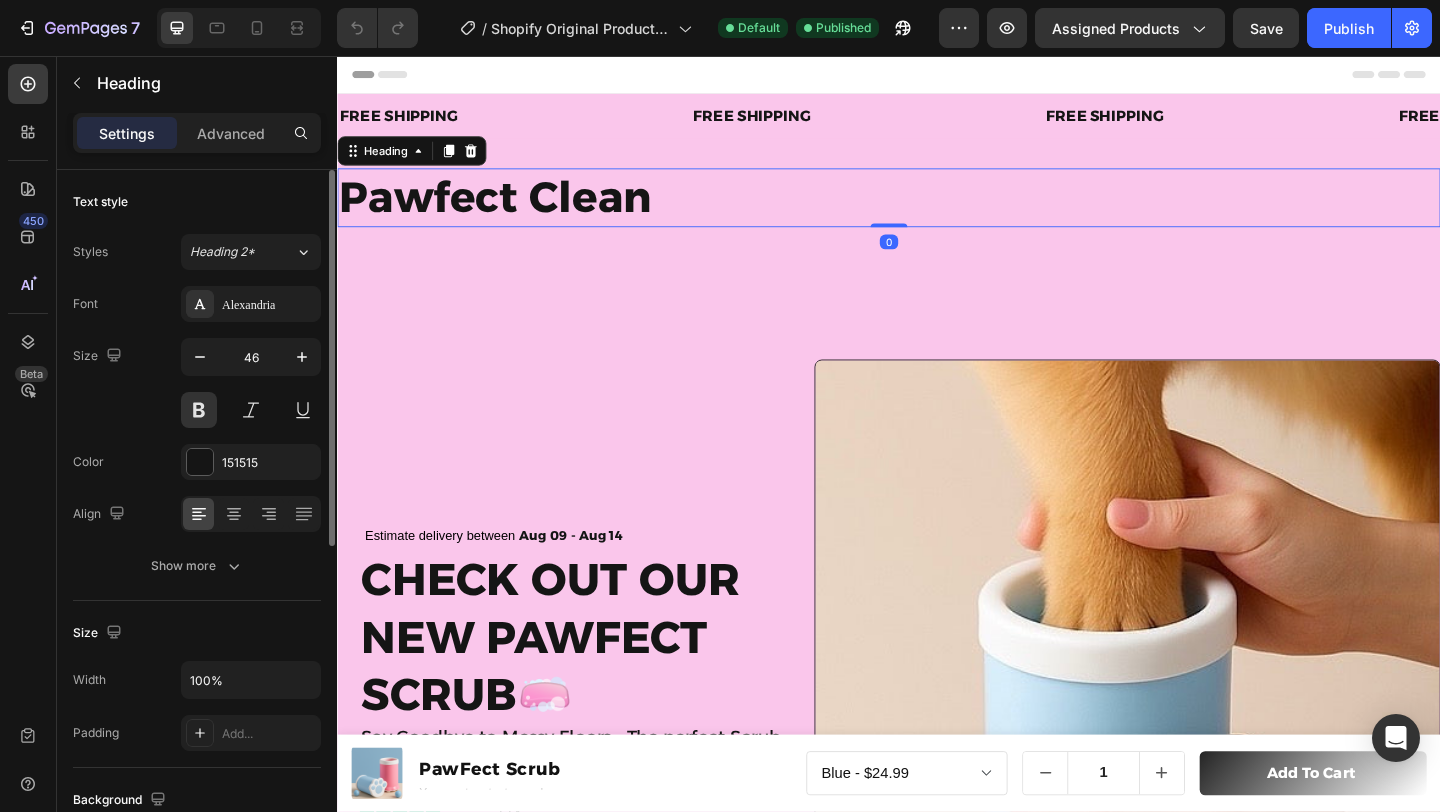 scroll, scrollTop: 41, scrollLeft: 0, axis: vertical 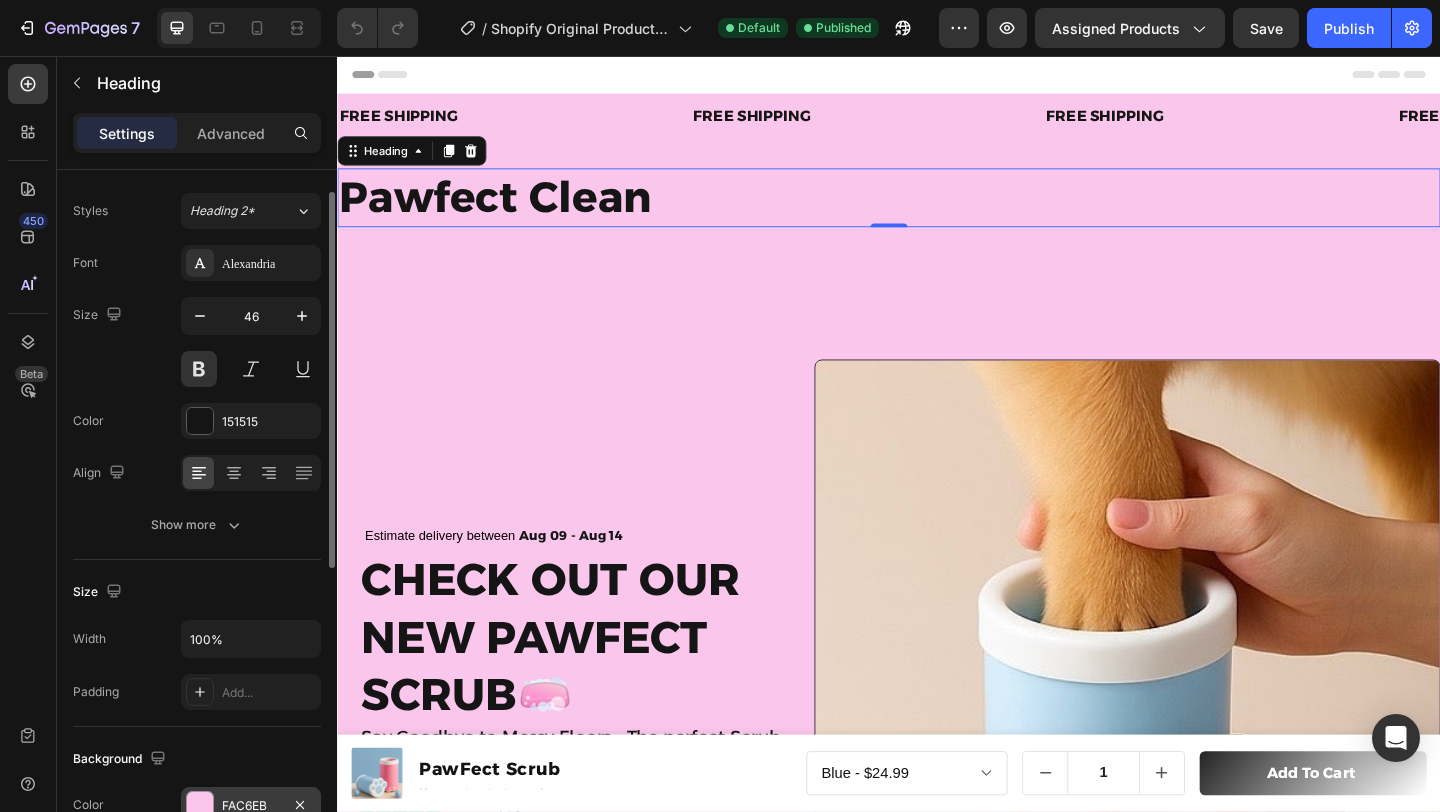 click on "FAC6EB" at bounding box center (251, 806) 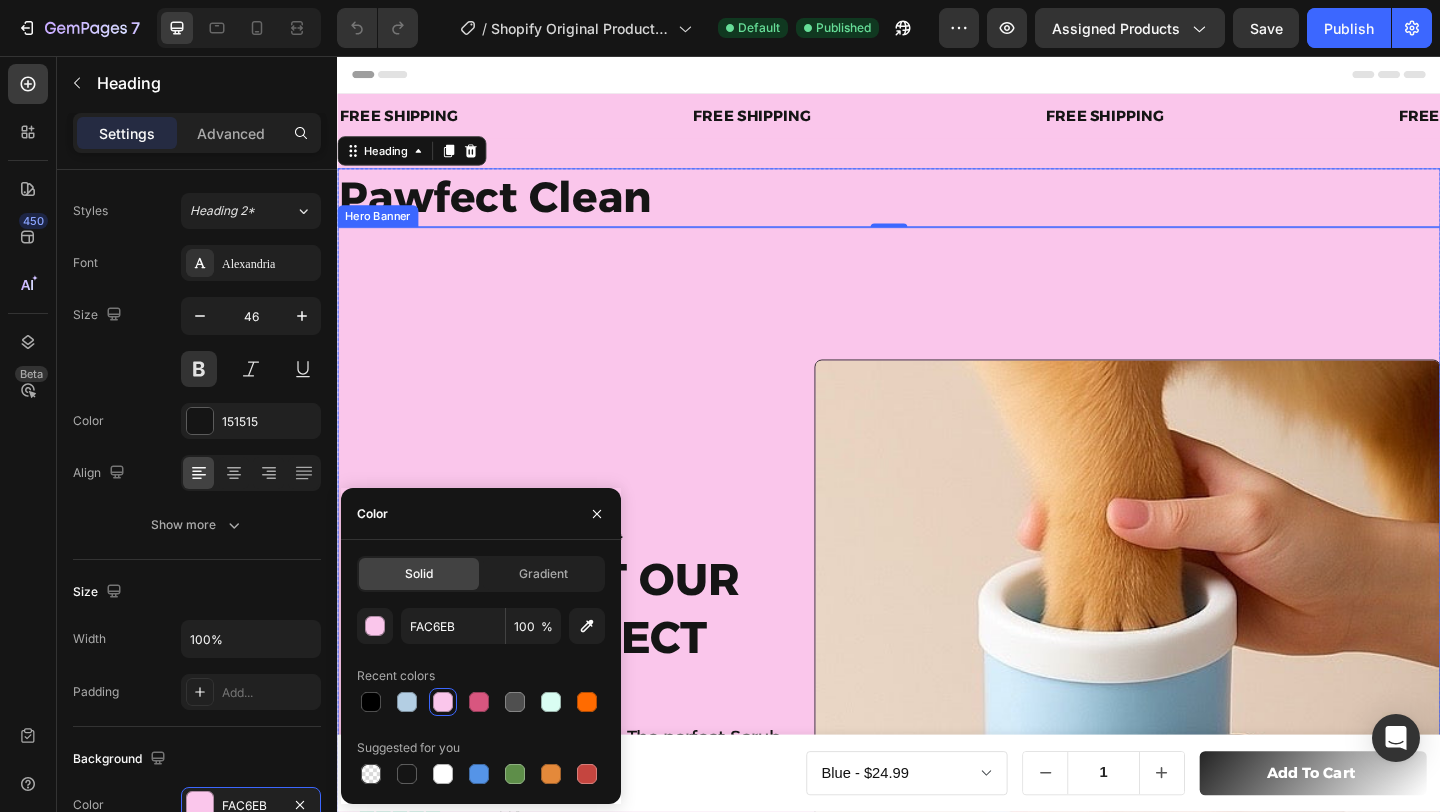 click on "Estimate delivery between
Aug 09 - Aug 14
Delivery Date Check out Our new pawfect scrub🧼  Heading Say Goodbye to Messy Floors - The perfect Scrub is here!!! Text Block
Icon
Icon
Icon
Icon
Icon Icon List 500+ Happy Customers Text Block Row" at bounding box center (580, 728) 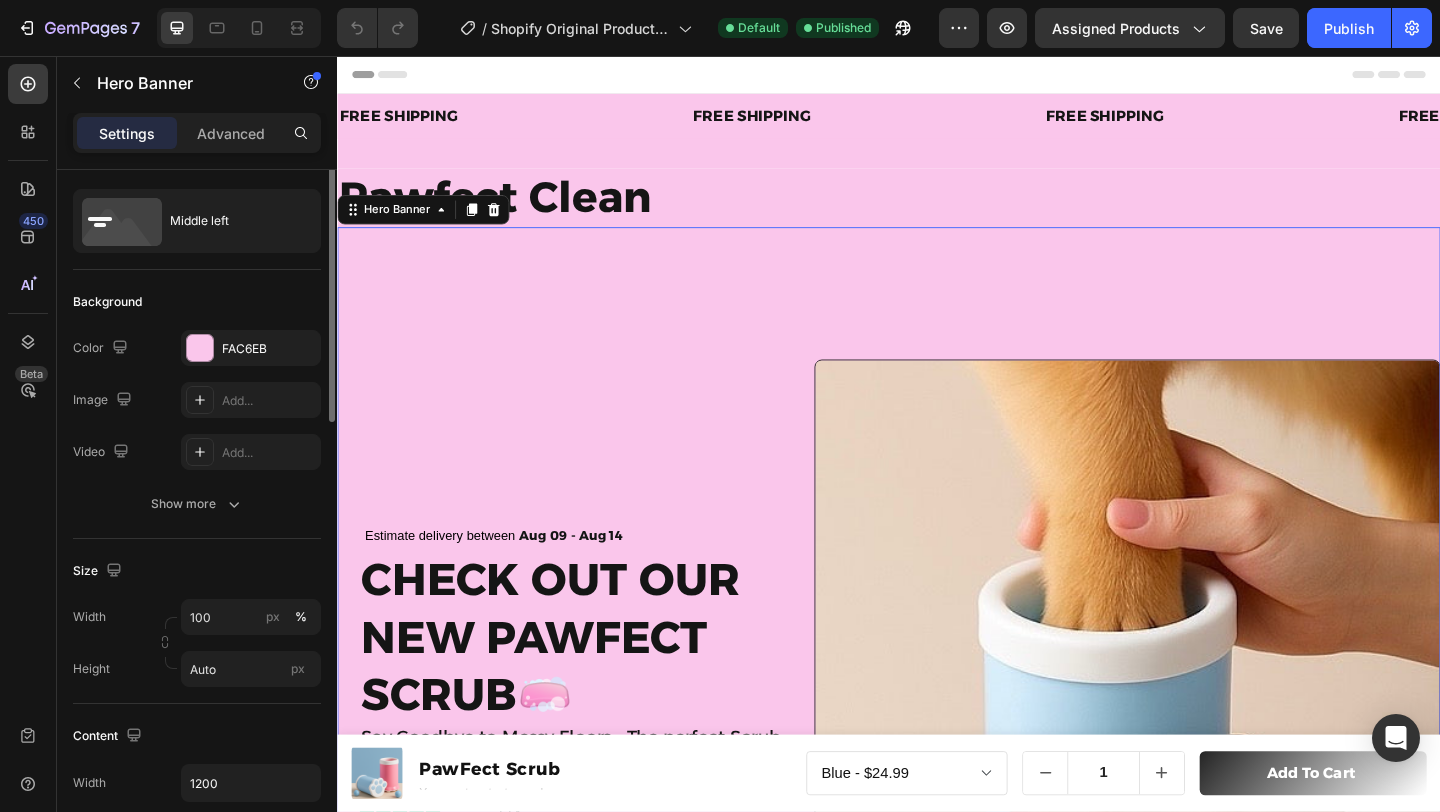 scroll, scrollTop: 0, scrollLeft: 0, axis: both 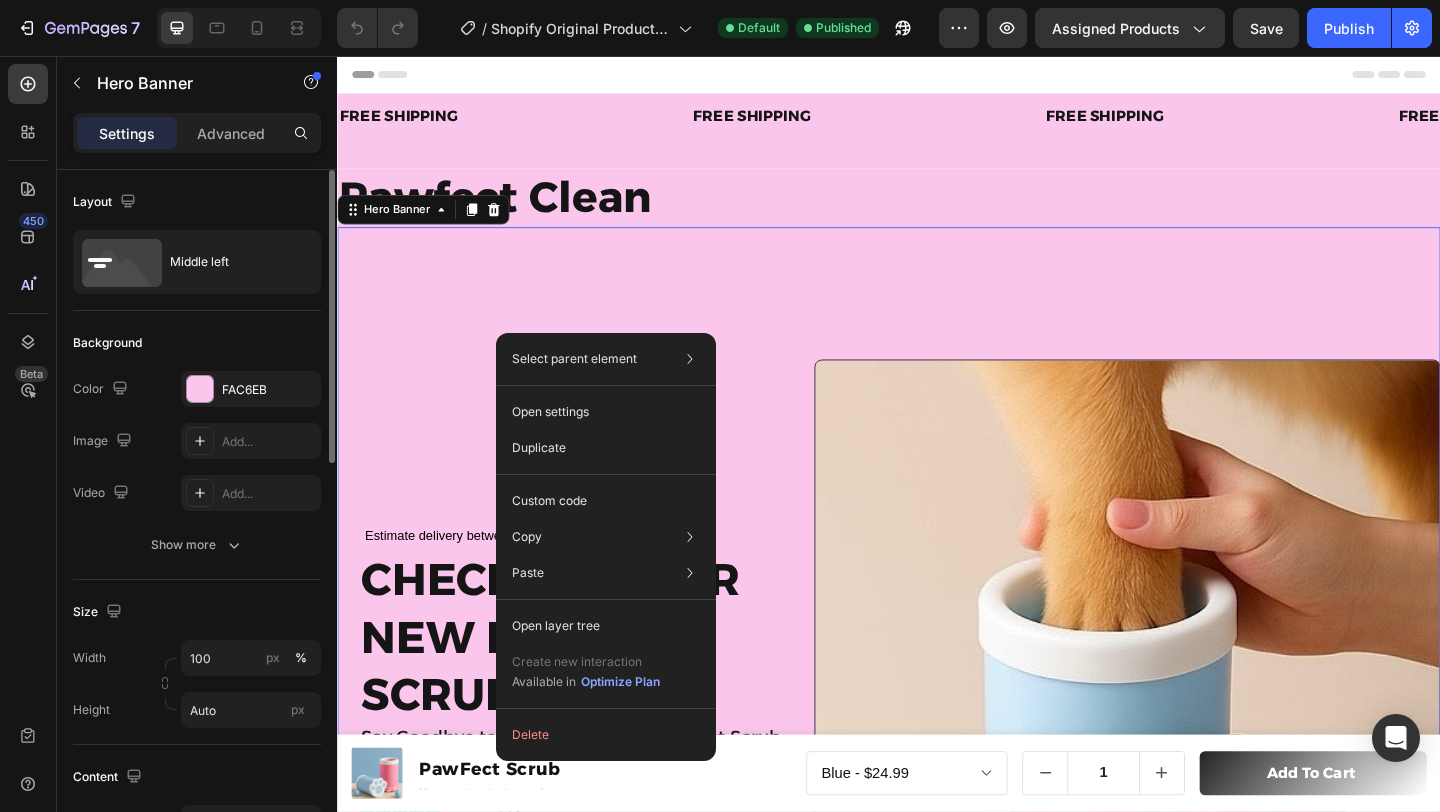 click on "Background The changes might be hidden by  the video. Color FAC6EB Image Add... Video Add... Show more" 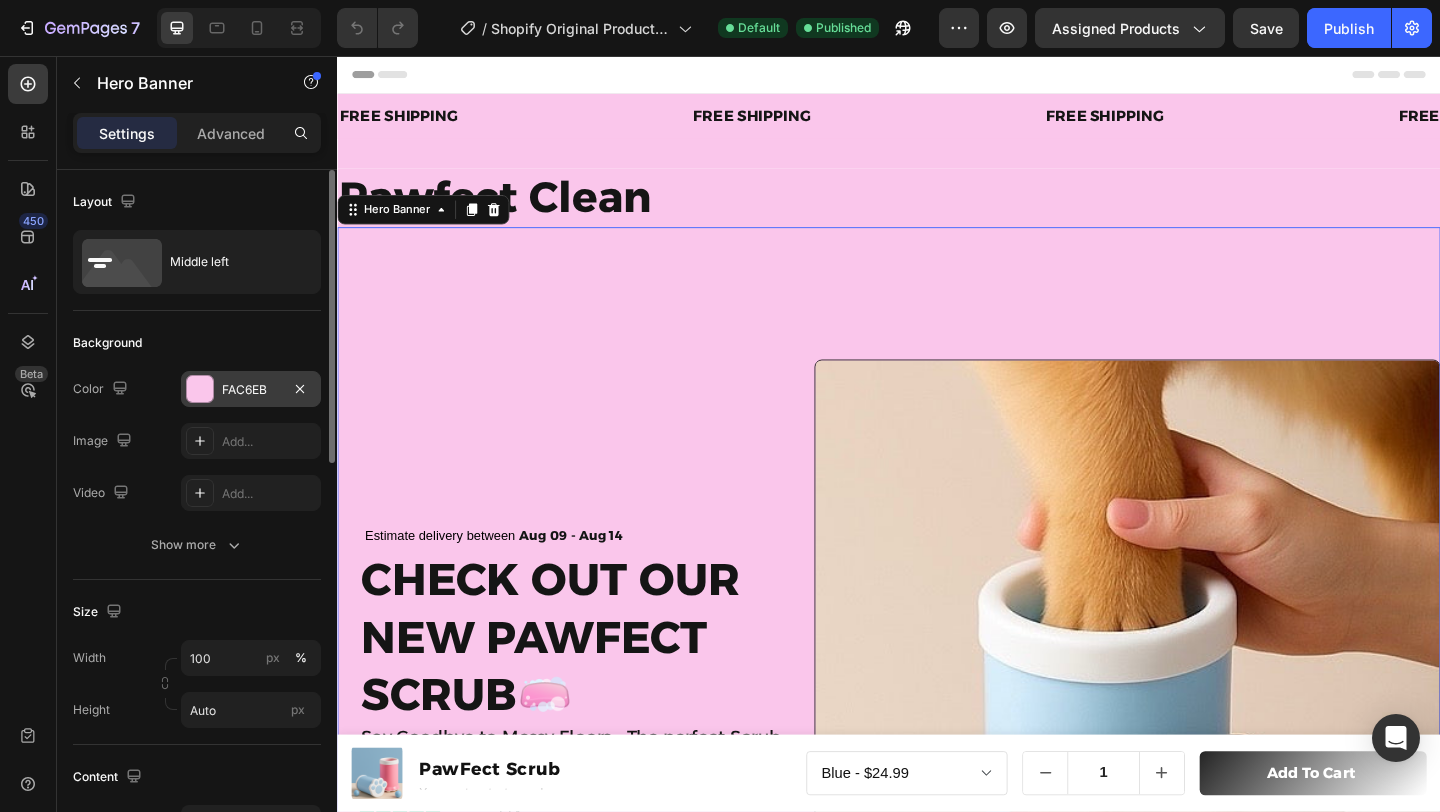 click on "FAC6EB" at bounding box center [251, 390] 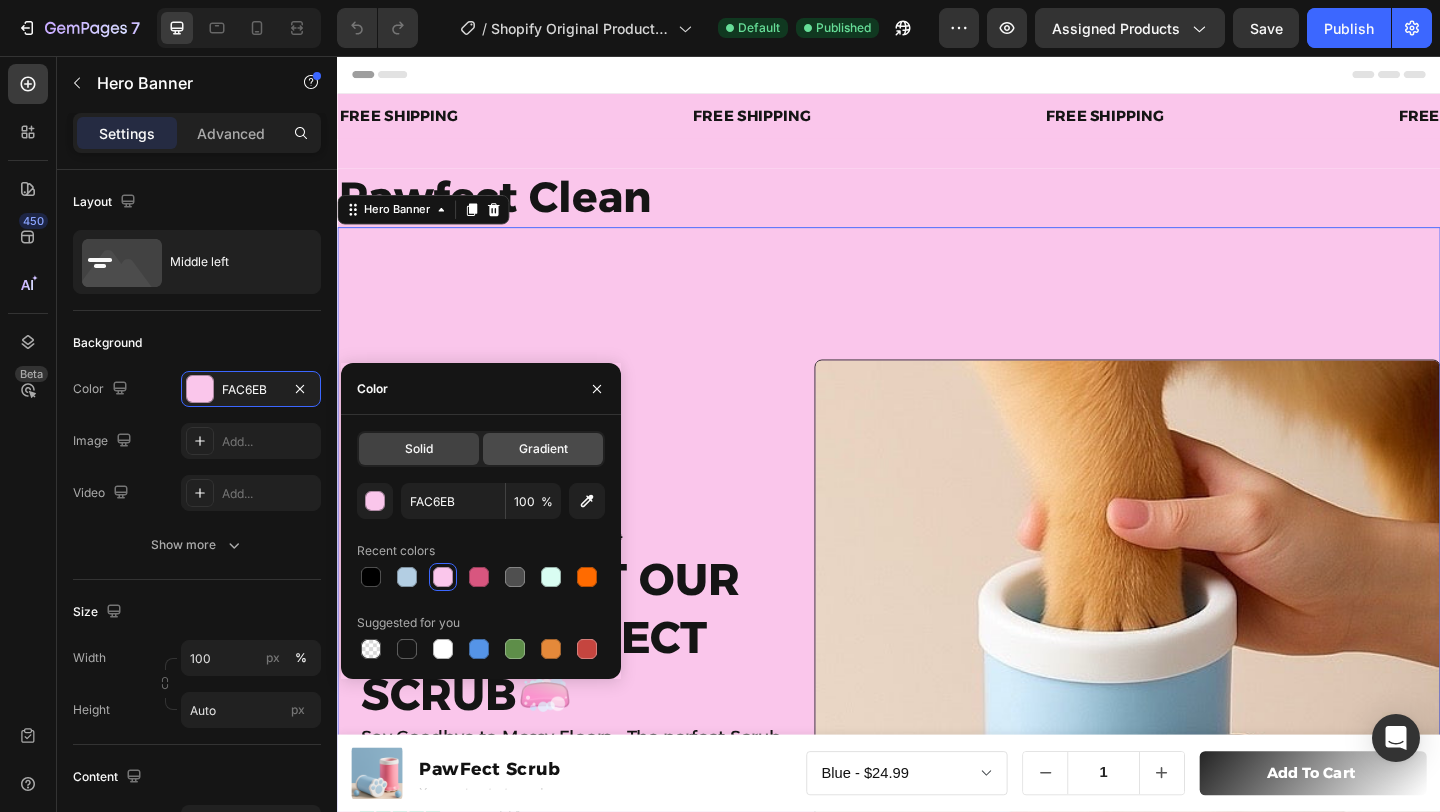 click on "Gradient" 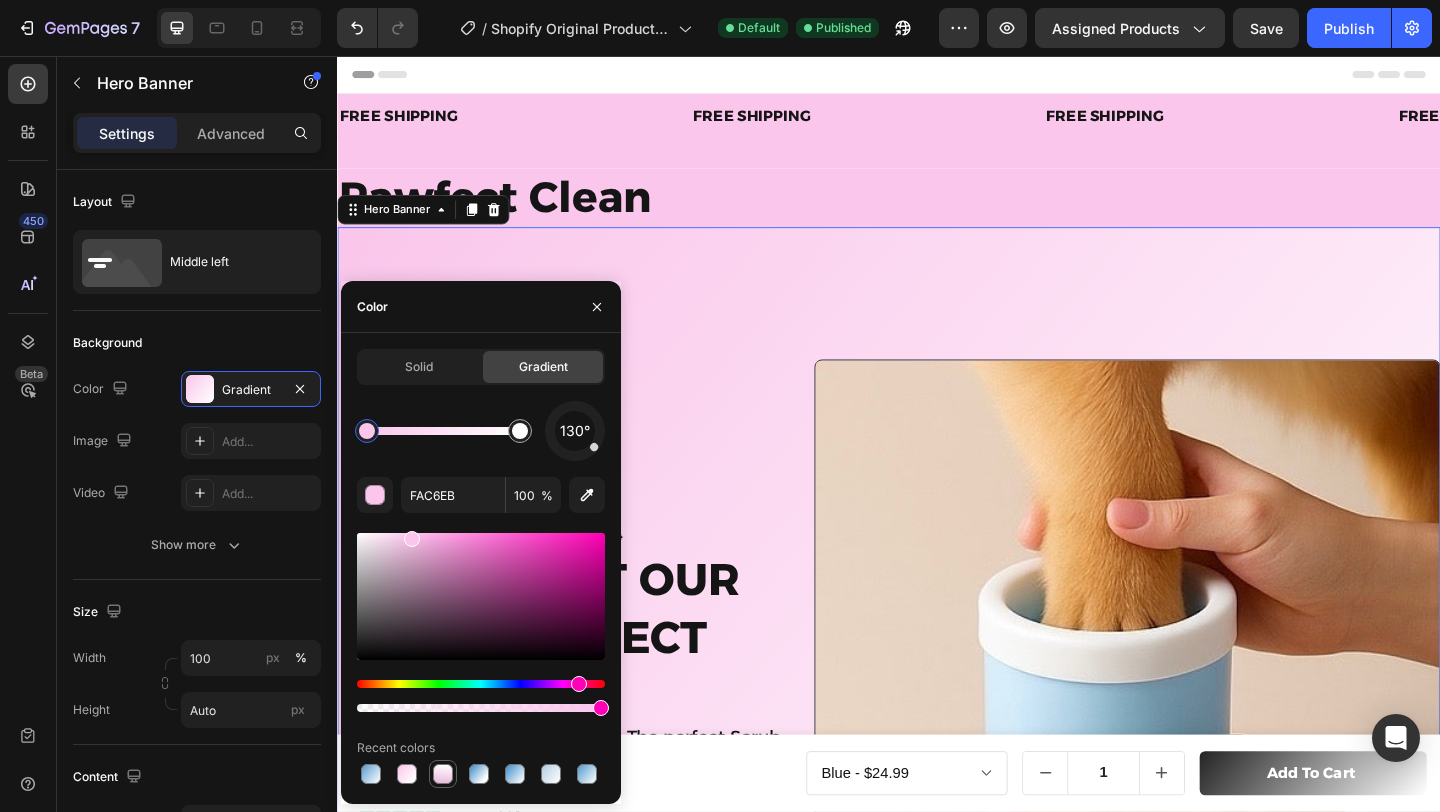 click at bounding box center (443, 774) 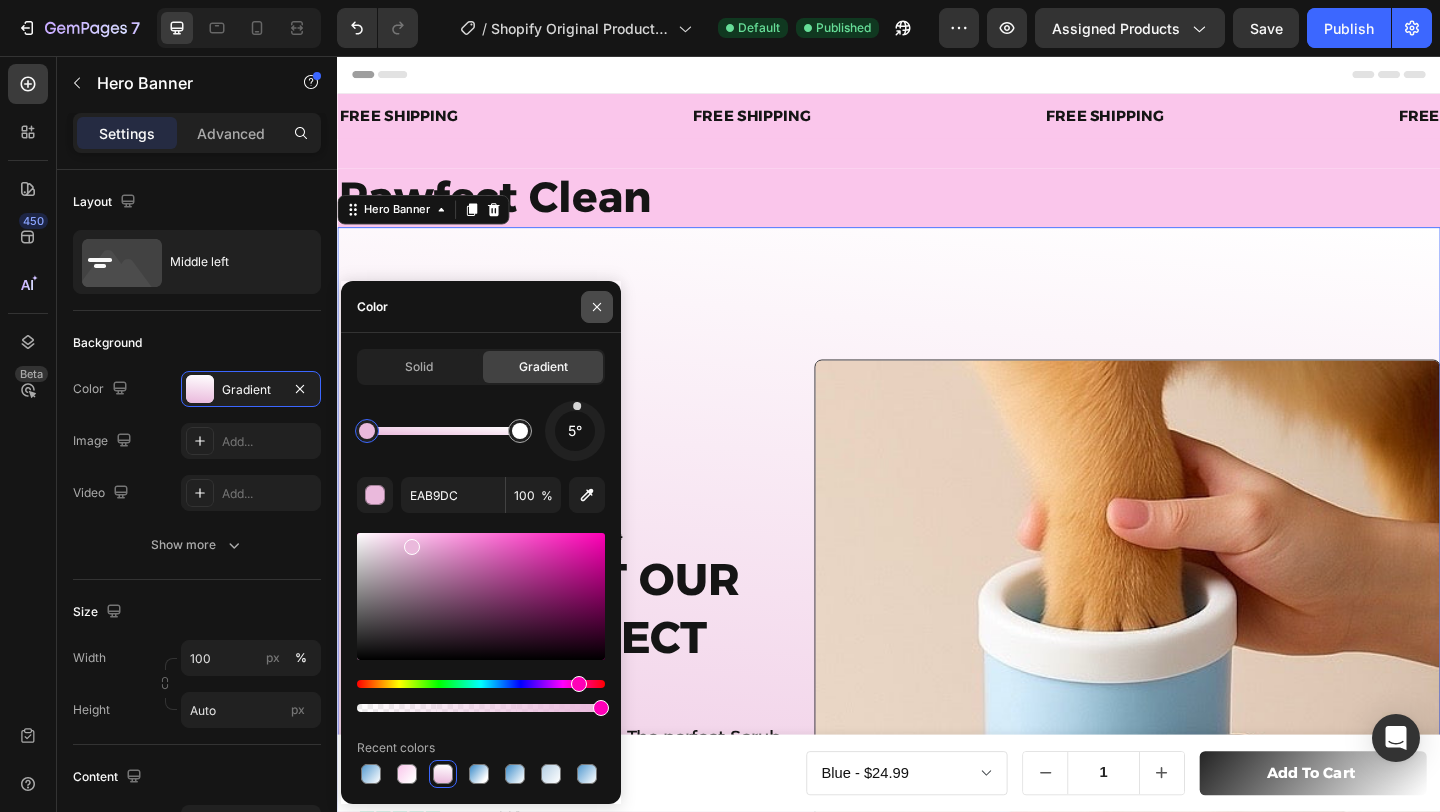 drag, startPoint x: 595, startPoint y: 300, endPoint x: 285, endPoint y: 262, distance: 312.32034 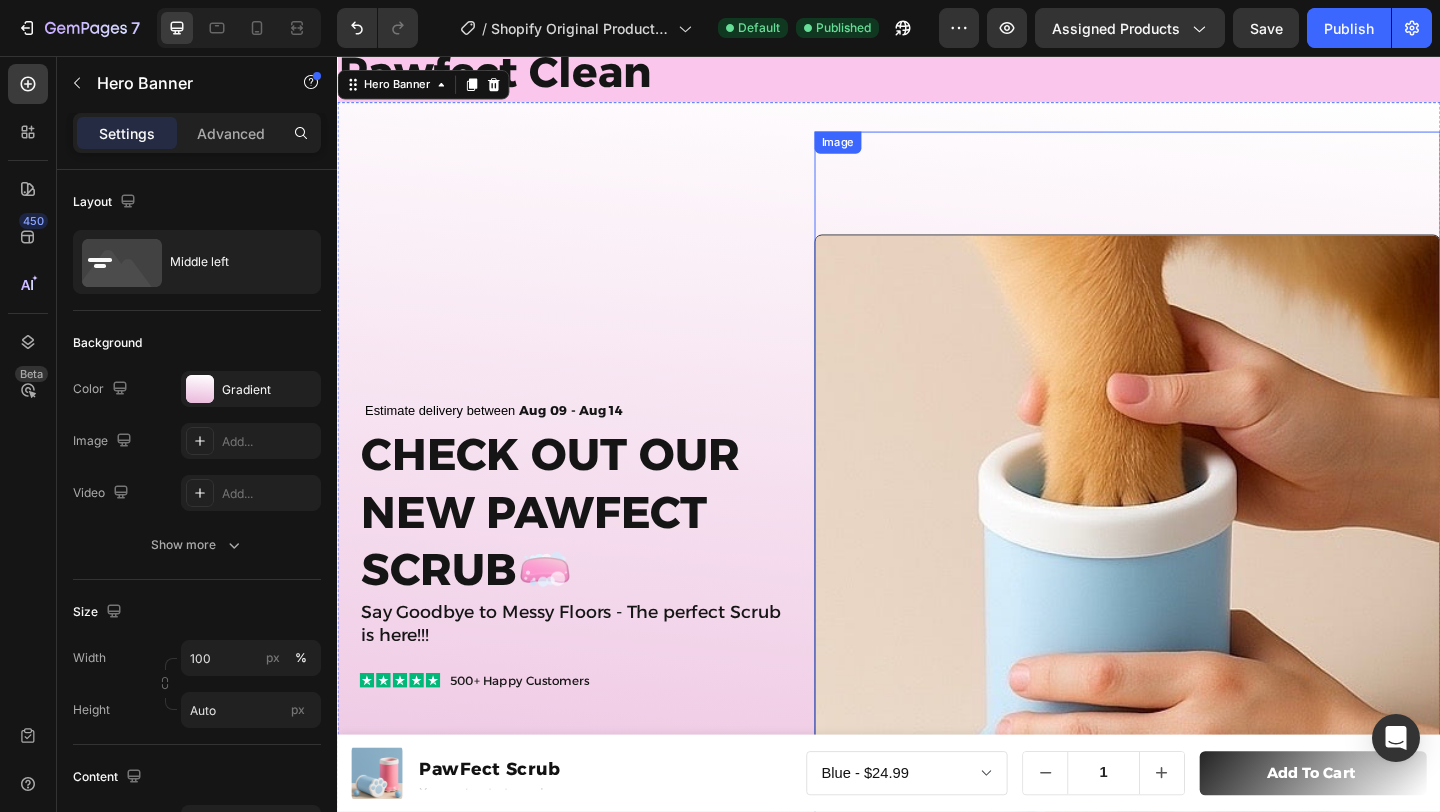 scroll, scrollTop: 0, scrollLeft: 0, axis: both 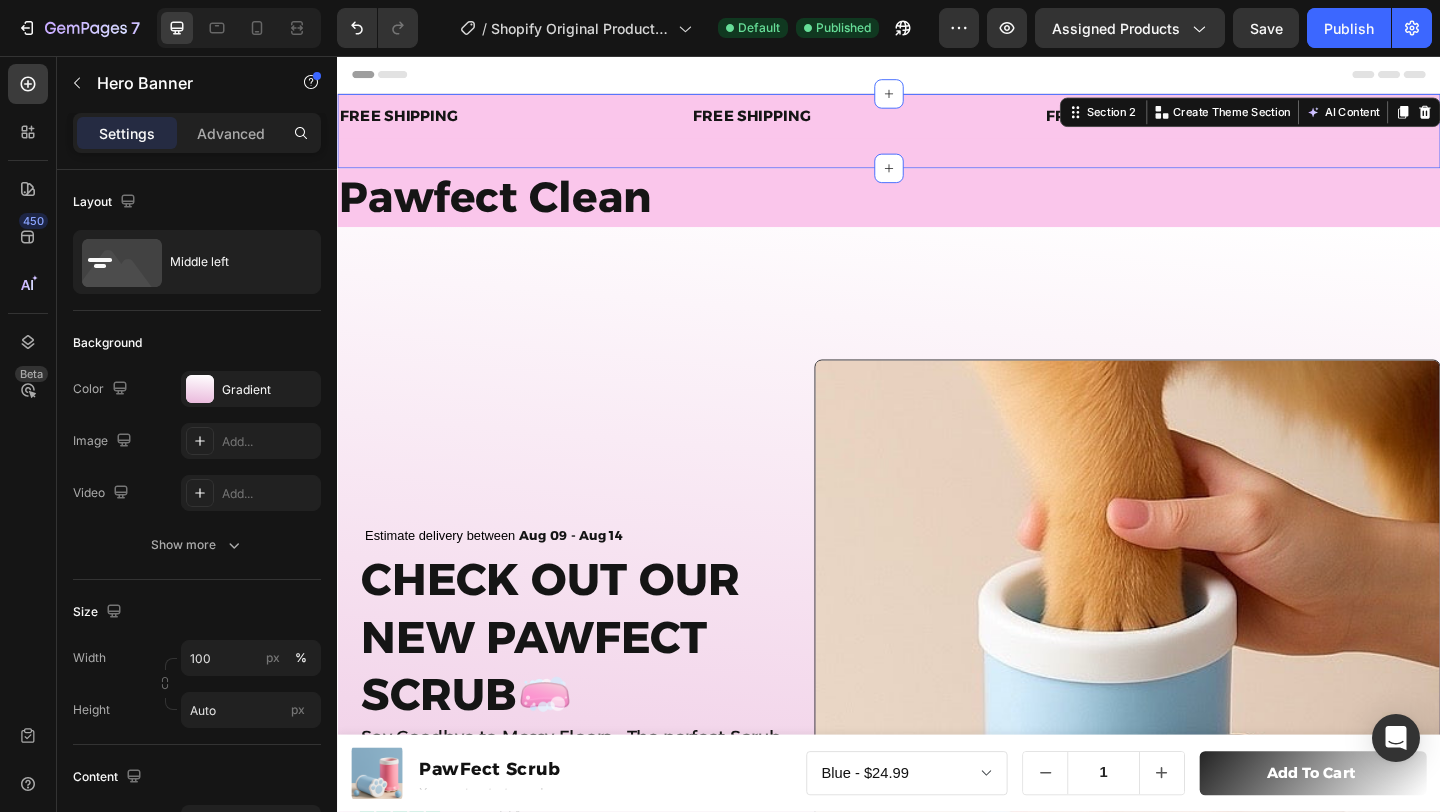 click on "FREE SHIPPING Text Block Text Block Text Block Text Block FREE SHIPPING Text Block Text Block Text Block Text Block FREE SHIPPING Text Block Text Block Text Block Text Block FREE SHIPPING Text Block Text Block Text Block Text Block FREE SHIPPING Text Block Text Block Text Block Text Block FREE SHIPPING Text Block Text Block Text Block Text Block FREE SHIPPING Text Block Text Block Text Block Text Block FREE SHIPPING Text Block Text Block Text Block Text Block FREE SHIPPING Text Block Text Block Text Block Text Block FREE SHIPPING Text Block Text Block Text Block Text Block Marquee Section 2   You can create reusable sections Create Theme Section AI Content Write with GemAI What would you like to describe here? Tone and Voice Persuasive Product Getting products... Show more Generate" at bounding box center [937, 137] 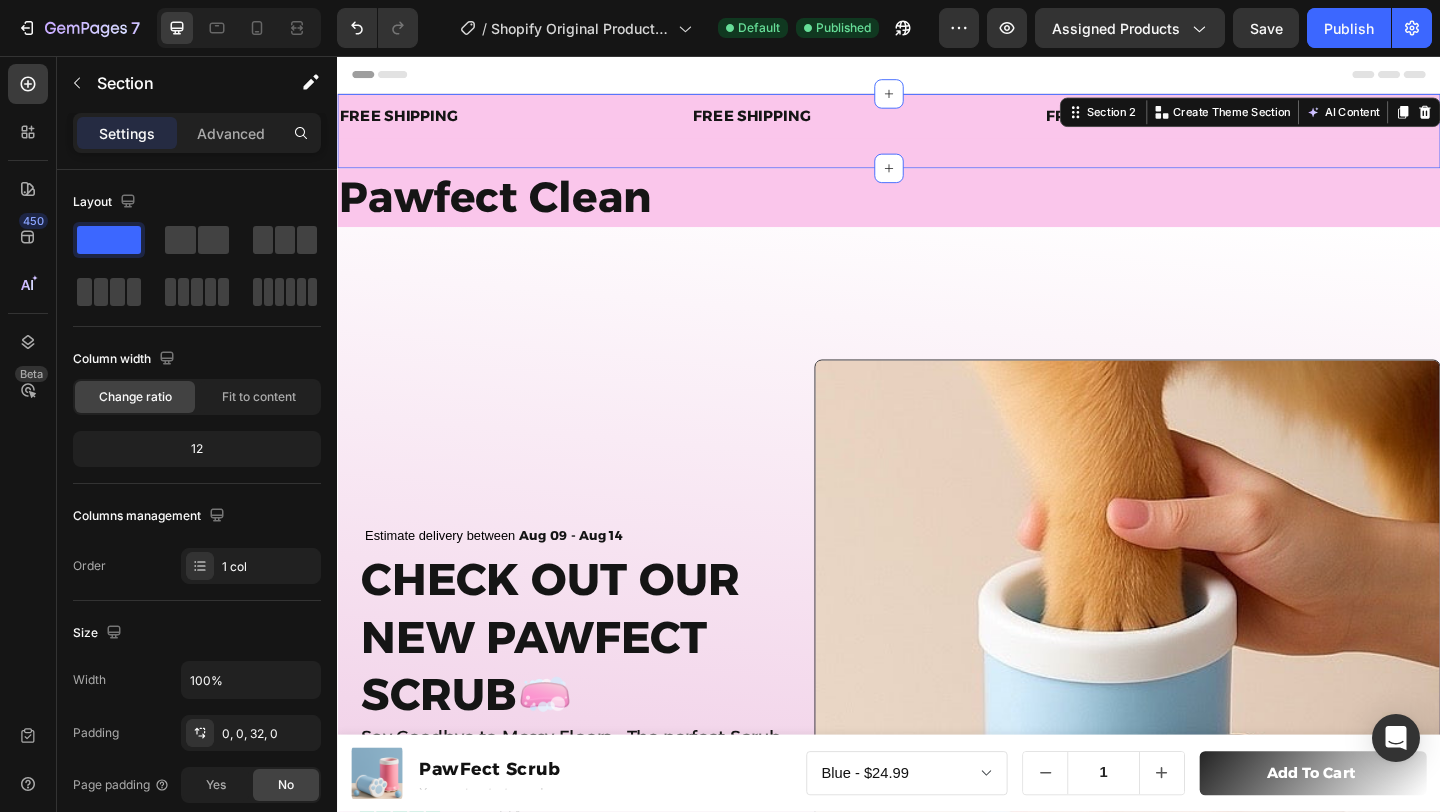 click on "FREE SHIPPING Text Block Text Block Text Block Text Block FREE SHIPPING Text Block Text Block Text Block Text Block FREE SHIPPING Text Block Text Block Text Block Text Block FREE SHIPPING Text Block Text Block Text Block Text Block FREE SHIPPING Text Block Text Block Text Block Text Block FREE SHIPPING Text Block Text Block Text Block Text Block FREE SHIPPING Text Block Text Block Text Block Text Block FREE SHIPPING Text Block Text Block Text Block Text Block FREE SHIPPING Text Block Text Block Text Block Text Block FREE SHIPPING Text Block Text Block Text Block Text Block Marquee Section 2   You can create reusable sections Create Theme Section AI Content Write with GemAI What would you like to describe here? Tone and Voice Persuasive Product PawFect Scrub Show more Generate" at bounding box center [937, 137] 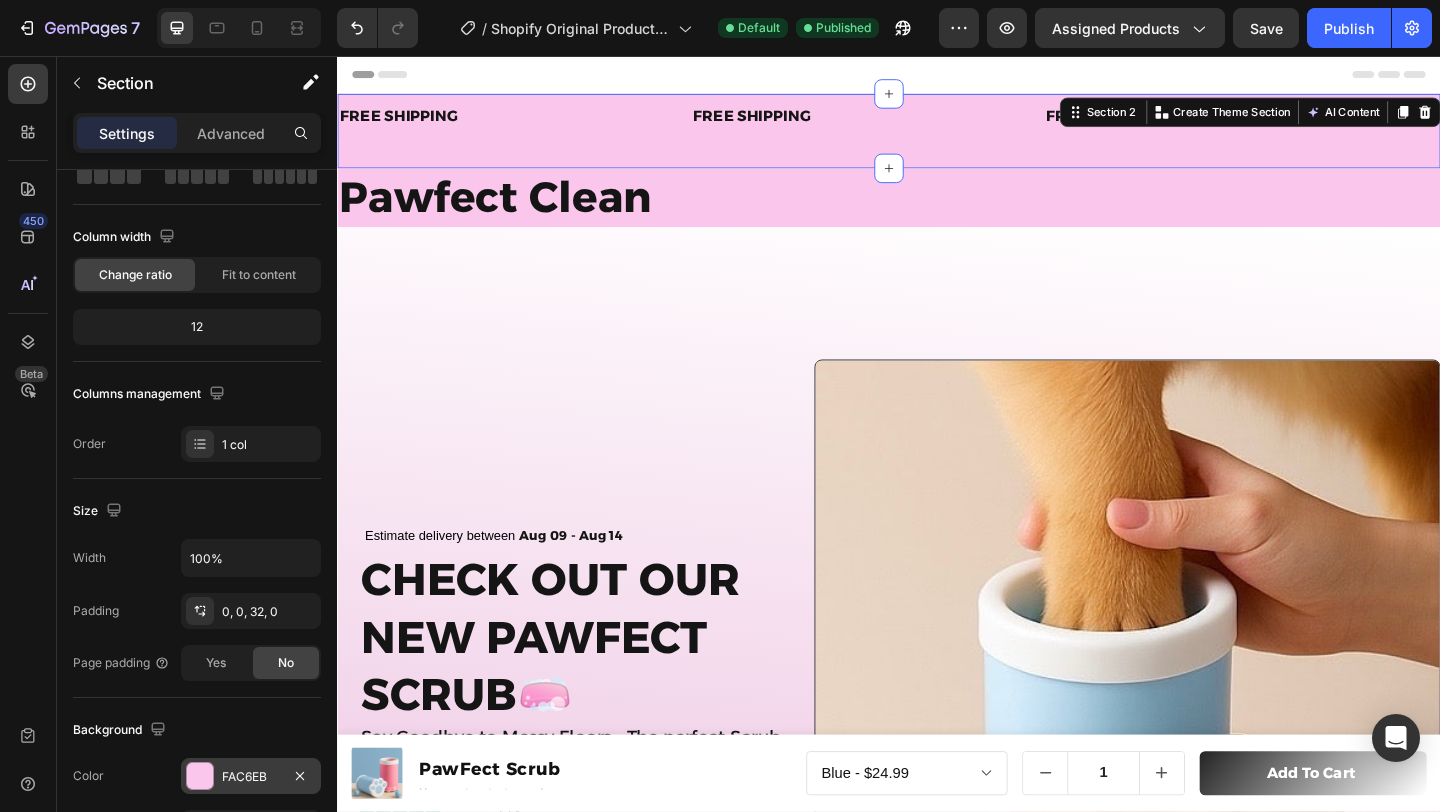 scroll, scrollTop: 521, scrollLeft: 0, axis: vertical 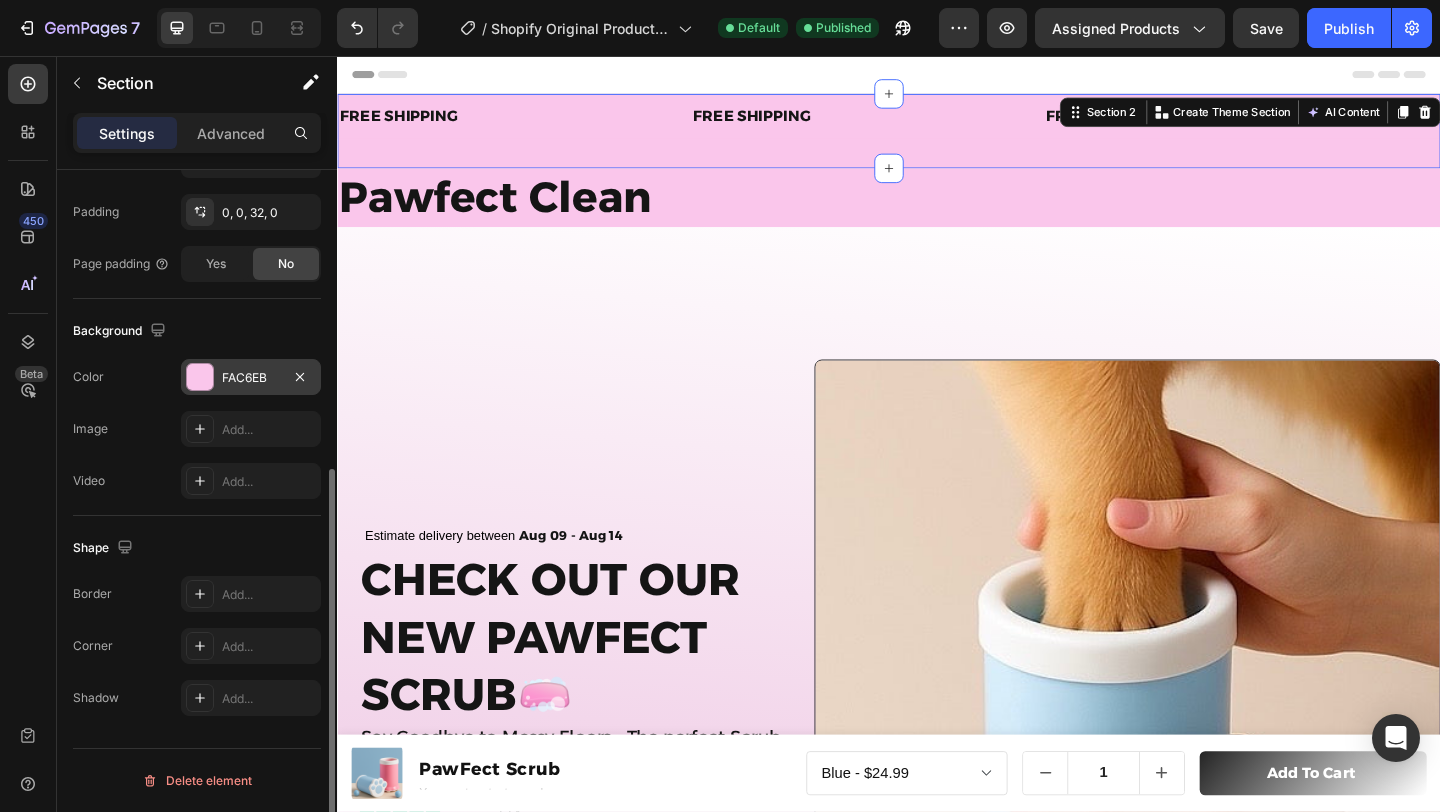 click on "FAC6EB" at bounding box center (251, 377) 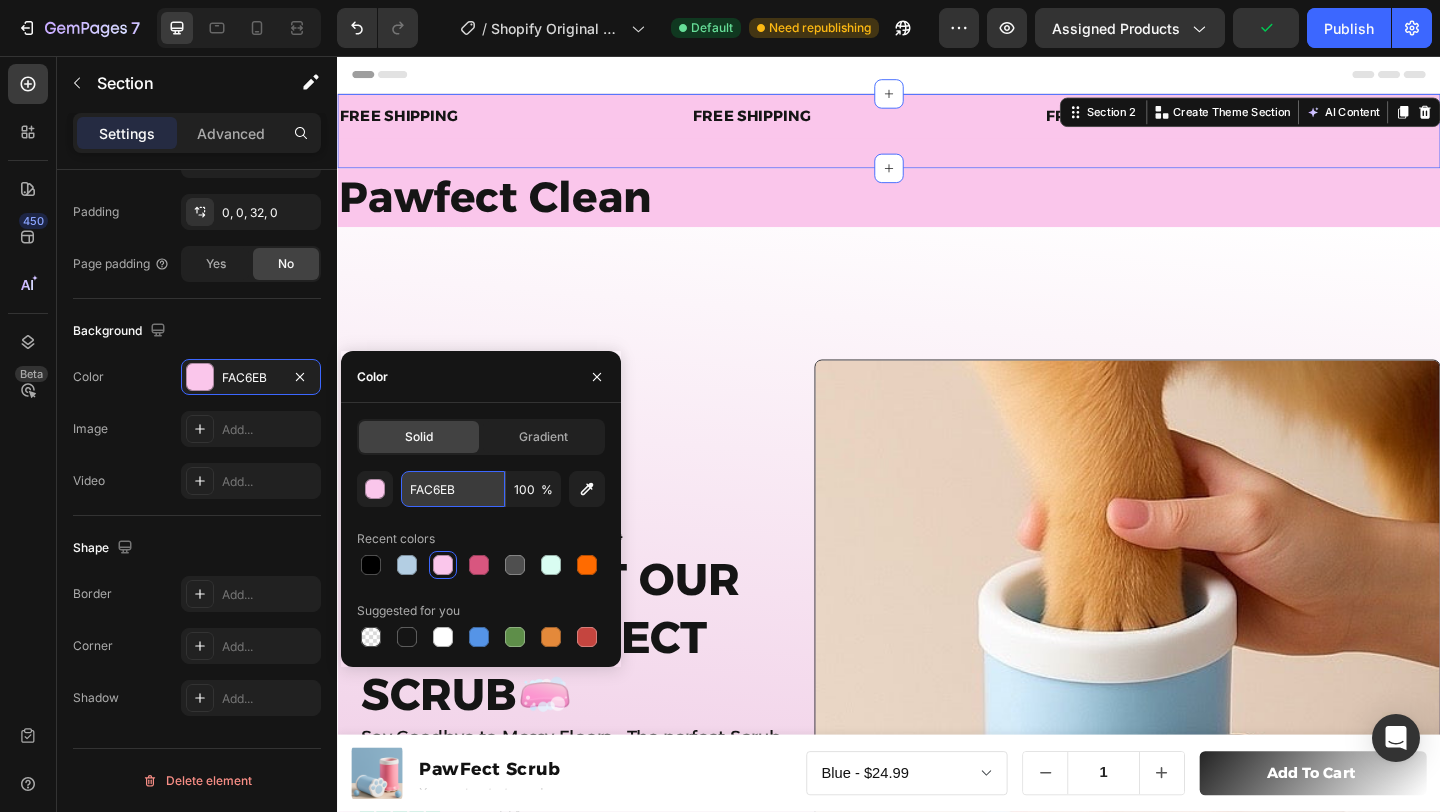 click on "FAC6EB" at bounding box center (453, 489) 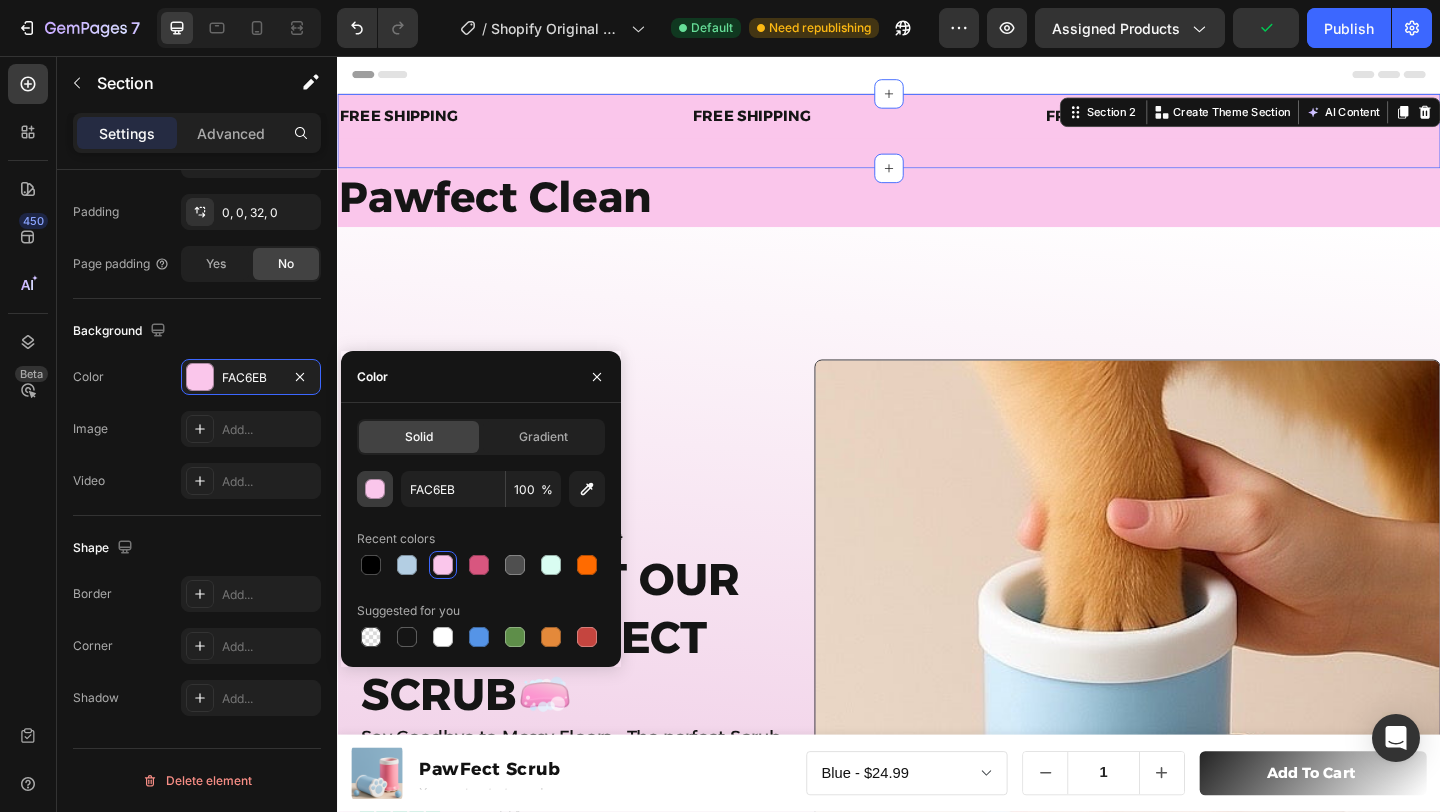 click at bounding box center (376, 490) 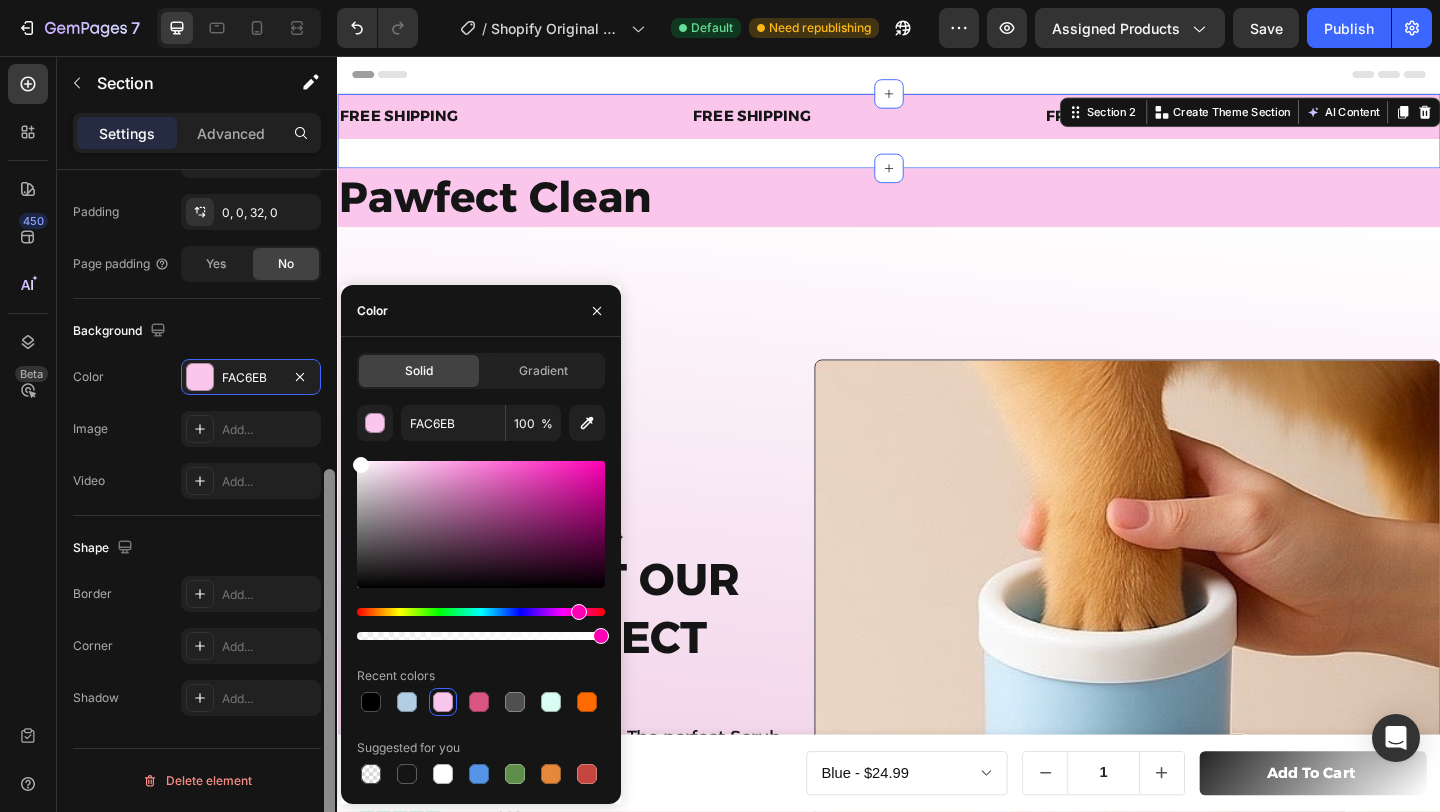 drag, startPoint x: 374, startPoint y: 474, endPoint x: 335, endPoint y: 451, distance: 45.276924 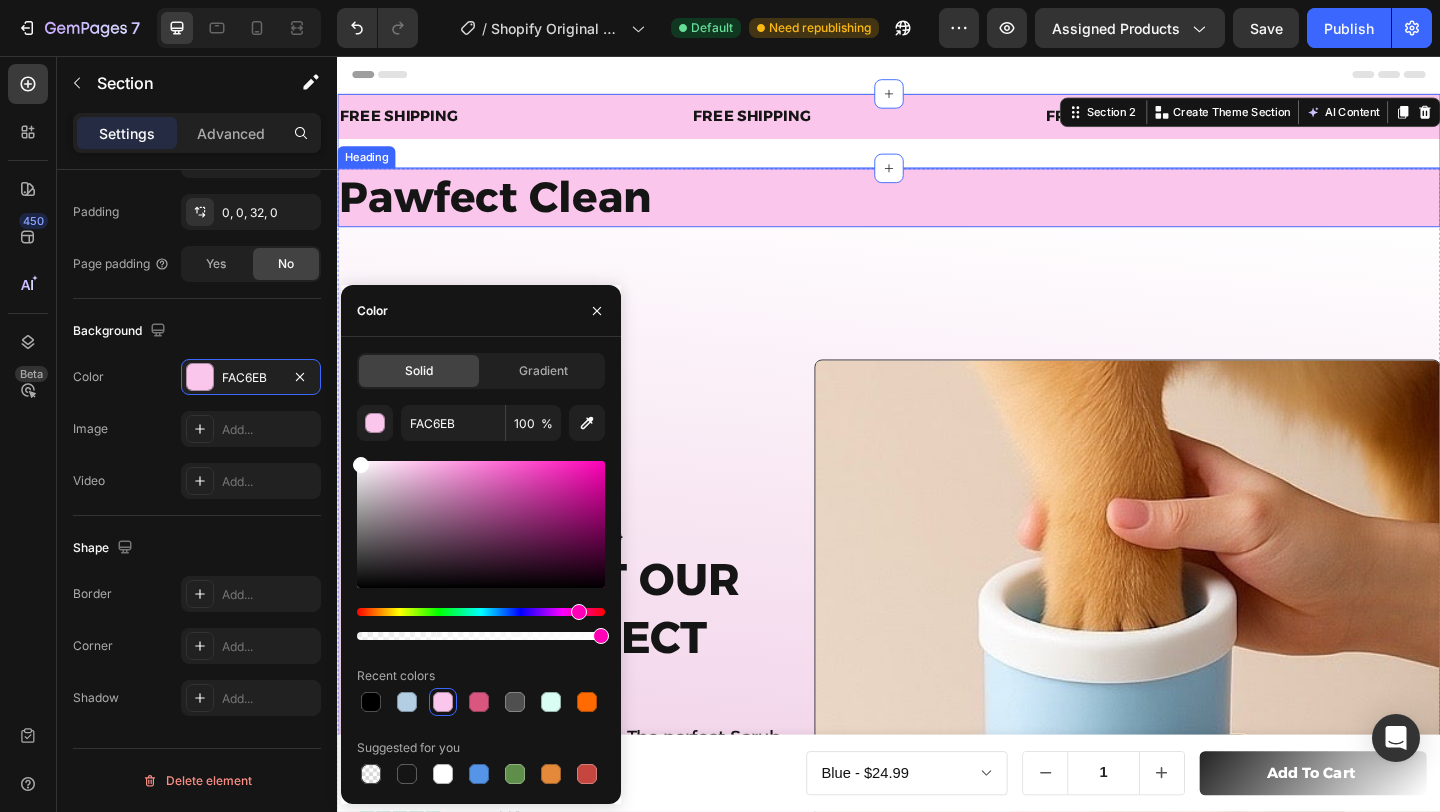 click on "Pawfect Clean" at bounding box center [937, 210] 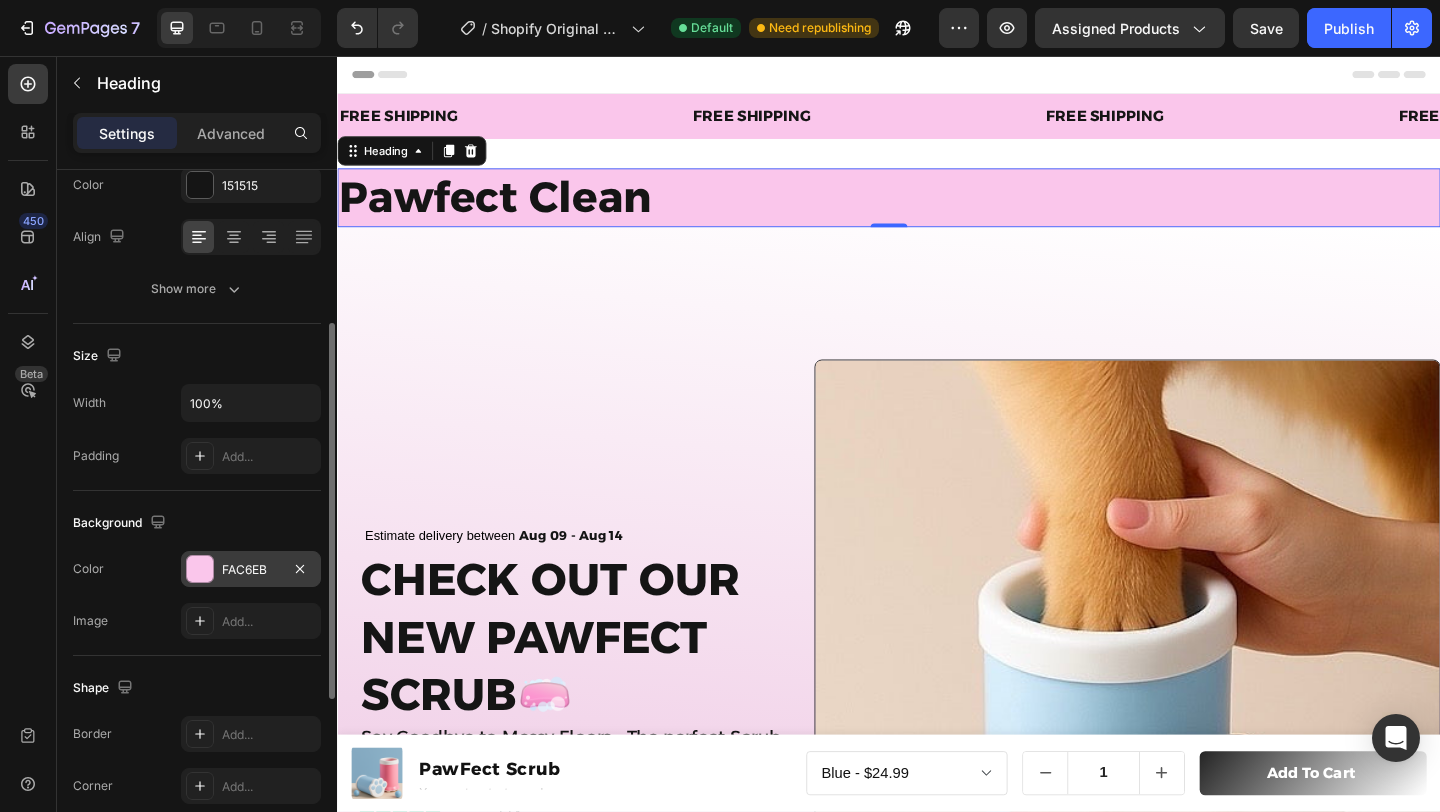 scroll, scrollTop: 280, scrollLeft: 0, axis: vertical 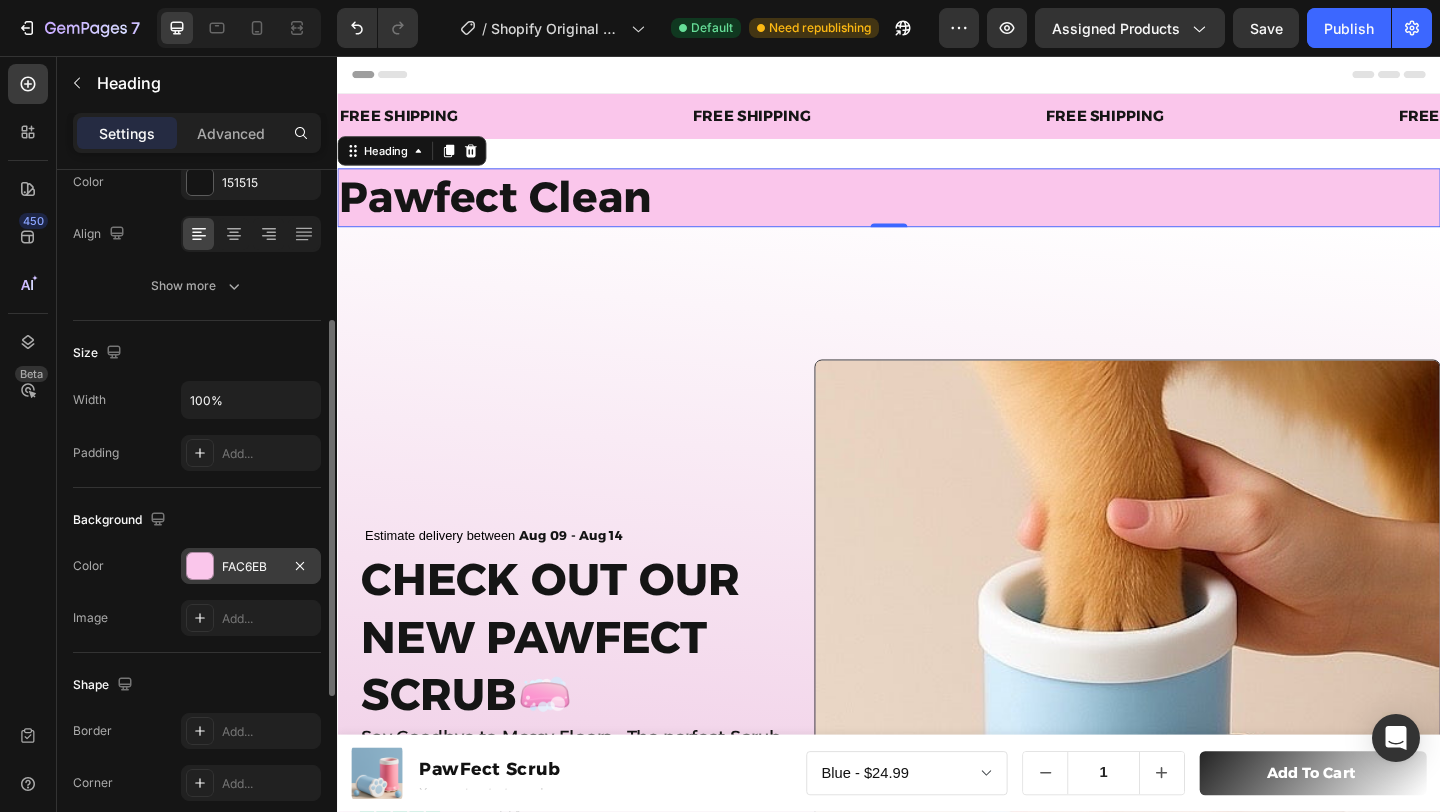 click on "FAC6EB" at bounding box center (251, 567) 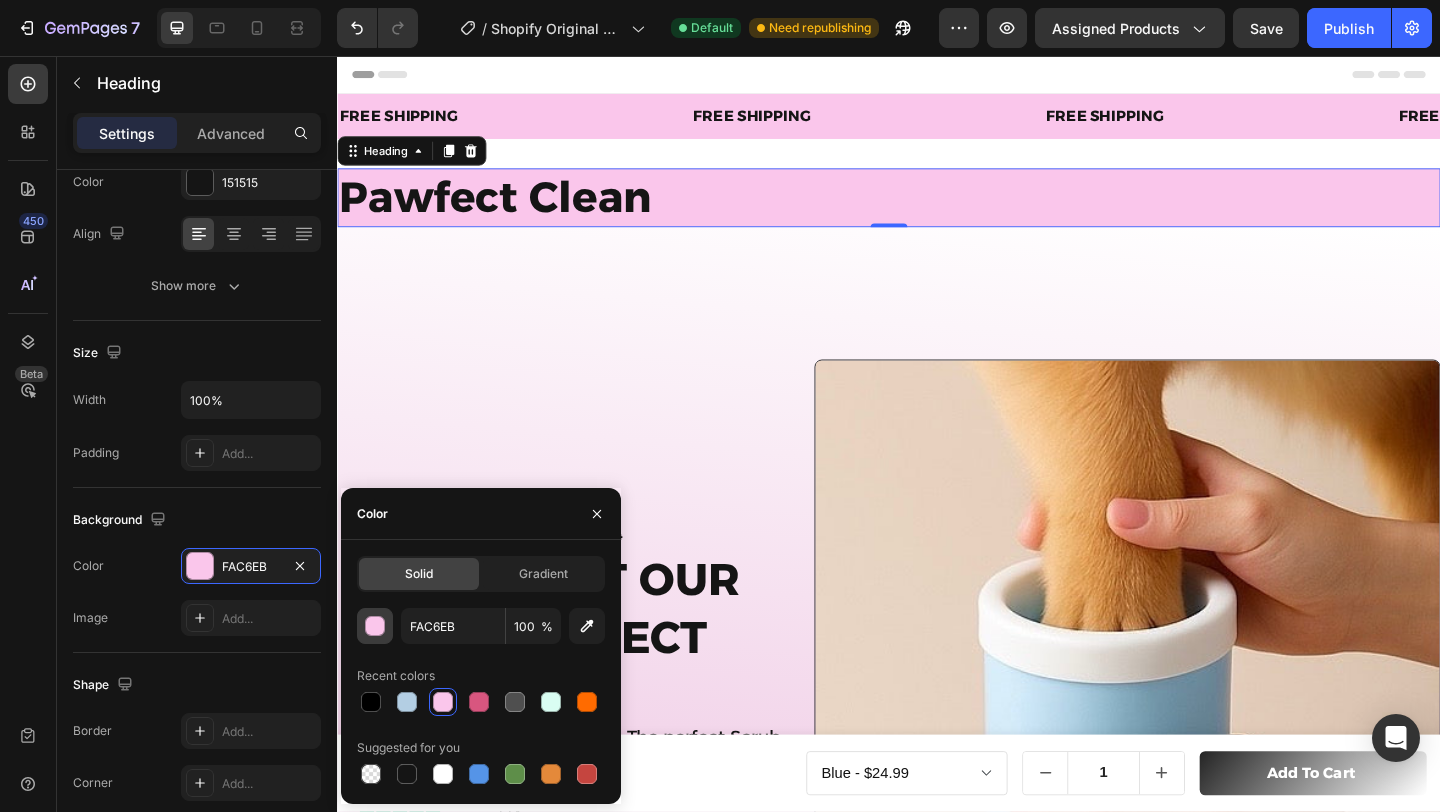 click at bounding box center (375, 626) 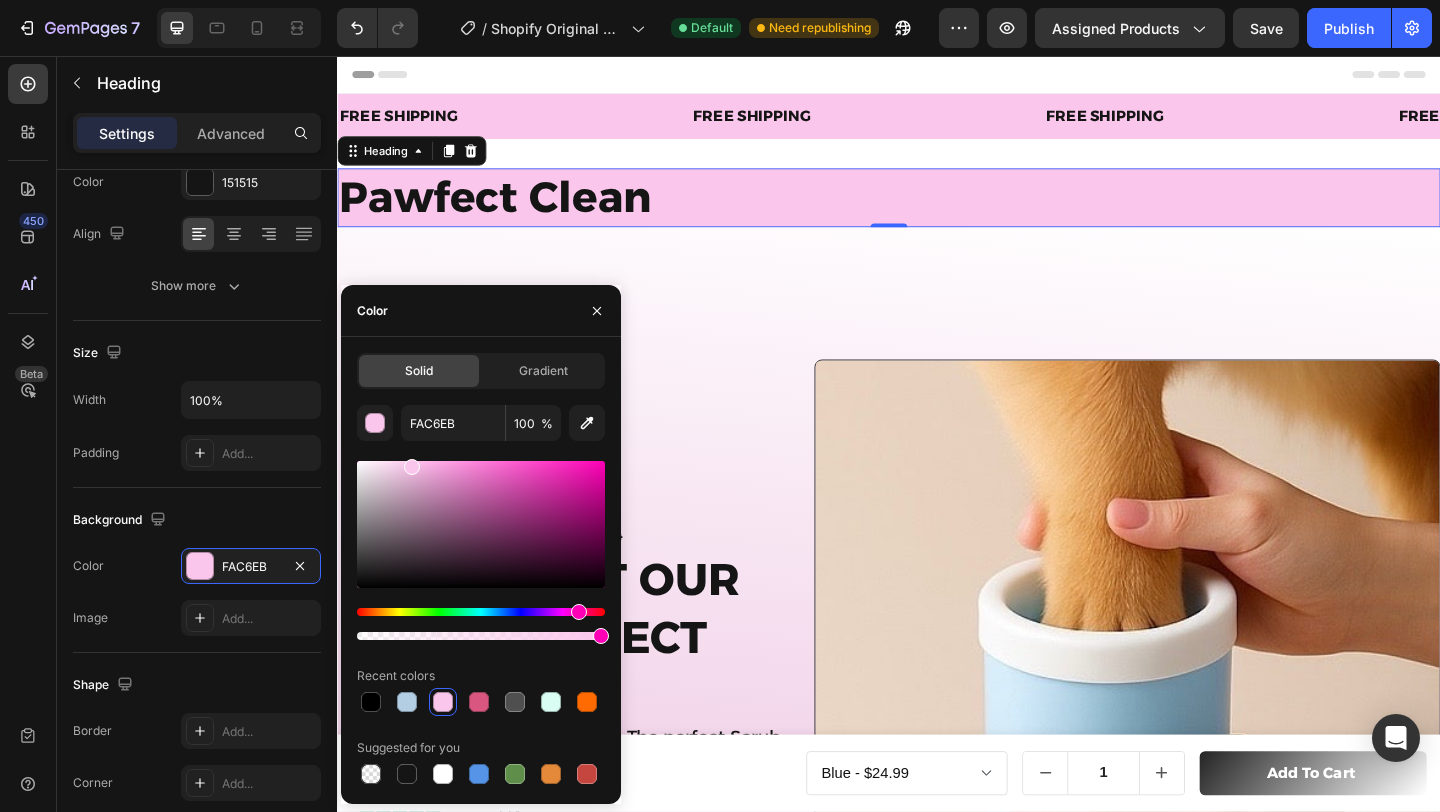 drag, startPoint x: 415, startPoint y: 455, endPoint x: 403, endPoint y: 455, distance: 12 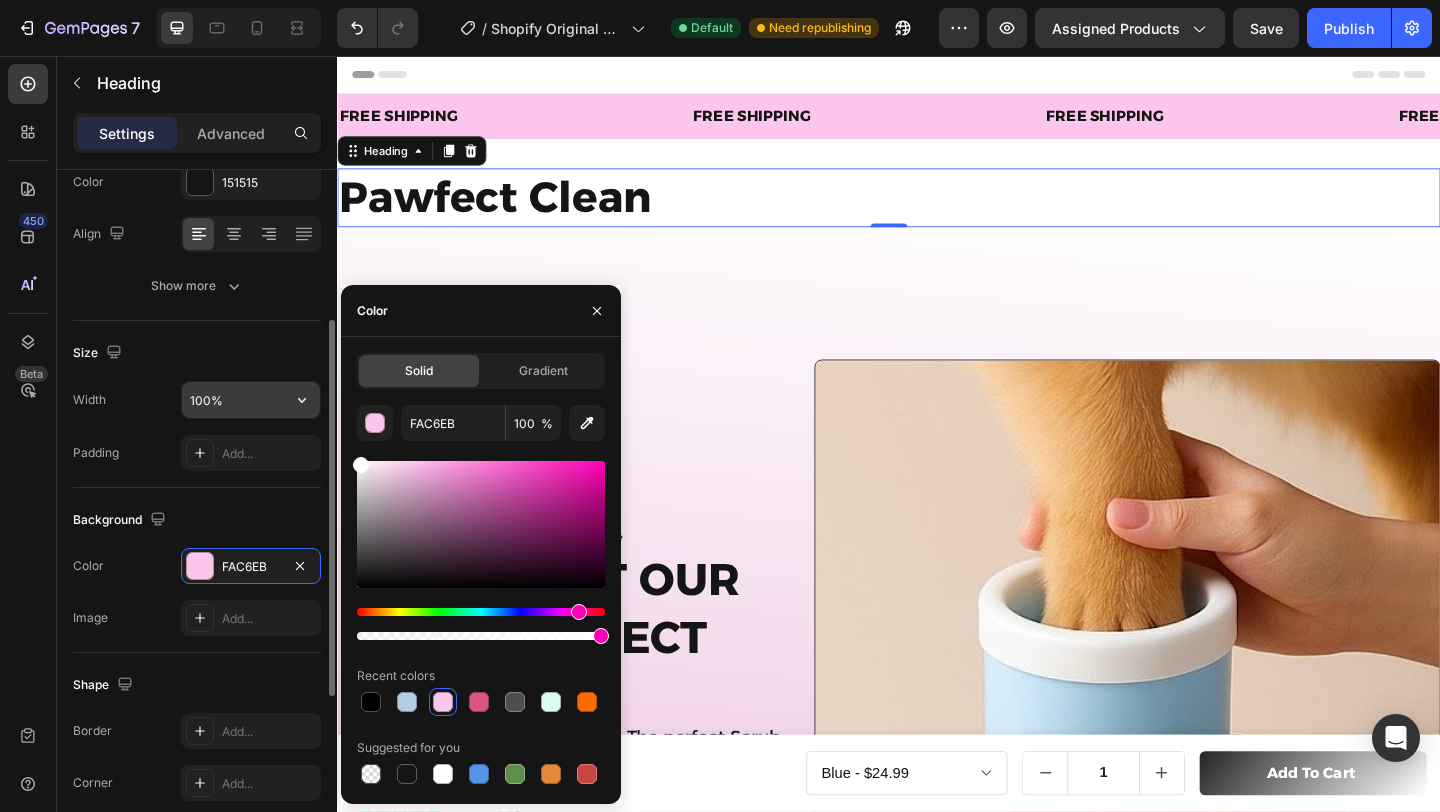 drag, startPoint x: 414, startPoint y: 471, endPoint x: 281, endPoint y: 399, distance: 151.23822 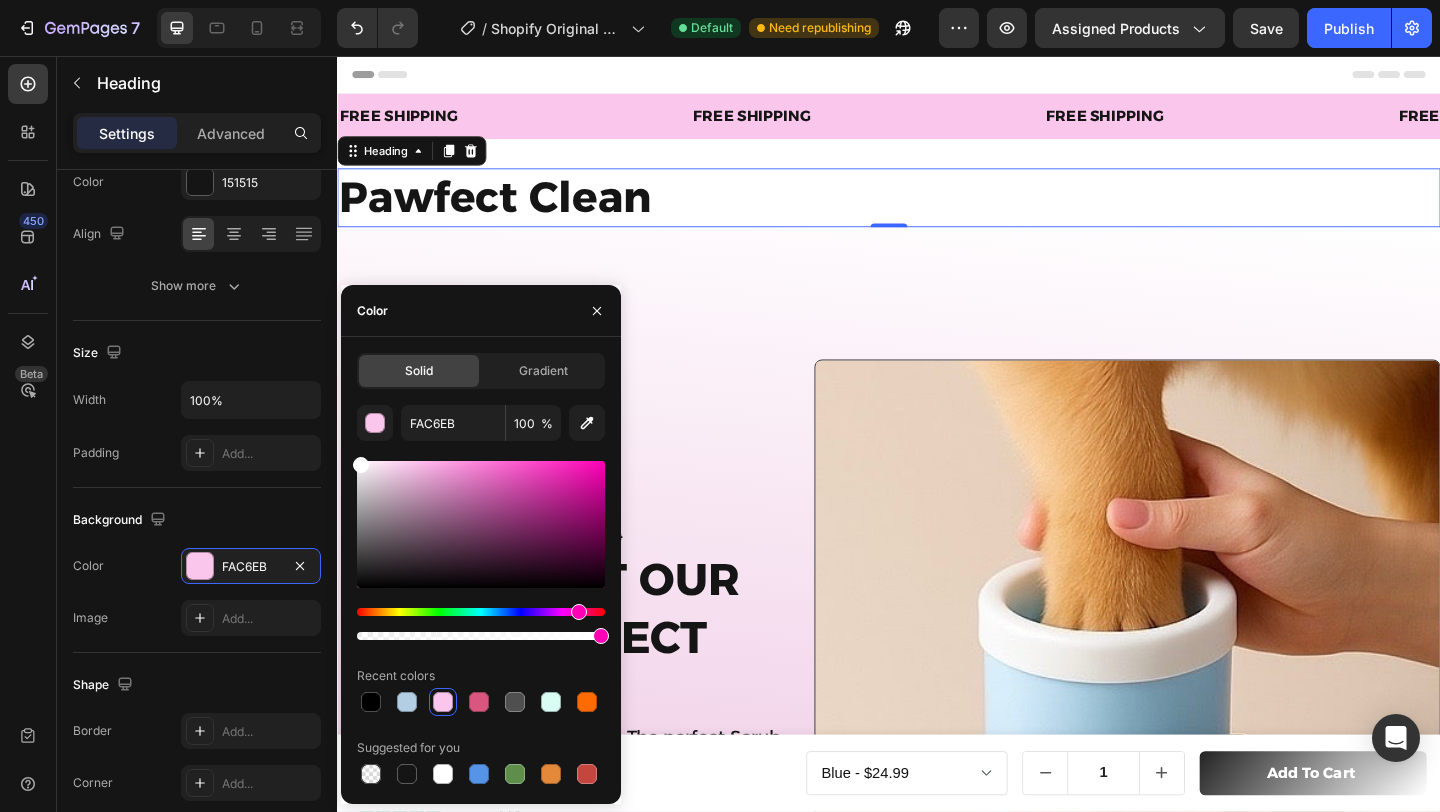 type on "FFFFFF" 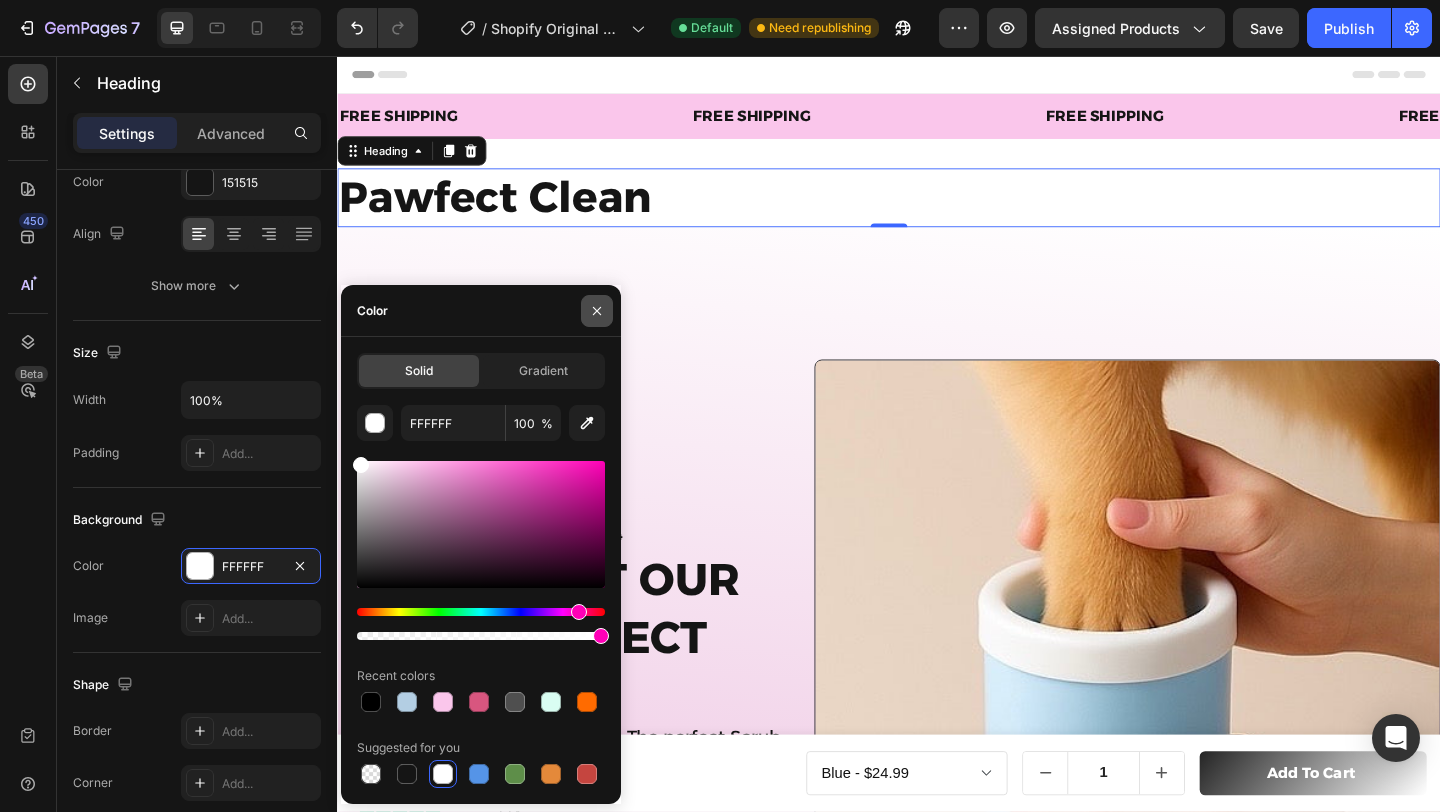 click 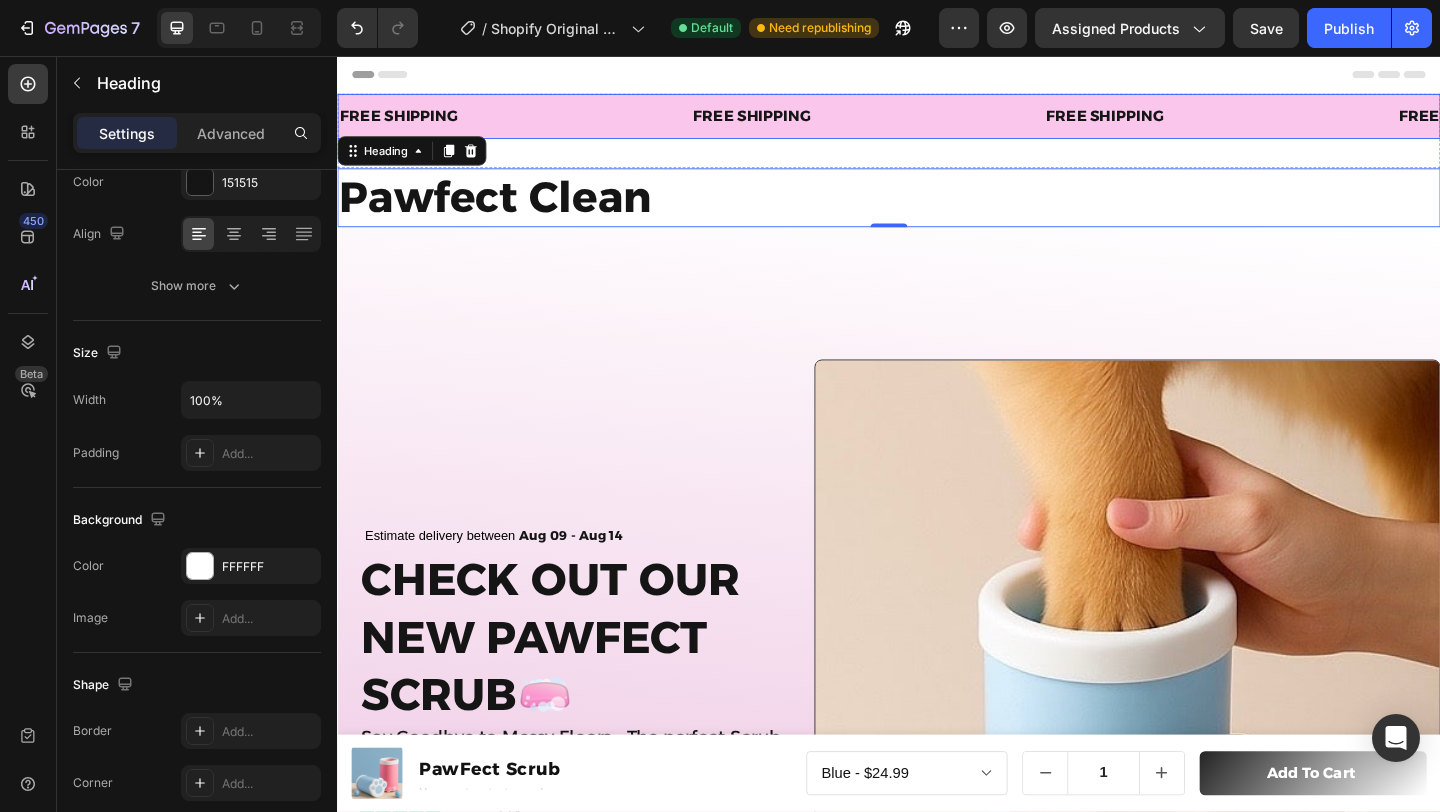click on "Text Block" at bounding box center [690, 121] 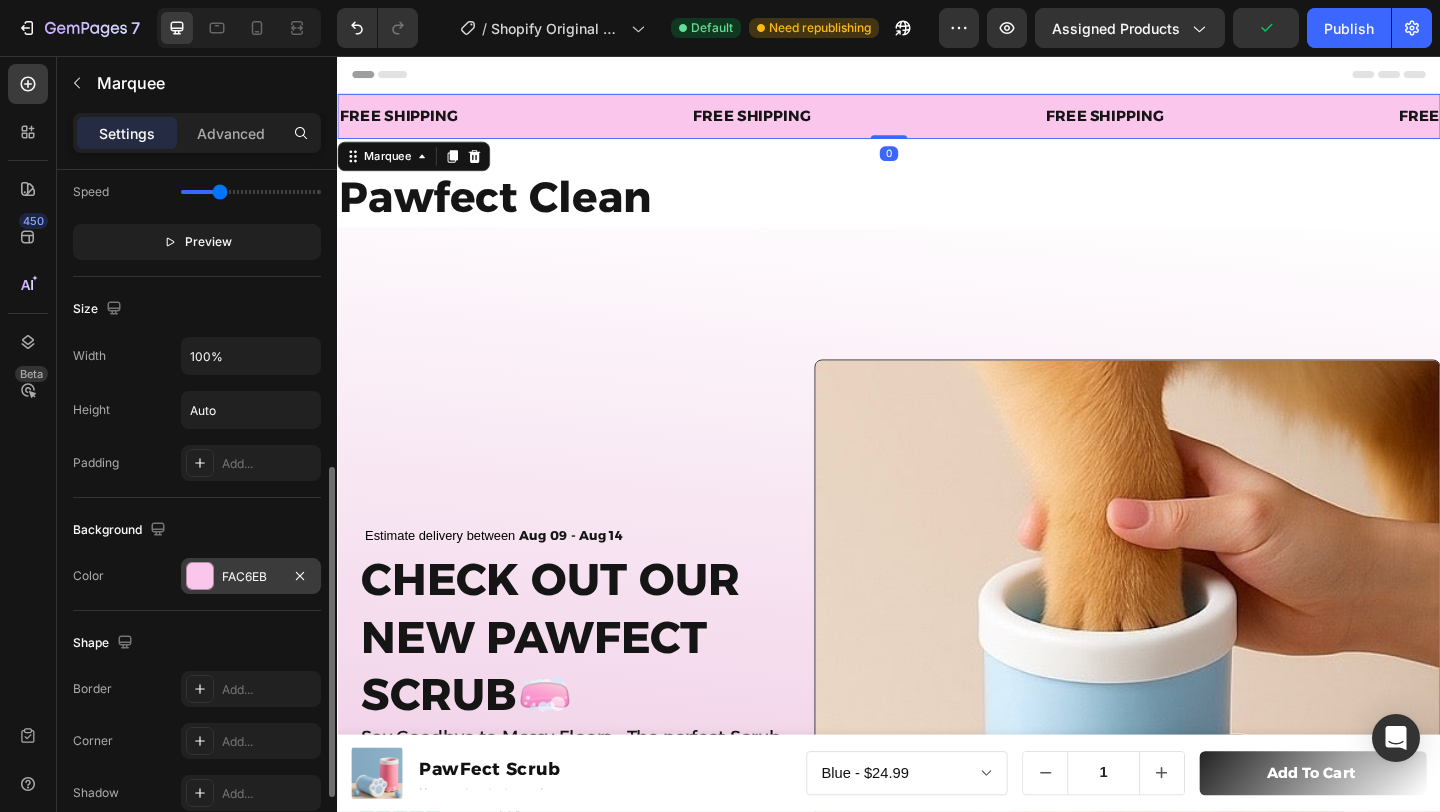 scroll, scrollTop: 621, scrollLeft: 0, axis: vertical 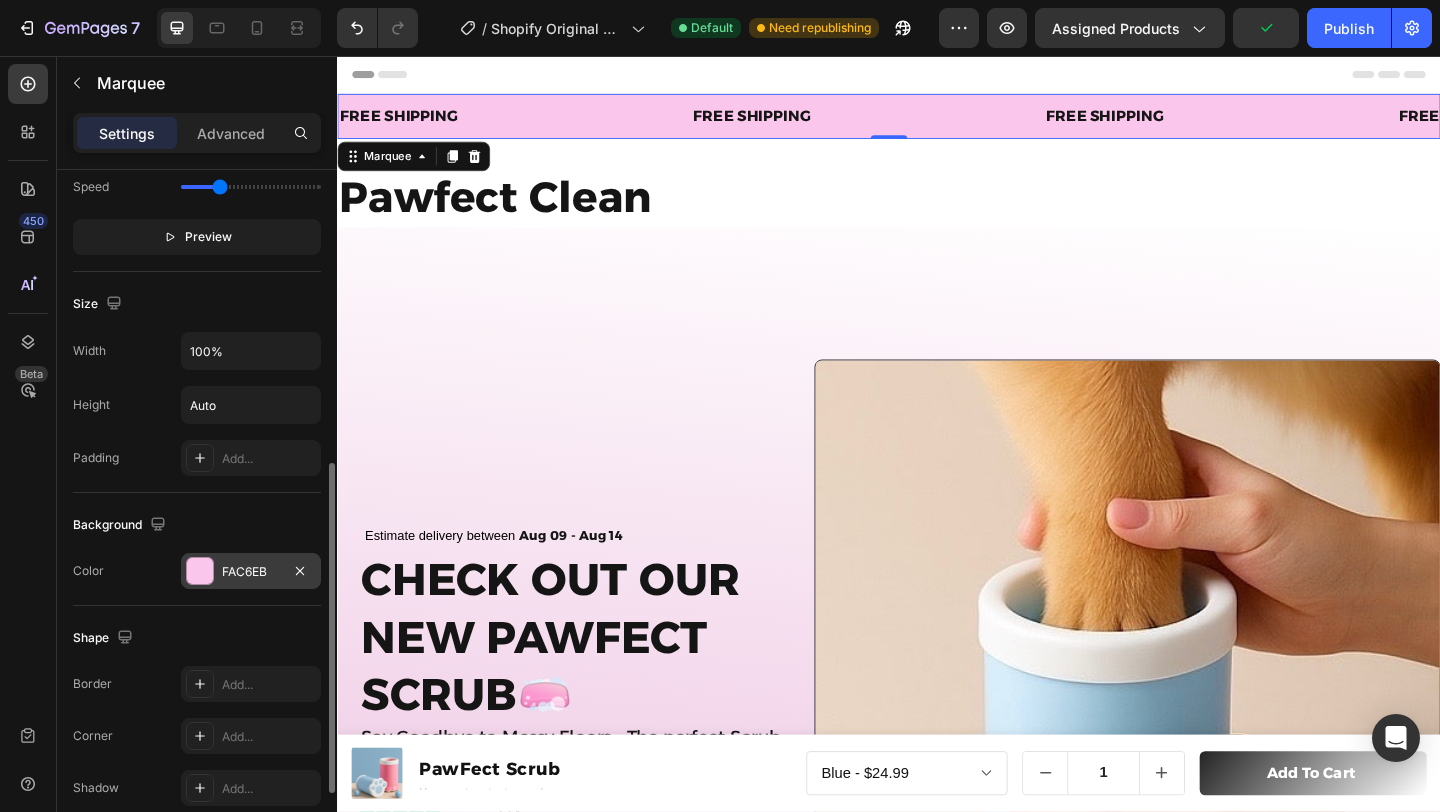 click on "FAC6EB" at bounding box center (251, 571) 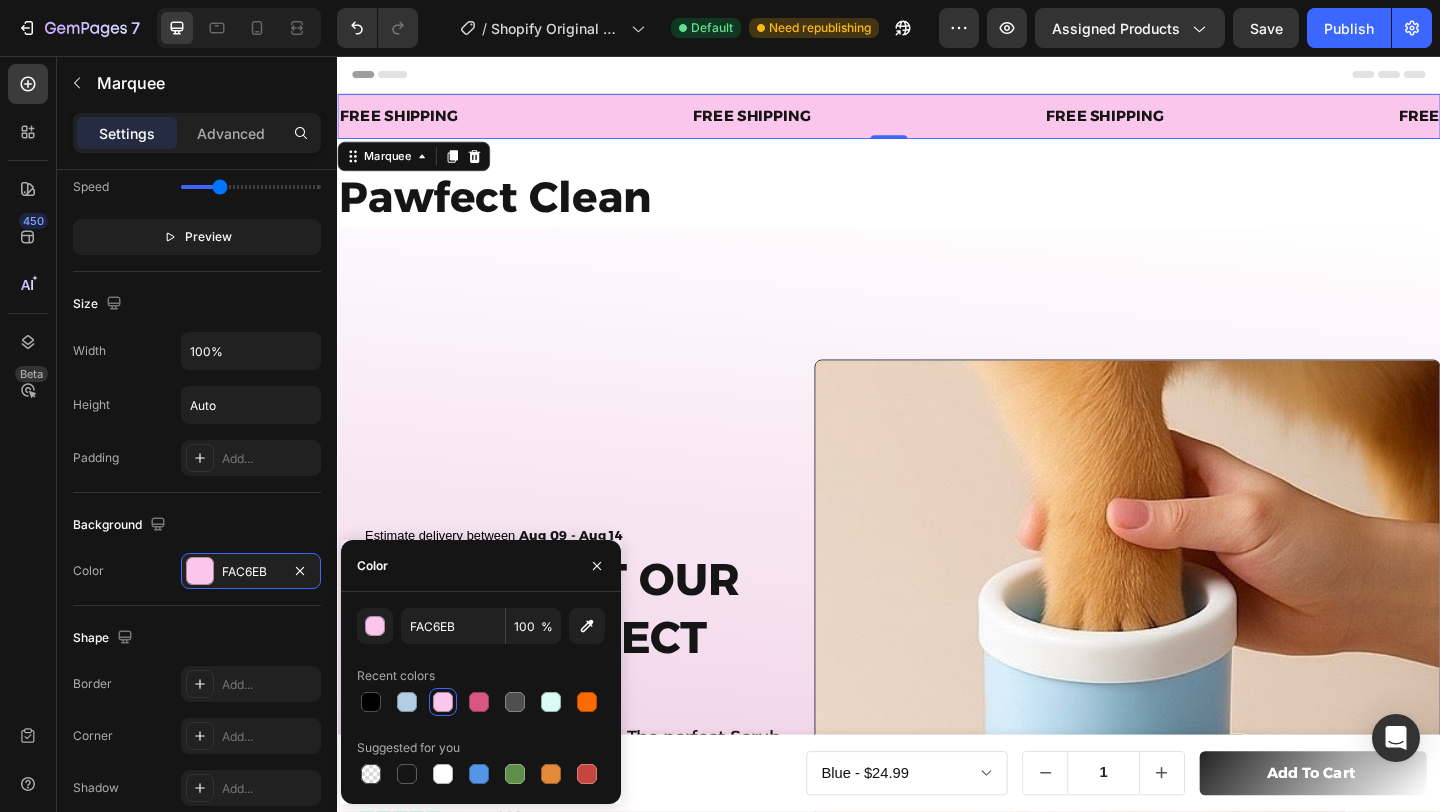 drag, startPoint x: 378, startPoint y: 638, endPoint x: 389, endPoint y: 647, distance: 14.21267 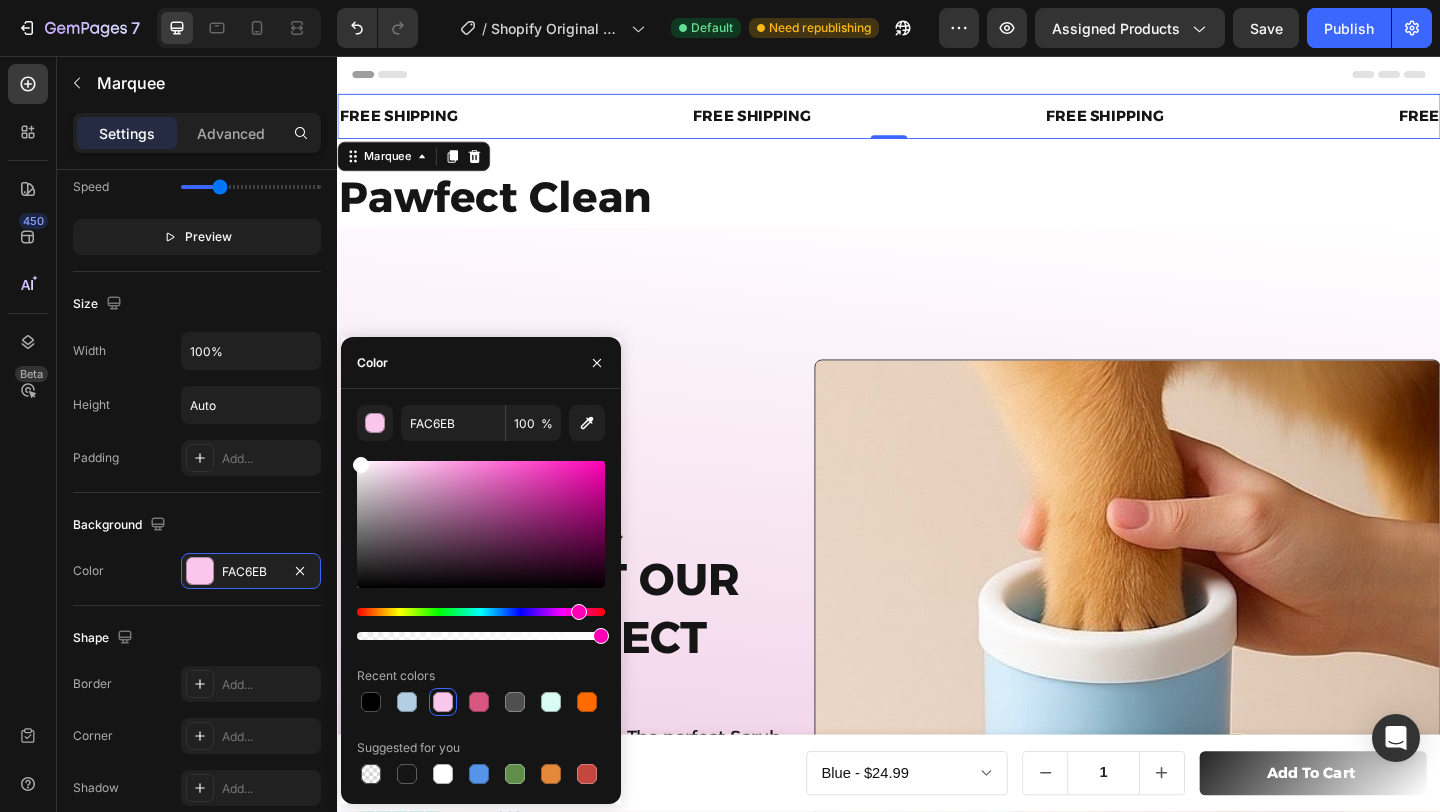 drag, startPoint x: 418, startPoint y: 467, endPoint x: 365, endPoint y: 451, distance: 55.362442 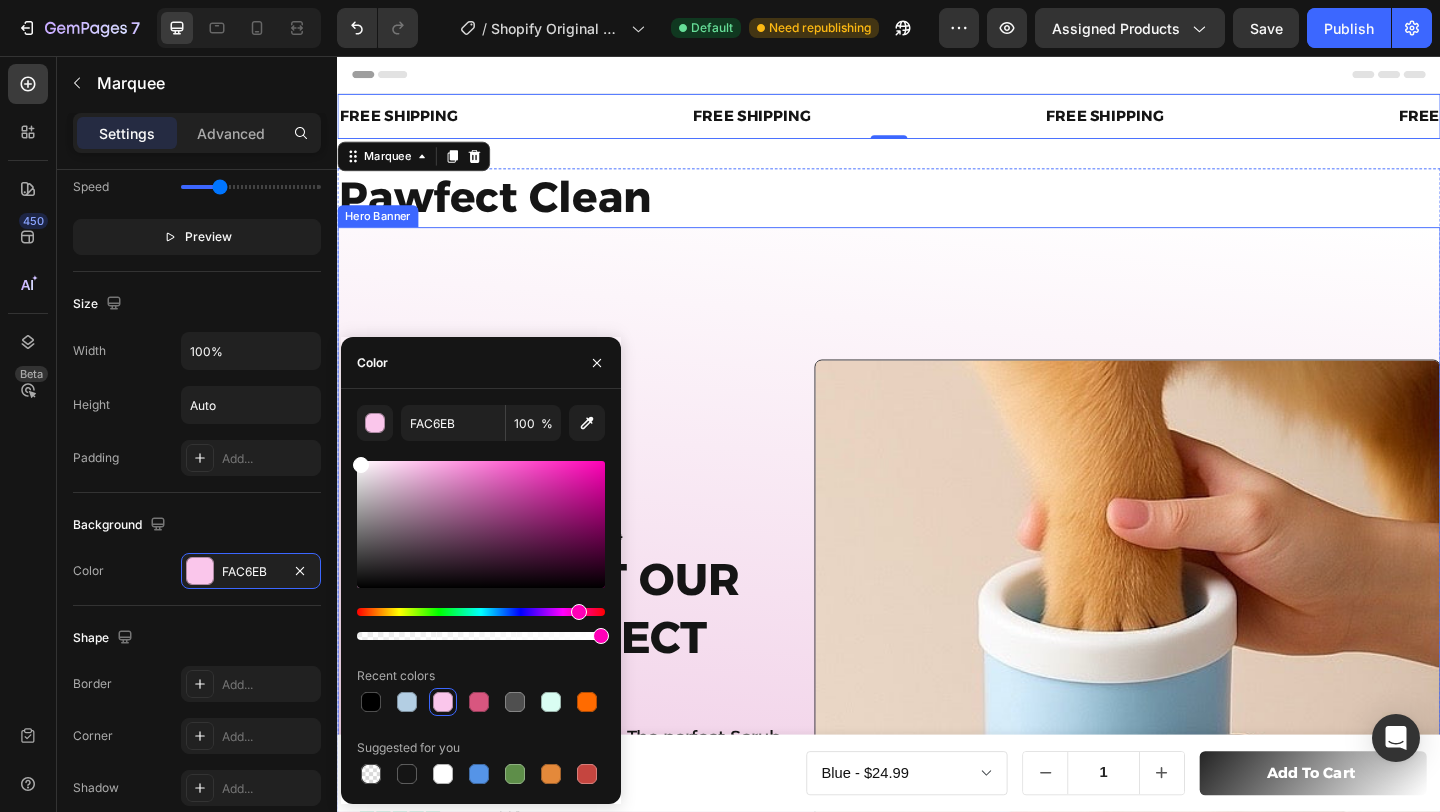 type on "FFFFFF" 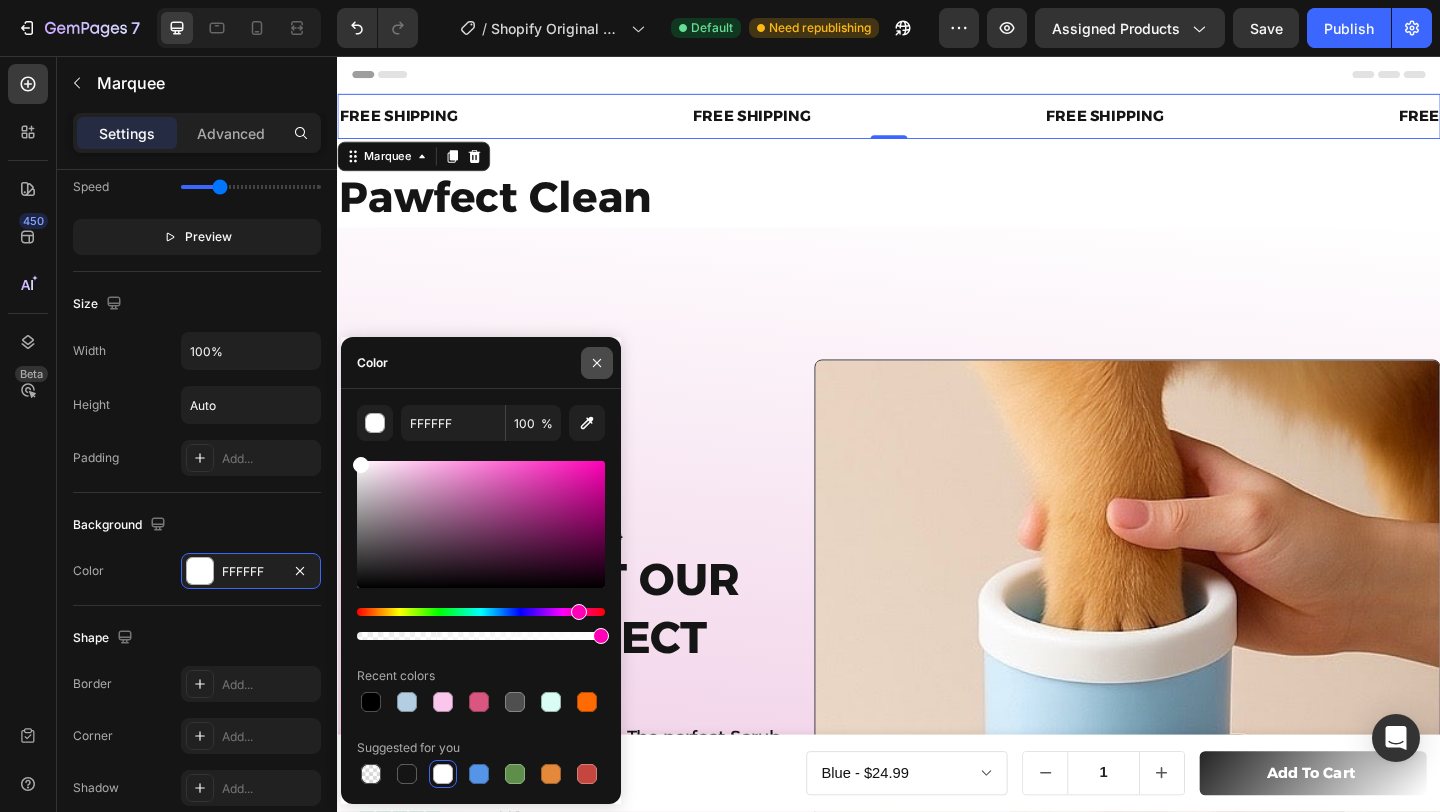 drag, startPoint x: 294, startPoint y: 336, endPoint x: 604, endPoint y: 365, distance: 311.3535 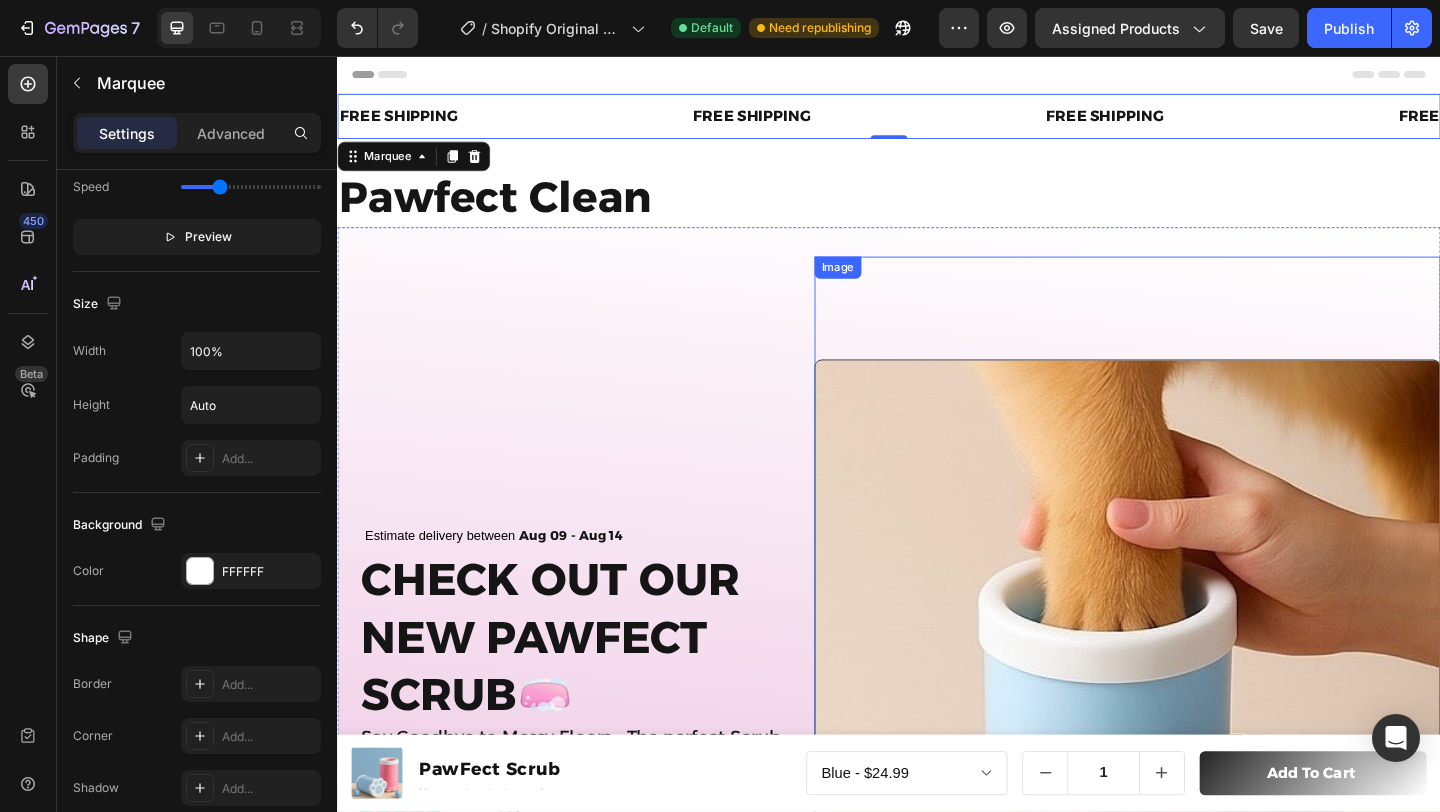 click on "Image" at bounding box center [1196, 672] 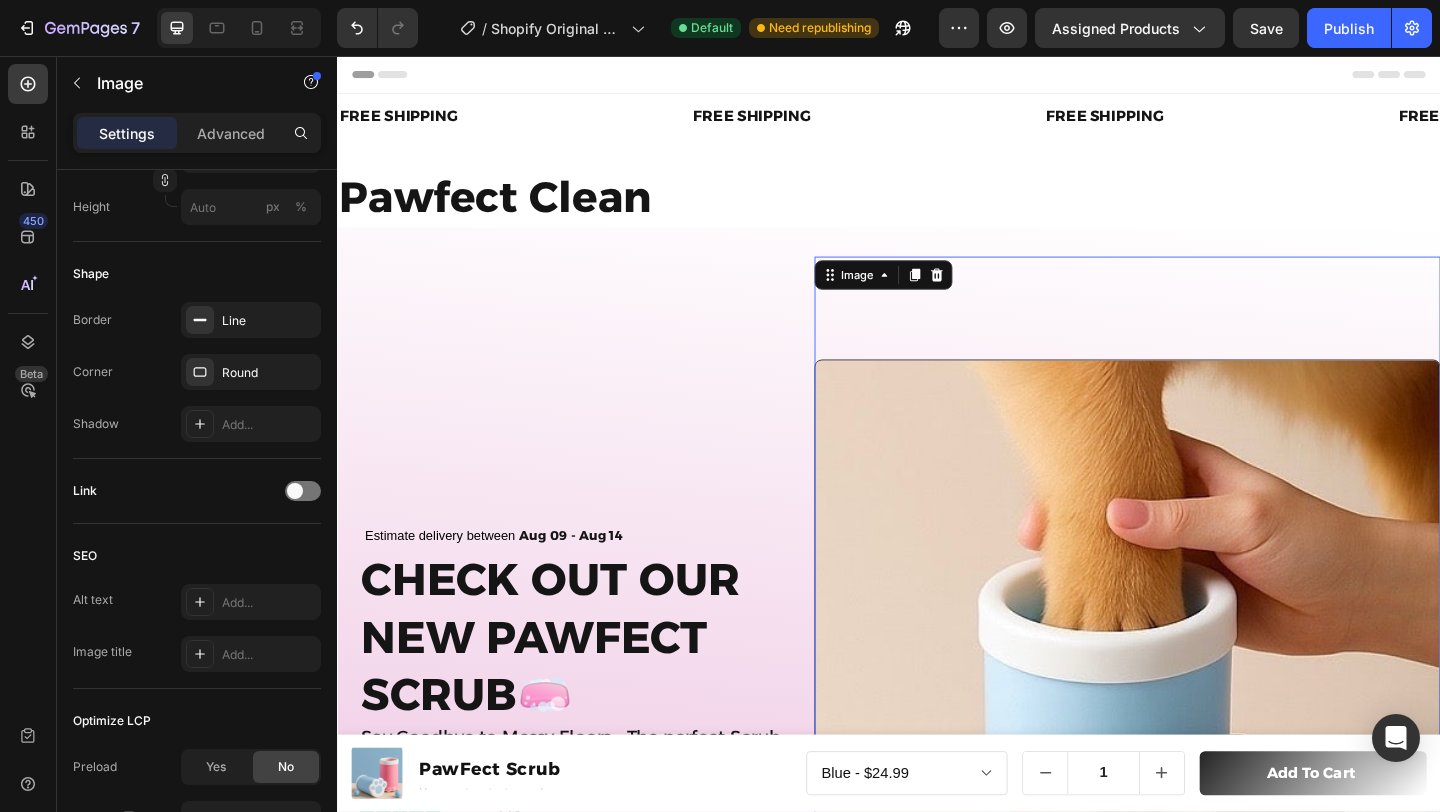 scroll, scrollTop: 0, scrollLeft: 0, axis: both 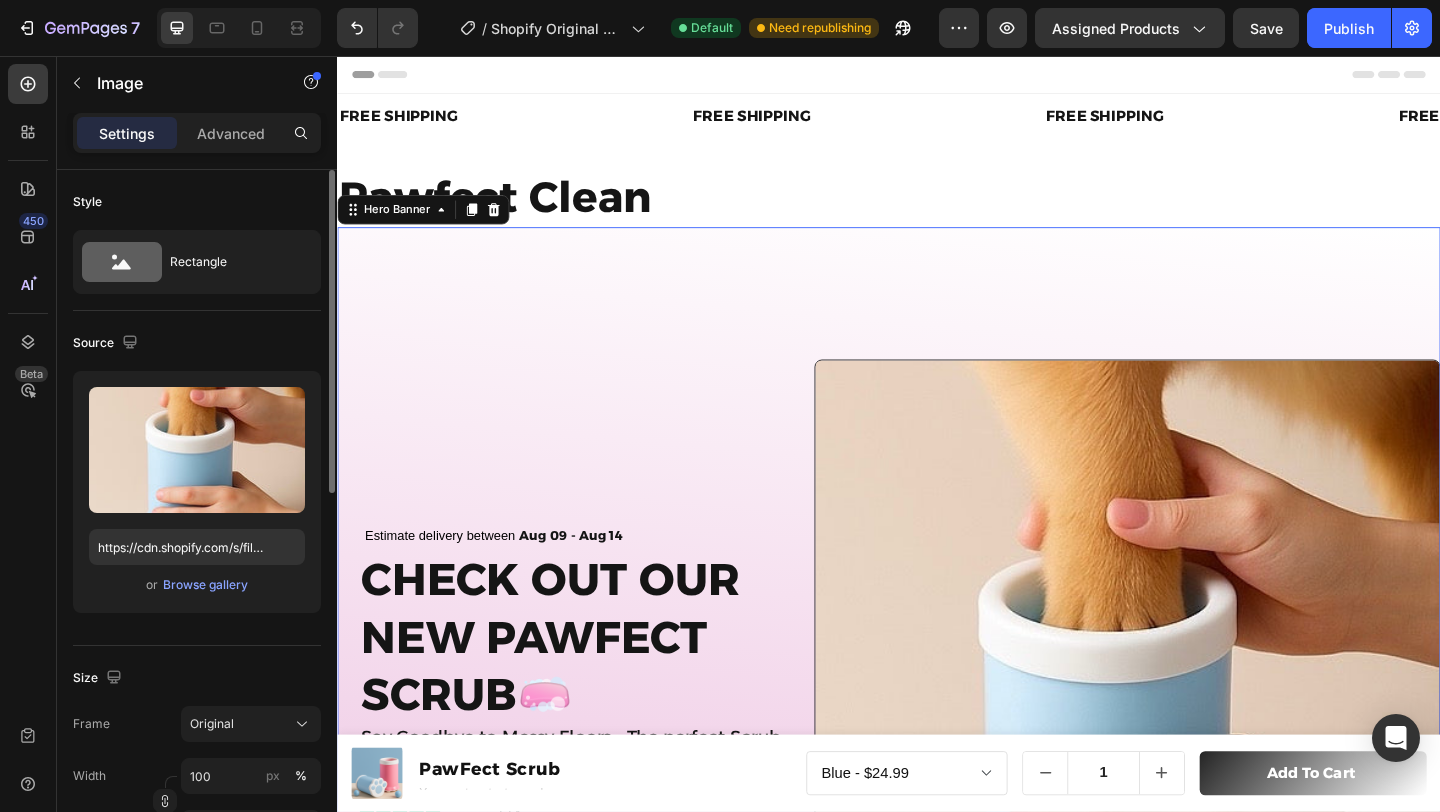 click on "Estimate delivery between
Aug 09 - Aug 14
Delivery Date Check out Our new pawfect scrub🧼  Heading Say Goodbye to Messy Floors - The perfect Scrub is here!!! Text Block
Icon
Icon
Icon
Icon
Icon Icon List 500+ Happy Customers Text Block Row" at bounding box center [580, 728] 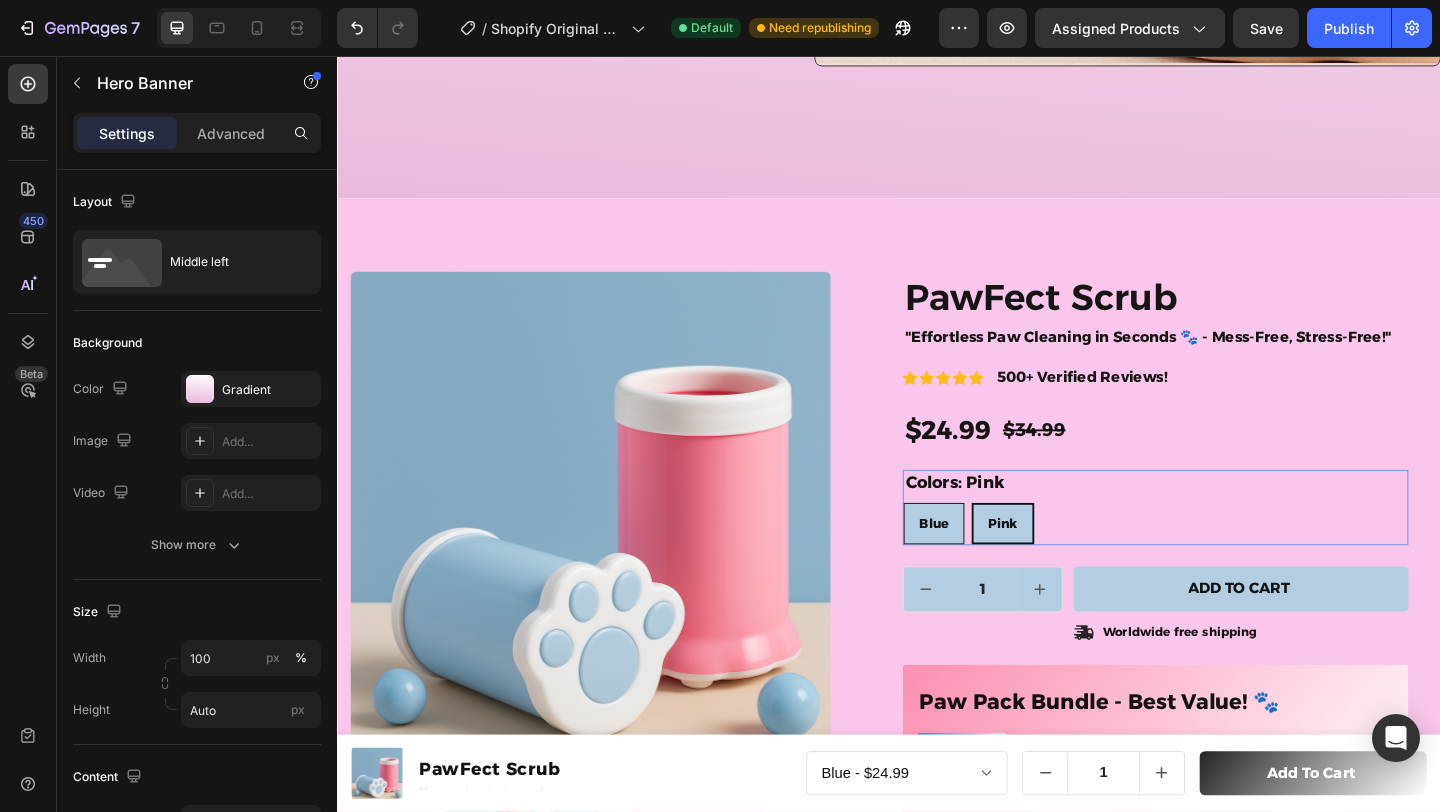 scroll, scrollTop: 724, scrollLeft: 0, axis: vertical 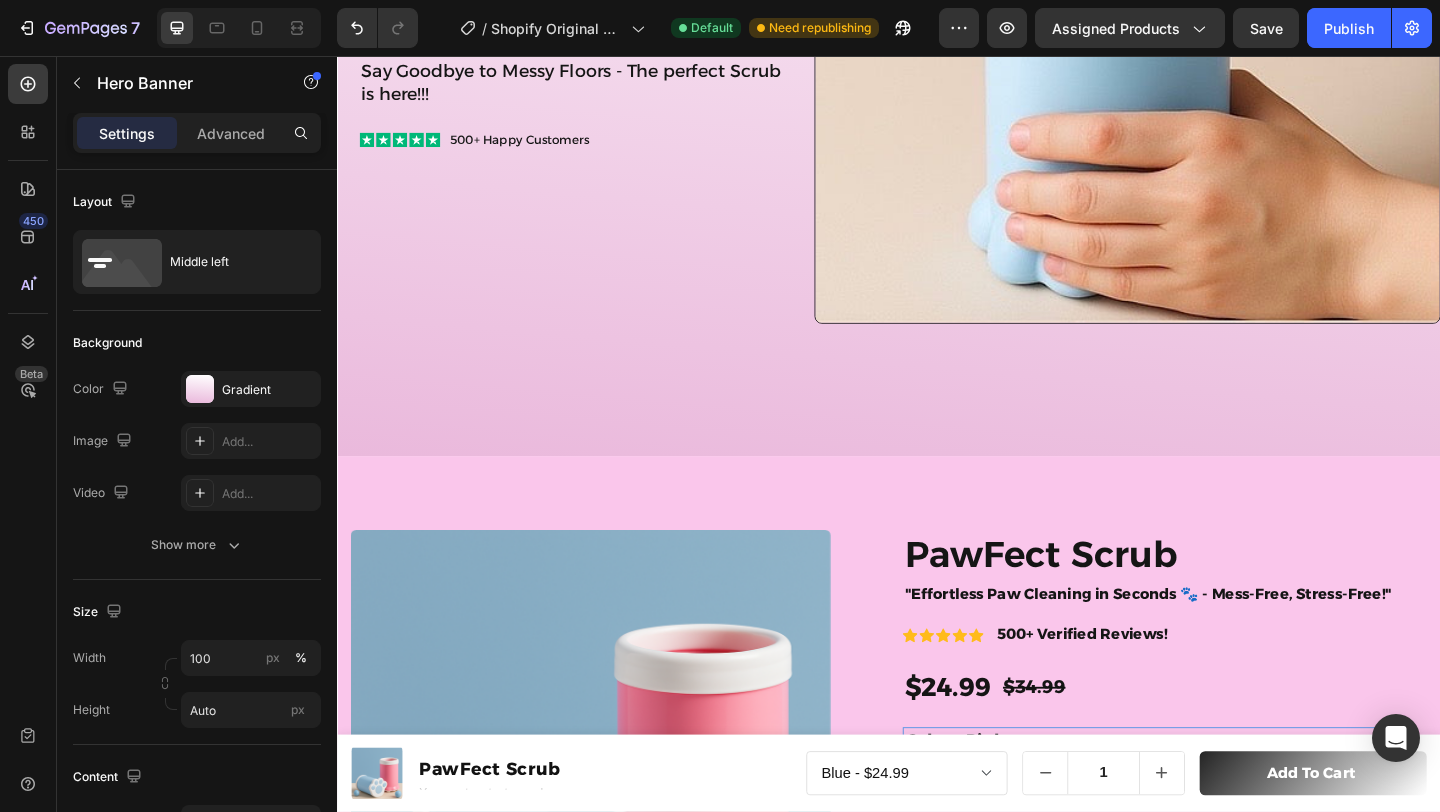 click on "Image" at bounding box center (1196, 4) 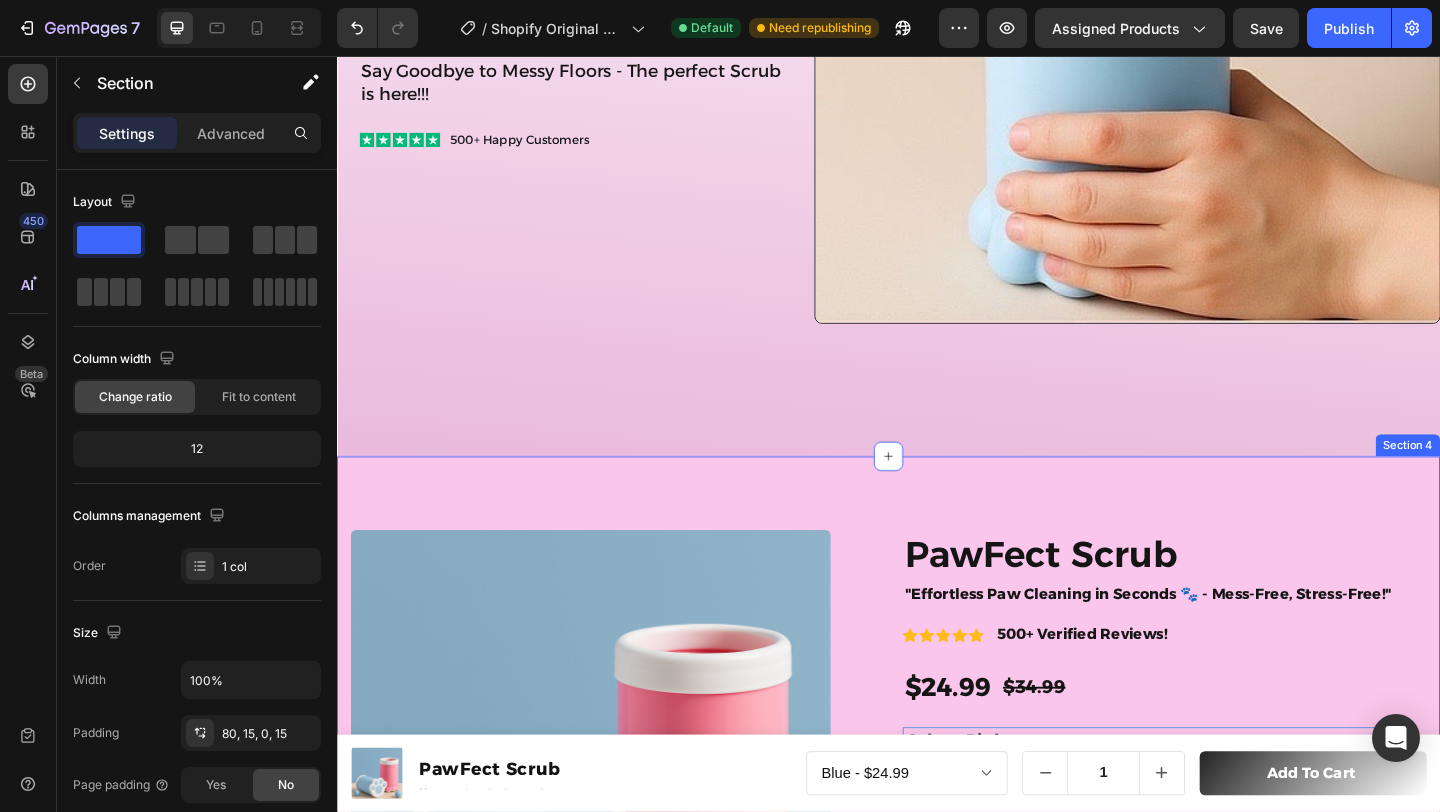 click on "Product Images
Material
Shipping Accordion Icon Icon Icon Icon Icon Icon List 2,500+ Verified Reviews! Text Block Row PawFect Scrub Product Title "Effortless Paw Cleaning in Seconds 🐾 - Mess-Free, Stress-Free!" Heading Icon Icon Icon Icon Icon Icon List 500+ Verified Reviews! Text Block Row $24.99 Product Price Product Price $34.99 Compare Price Compare Price 29% off Product Badge Row Colors: Pink Blue Blue Blue Pink Pink Pink Product Variants & Swatches Blue Blue     Blue Pink Pink     Pink Product Variants & Swatches
1
Product Quantity Row Add to cart Add to Cart
Icon Worldwide free shipping Text Block Row Row Paw Pack Bundle - Best Value! 🐾 Text Block Row Most popular Text Block Buy 2 items Text Block 15% Off + Freeshipping Text Block Row Row Row Product Section 4" at bounding box center [937, 933] 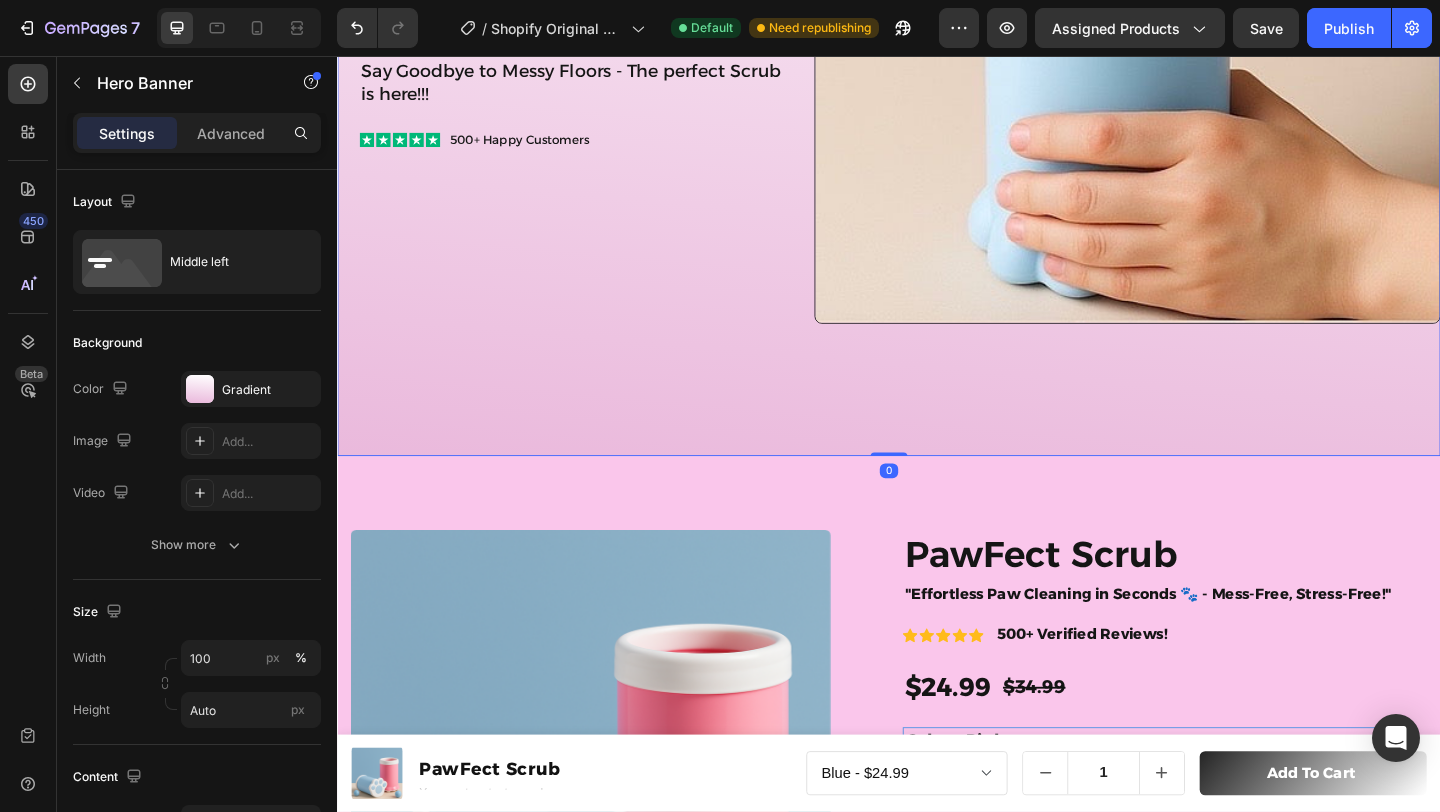 click on "Estimate delivery between
Aug 09 - Aug 14
Delivery Date Check out Our new pawfect scrub🧼  Heading Say Goodbye to Messy Floors - The perfect Scrub is here!!! Text Block
Icon
Icon
Icon
Icon
Icon Icon List 500+ Happy Customers Text Block Row" at bounding box center (580, 4) 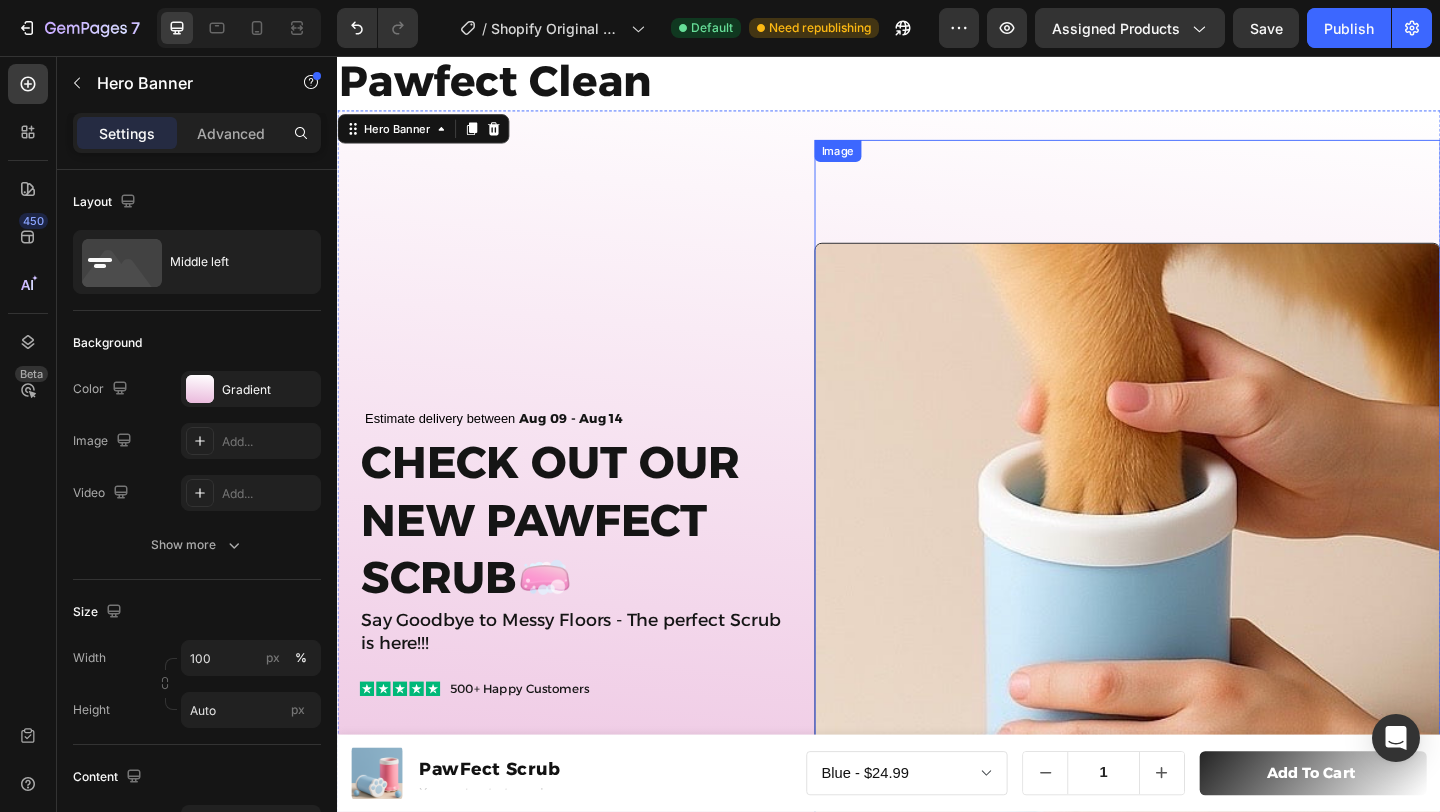 scroll, scrollTop: 0, scrollLeft: 0, axis: both 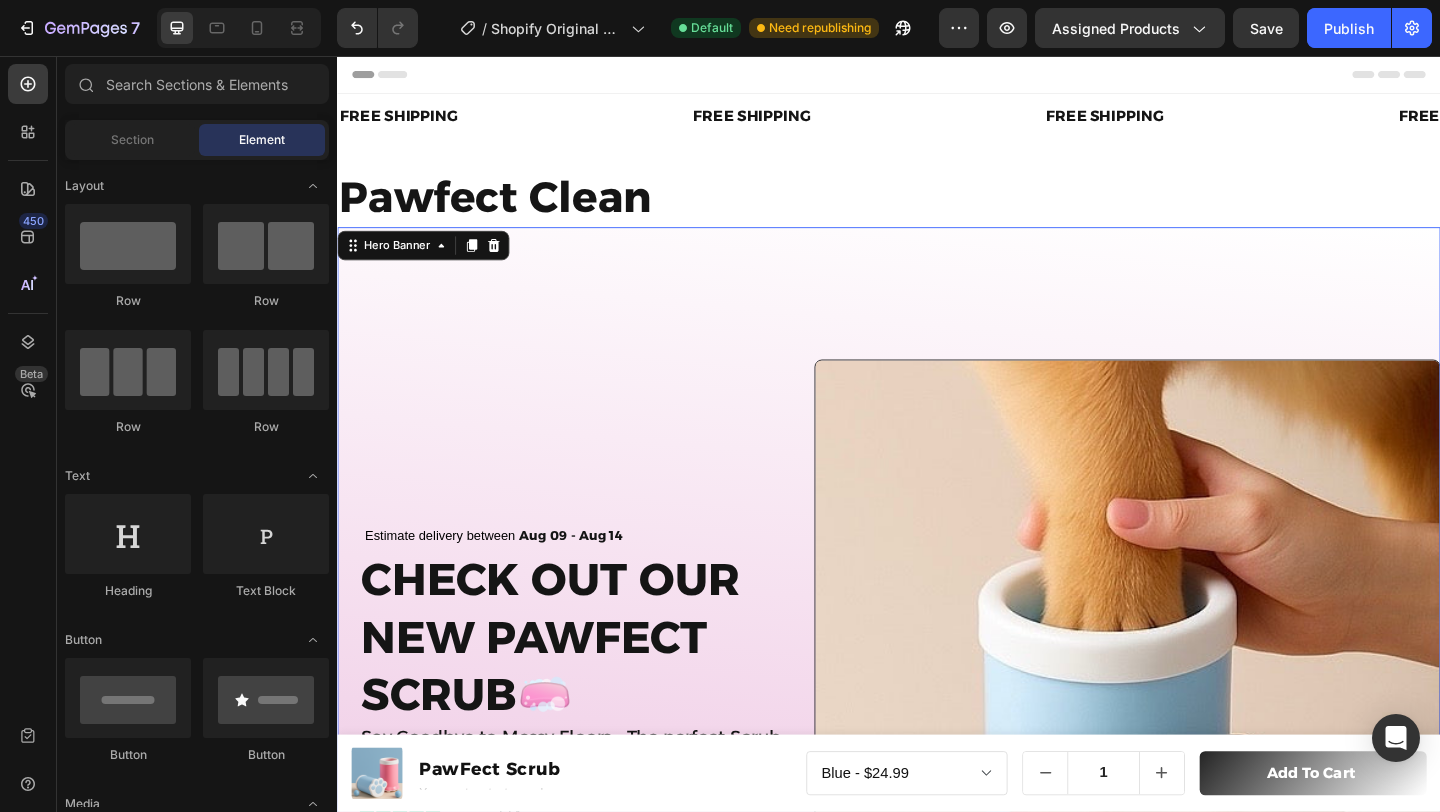 click at bounding box center (937, 76) 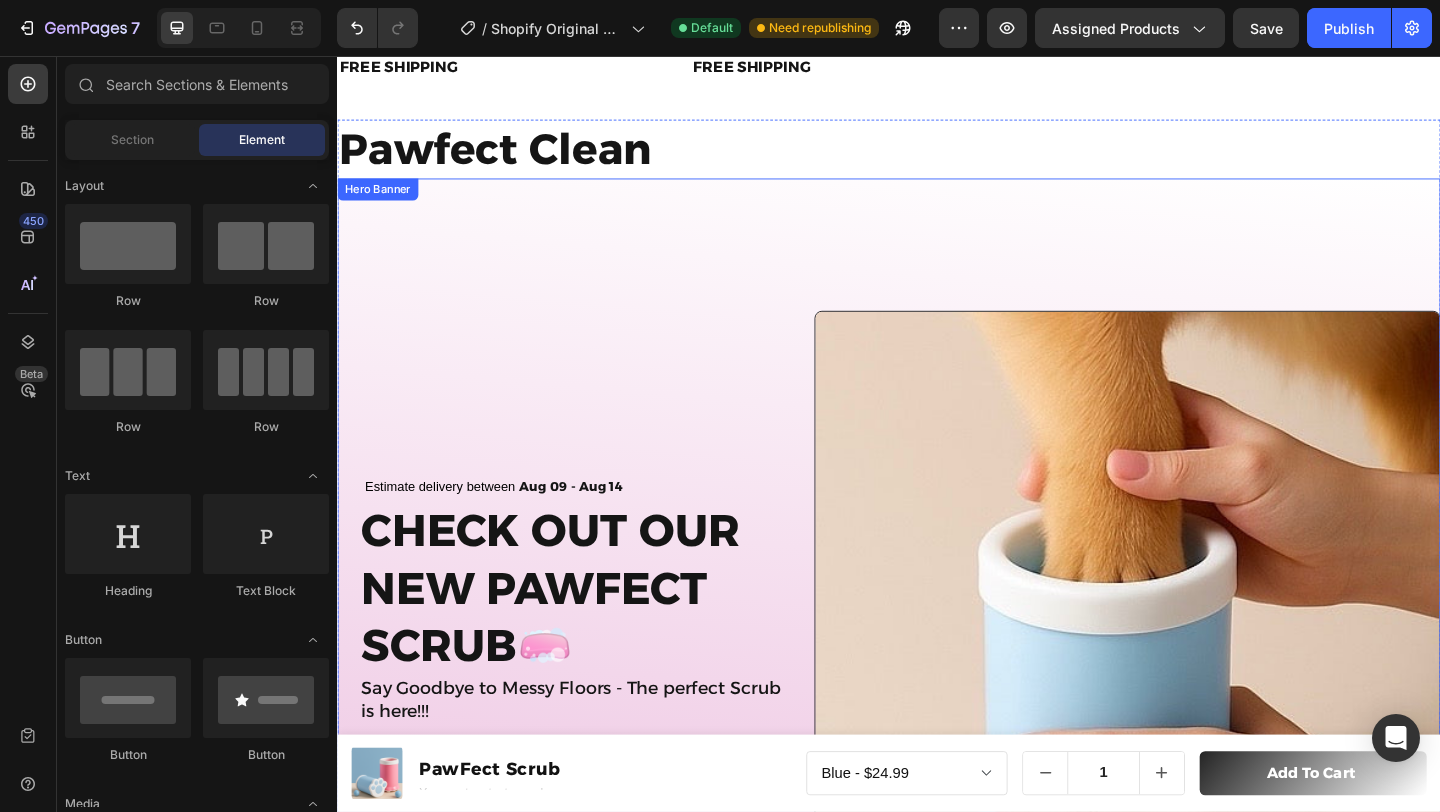 scroll, scrollTop: 0, scrollLeft: 0, axis: both 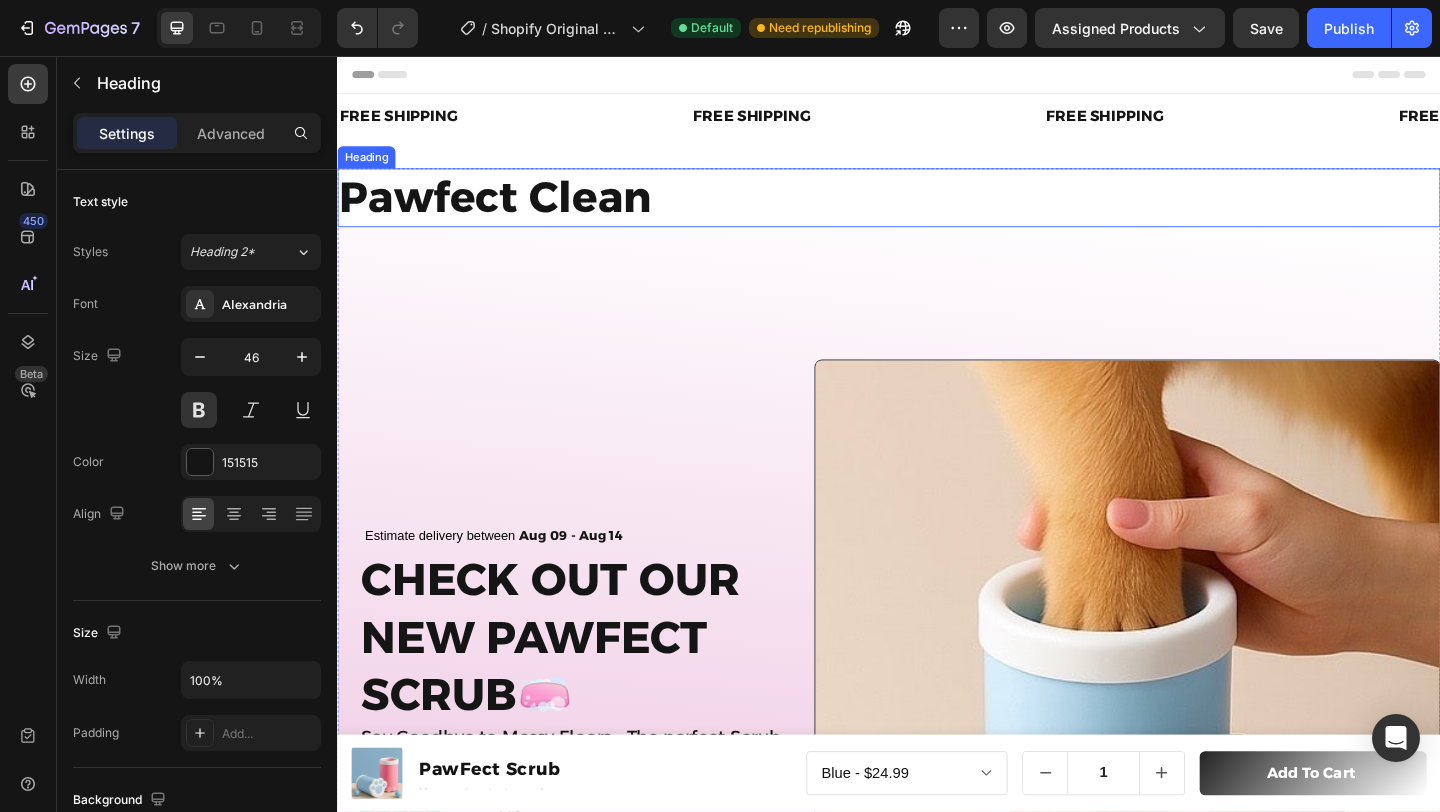 click on "Pawfect Clean" at bounding box center [937, 210] 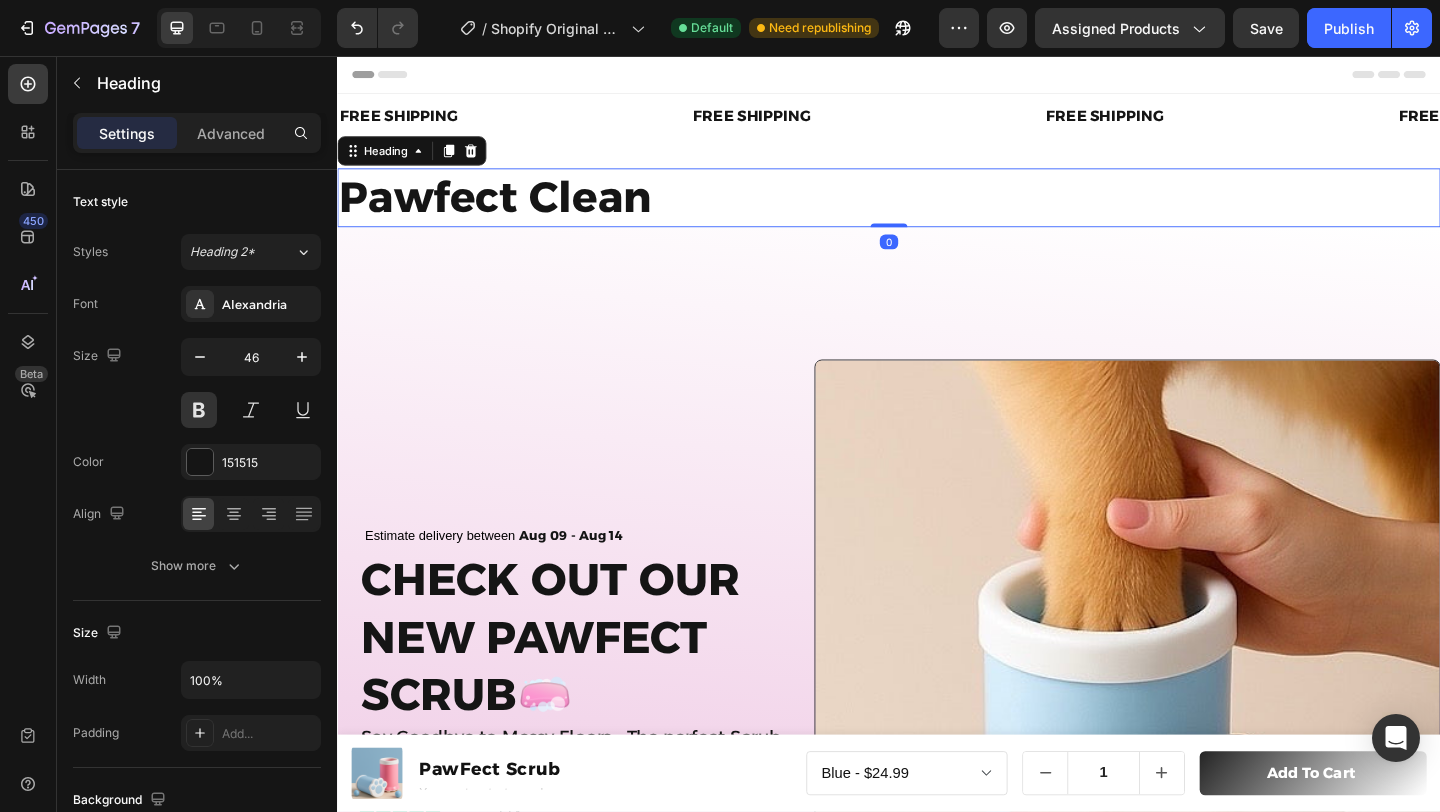 click at bounding box center (937, 76) 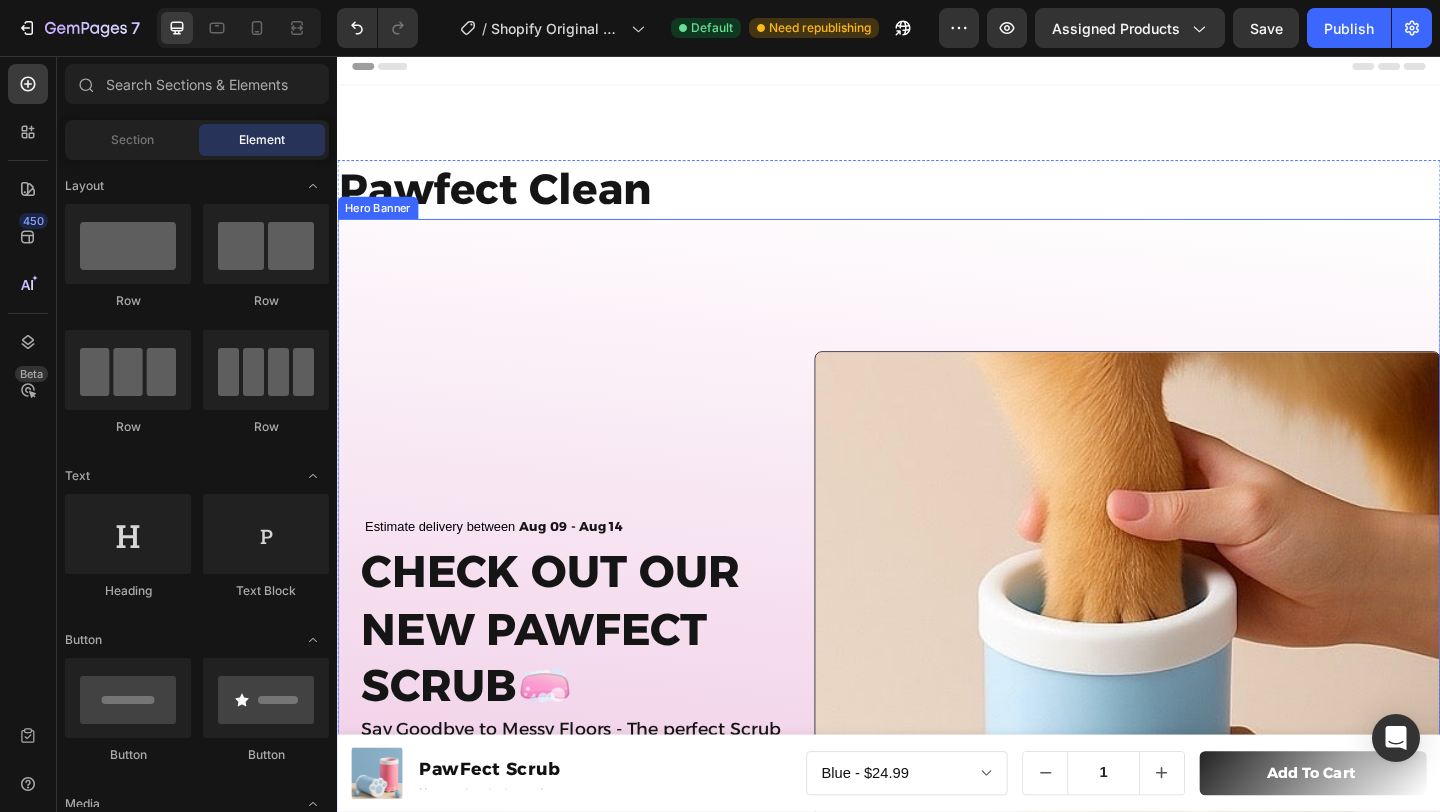 scroll, scrollTop: 0, scrollLeft: 0, axis: both 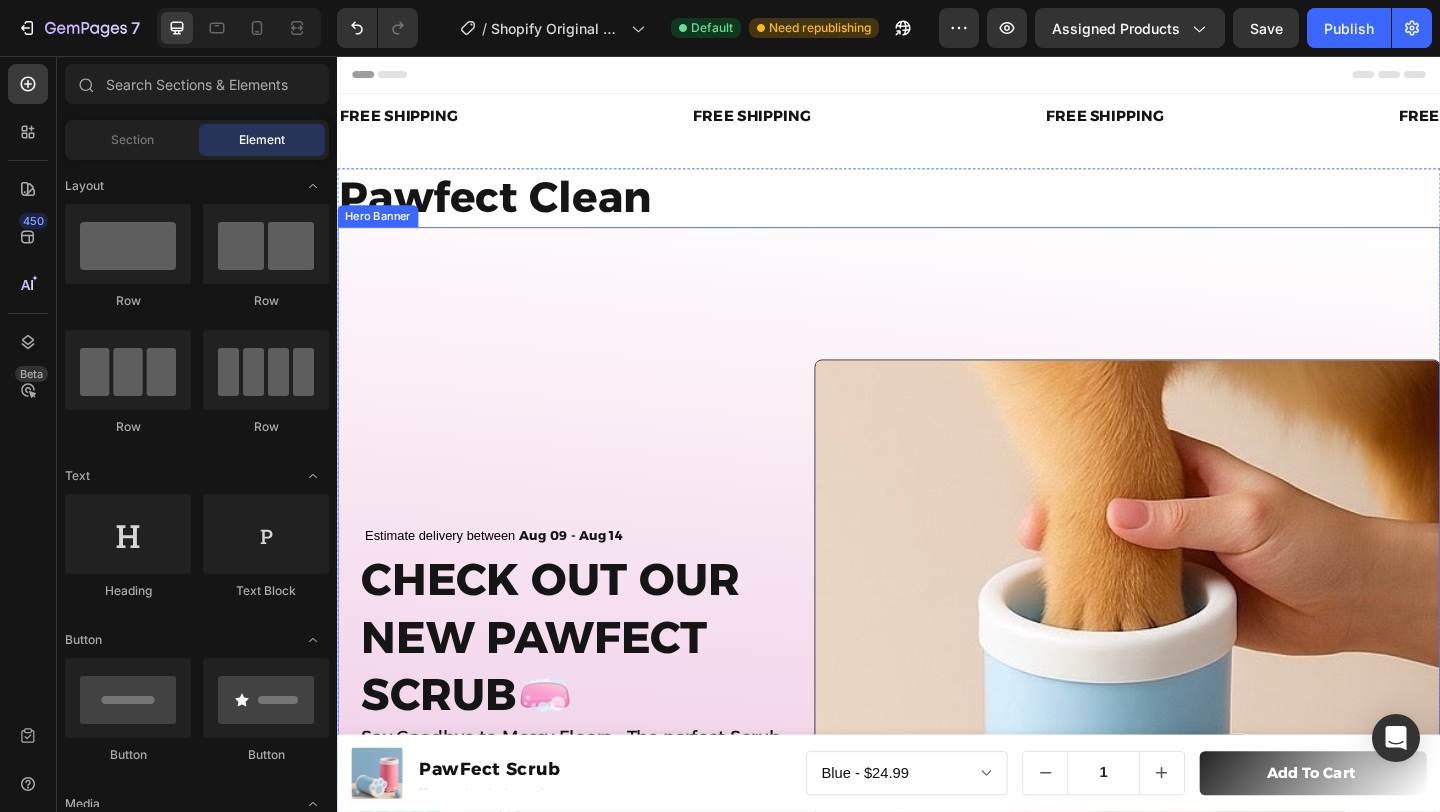 click on "Estimate delivery between
Aug 09 - Aug 14
Delivery Date Check out Our new pawfect scrub🧼  Heading Say Goodbye to Messy Floors - The perfect Scrub is here!!! Text Block
Icon
Icon
Icon
Icon
Icon Icon List 500+ Happy Customers Text Block Row" at bounding box center (580, 728) 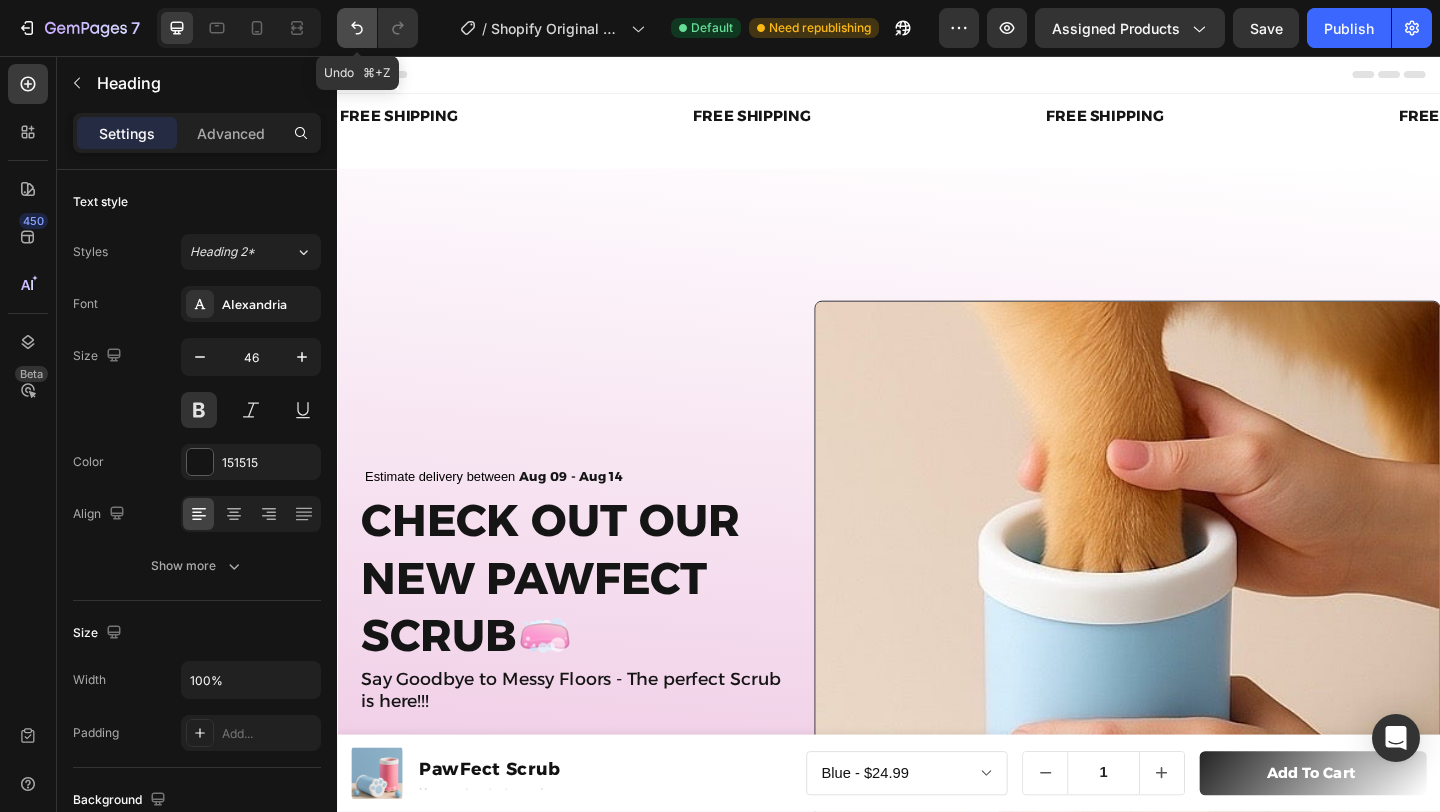 click 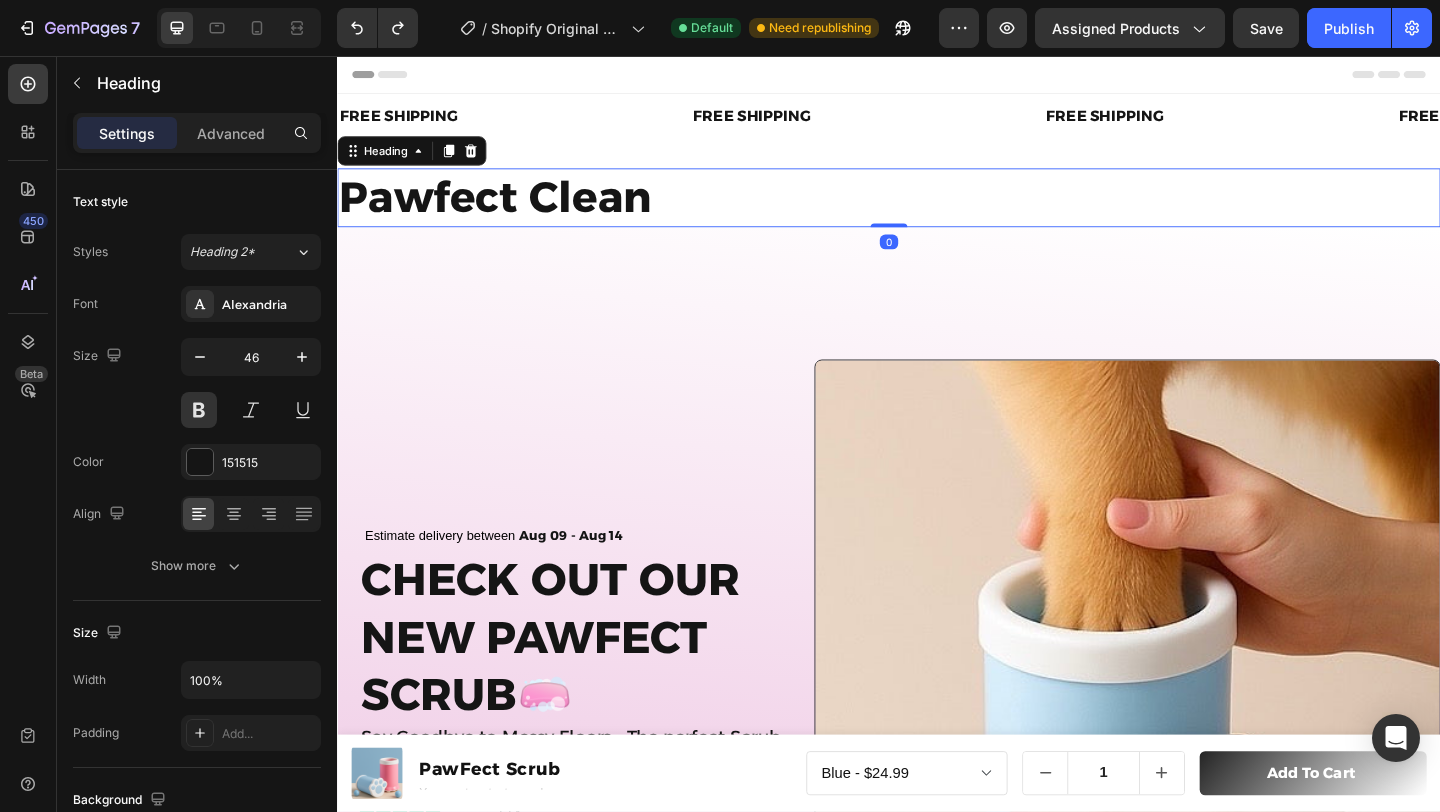 click on "Pawfect Clean" at bounding box center [937, 210] 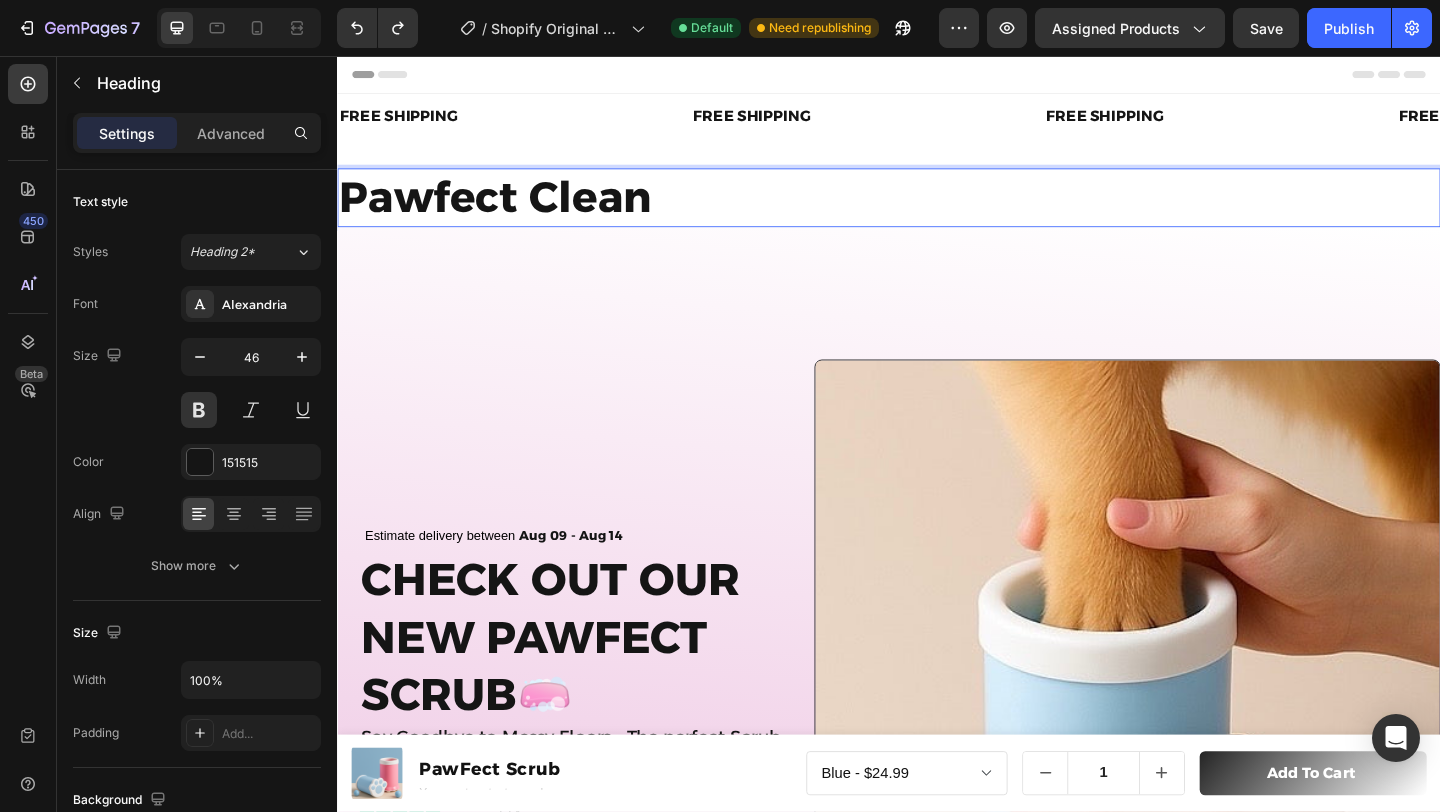 click on "Pawfect Clean" at bounding box center [937, 210] 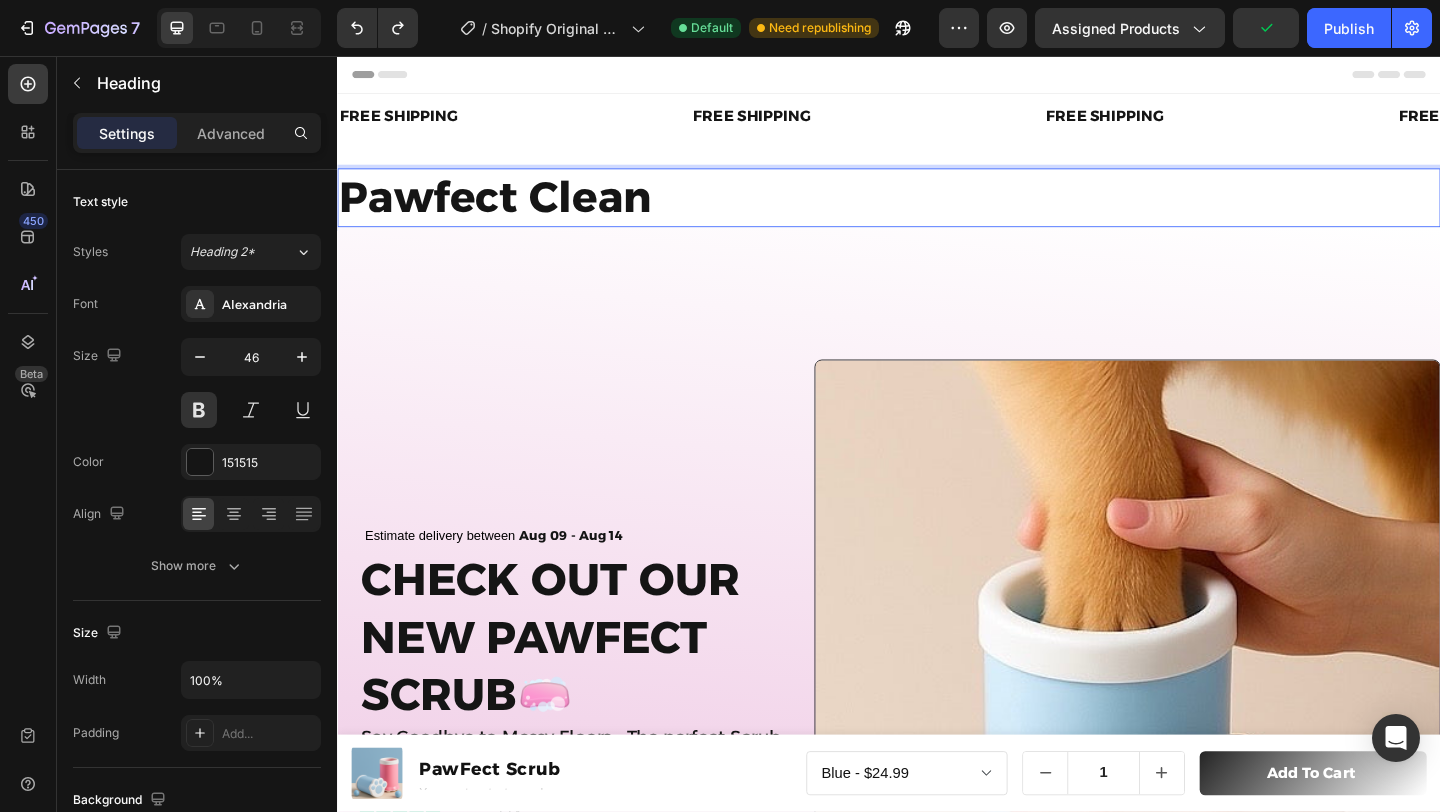 click on "Pawfect Clean" at bounding box center (937, 210) 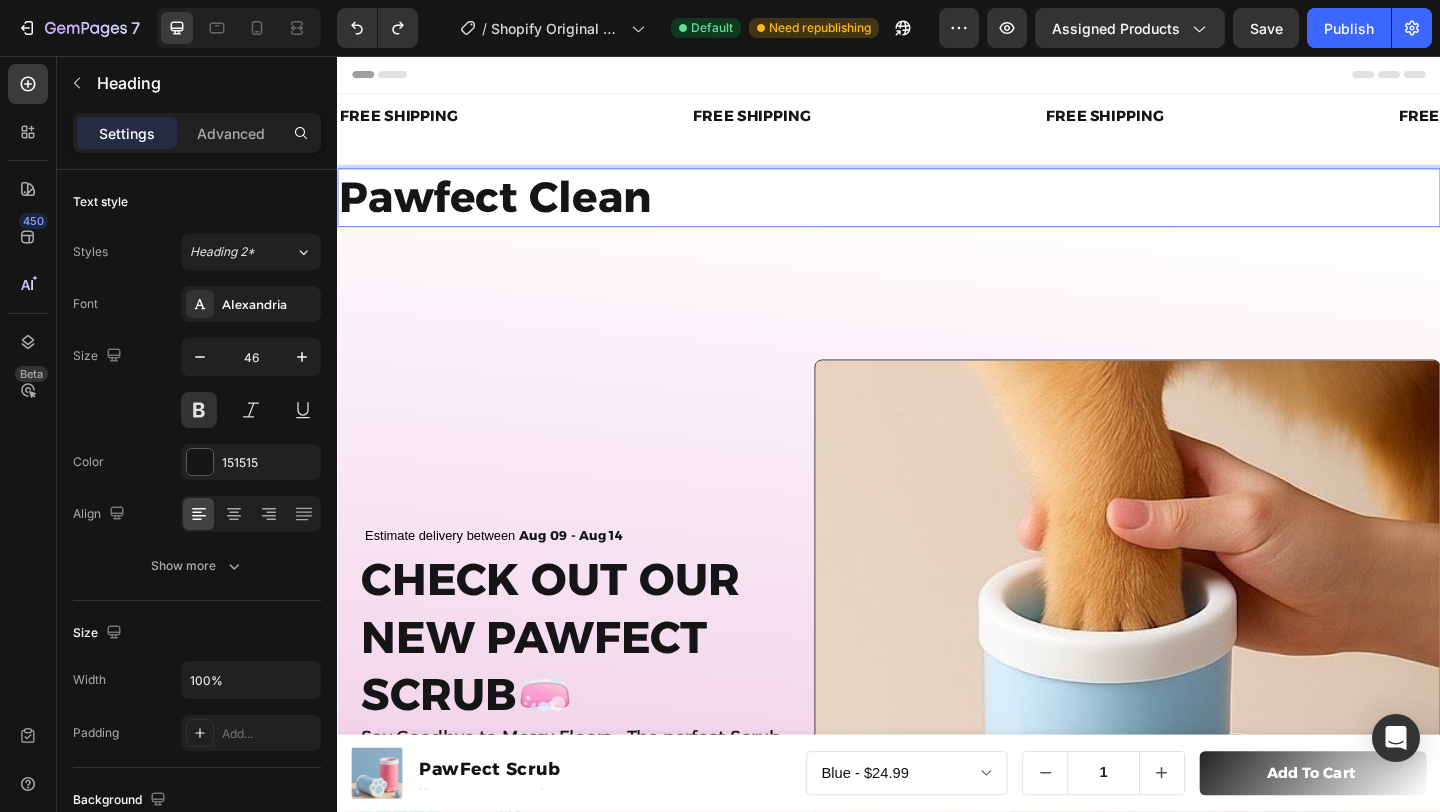click on "Pawfect Clean" at bounding box center [937, 210] 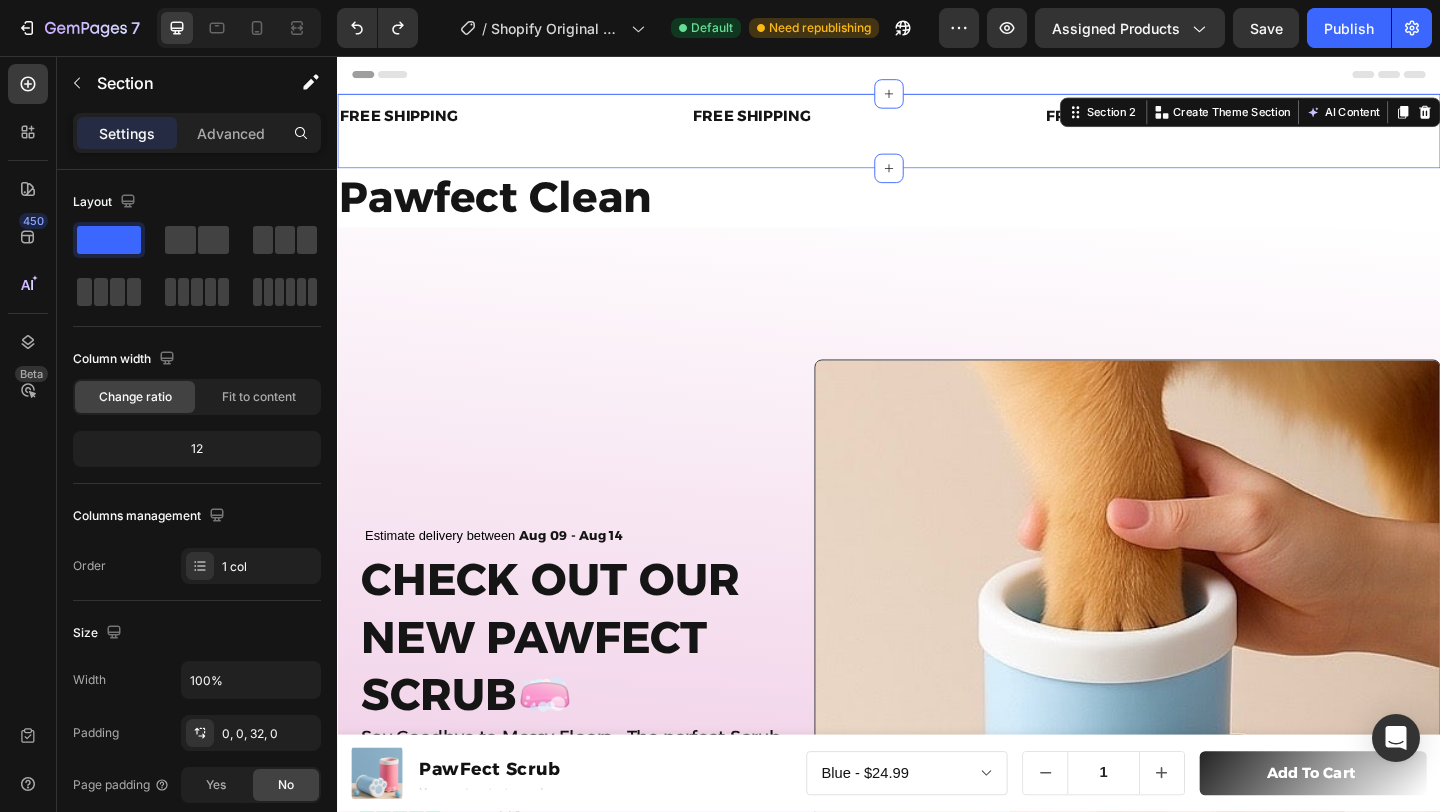 click on "FREE SHIPPING Text Block Text Block Text Block Text Block FREE SHIPPING Text Block Text Block Text Block Text Block FREE SHIPPING Text Block Text Block Text Block Text Block FREE SHIPPING Text Block Text Block Text Block Text Block FREE SHIPPING Text Block Text Block Text Block Text Block FREE SHIPPING Text Block Text Block Text Block Text Block FREE SHIPPING Text Block Text Block Text Block Text Block FREE SHIPPING Text Block Text Block Text Block Text Block FREE SHIPPING Text Block Text Block Text Block Text Block FREE SHIPPING Text Block Text Block Text Block Text Block Marquee Section 2   You can create reusable sections Create Theme Section AI Content Write with GemAI What would you like to describe here? Tone and Voice Persuasive Product Show more Generate" at bounding box center [937, 137] 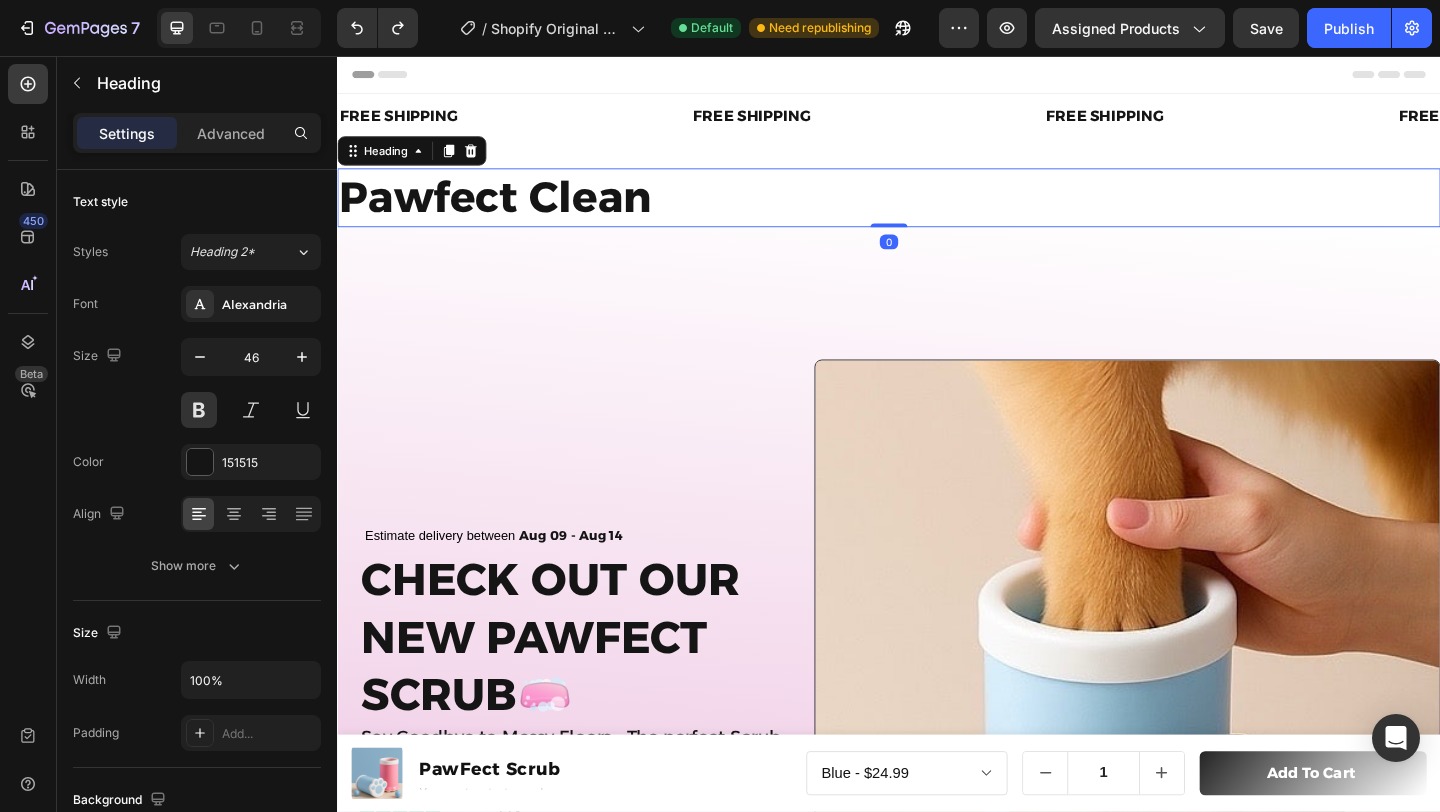 click on "Pawfect Clean" at bounding box center [937, 210] 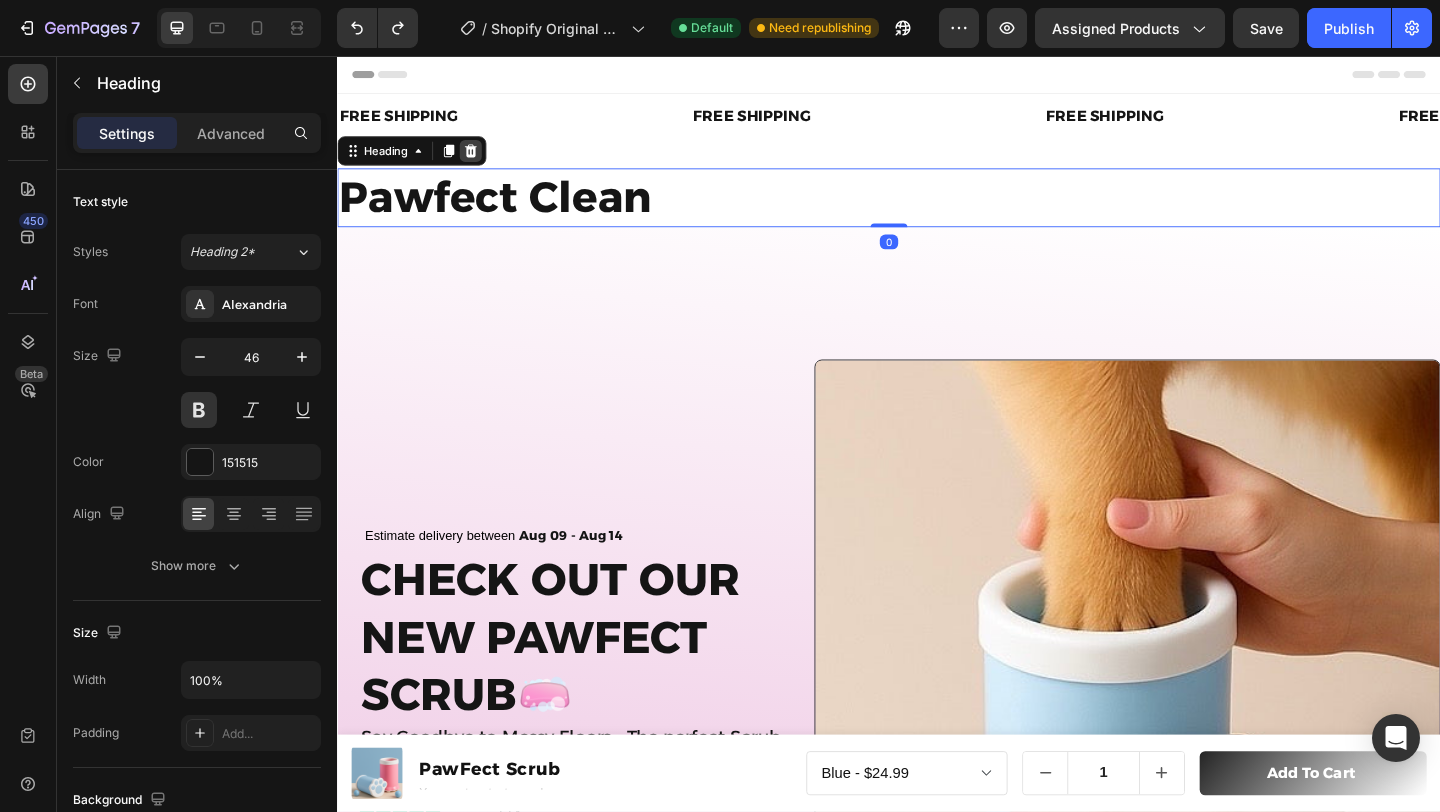 click 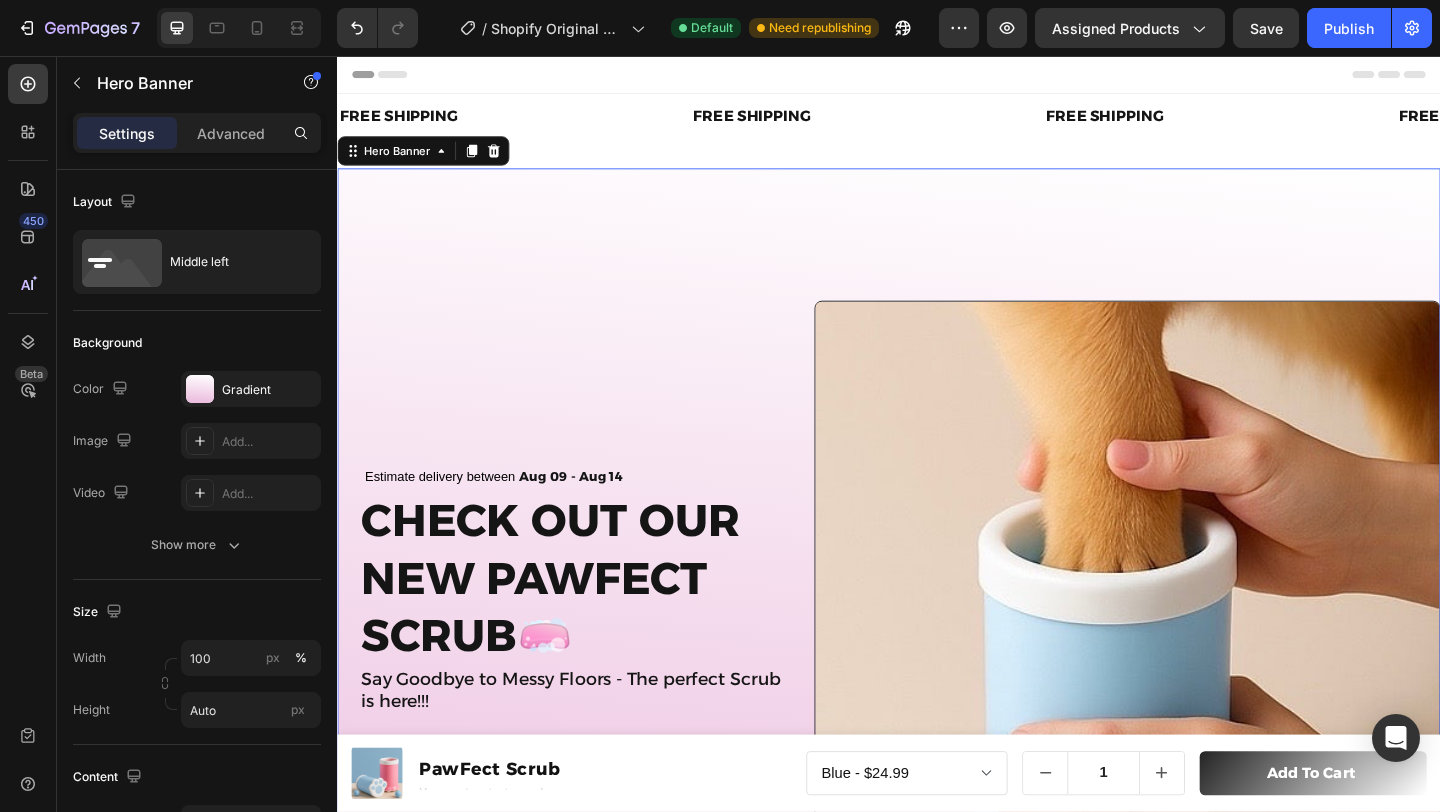 click on "Estimate delivery between
Aug 09 - Aug 14
Delivery Date Check out Our new pawfect scrub🧼  Heading Say Goodbye to Messy Floors - The perfect Scrub is here!!! Text Block
Icon
Icon
Icon
Icon
Icon Icon List 500+ Happy Customers Text Block Row" at bounding box center (580, 664) 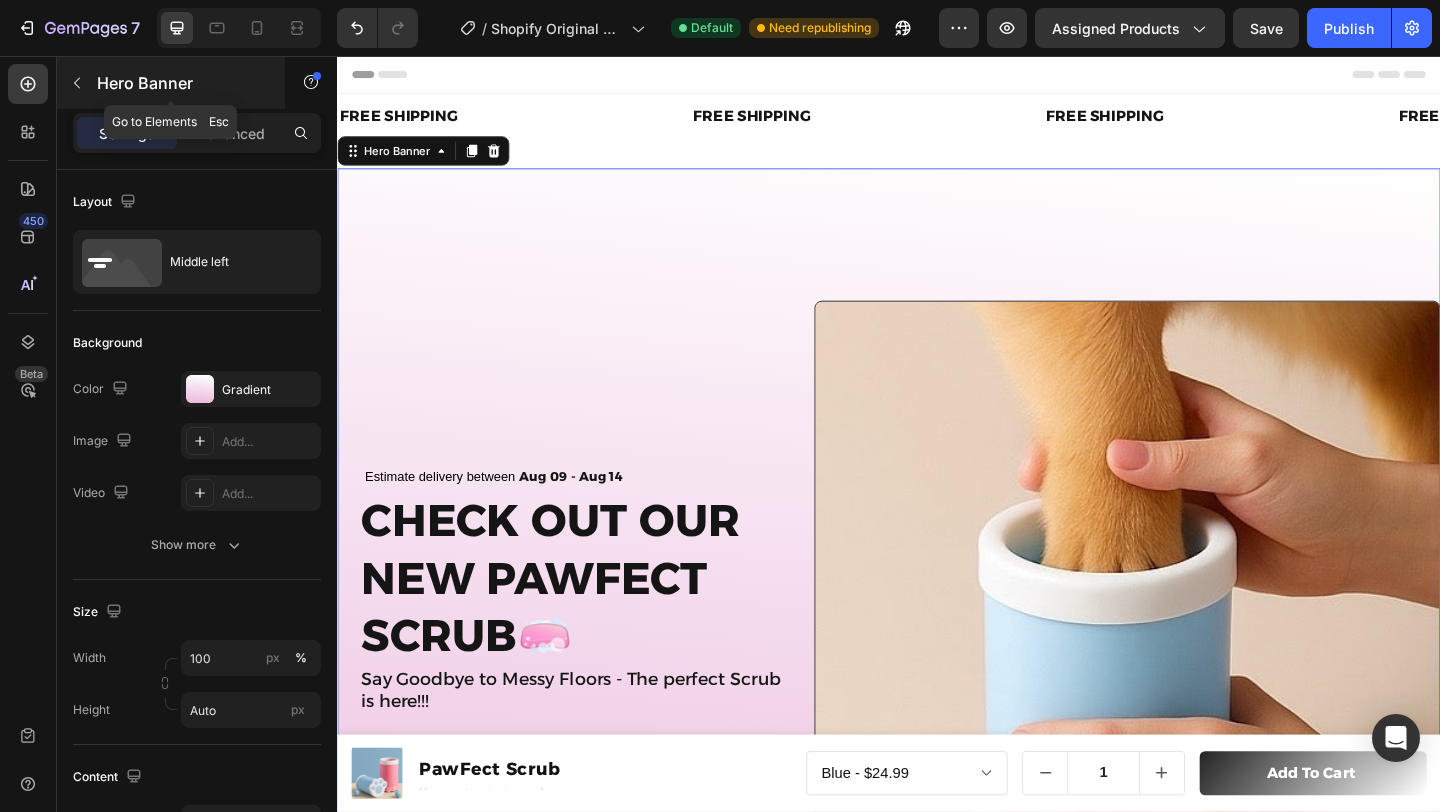 click at bounding box center [77, 83] 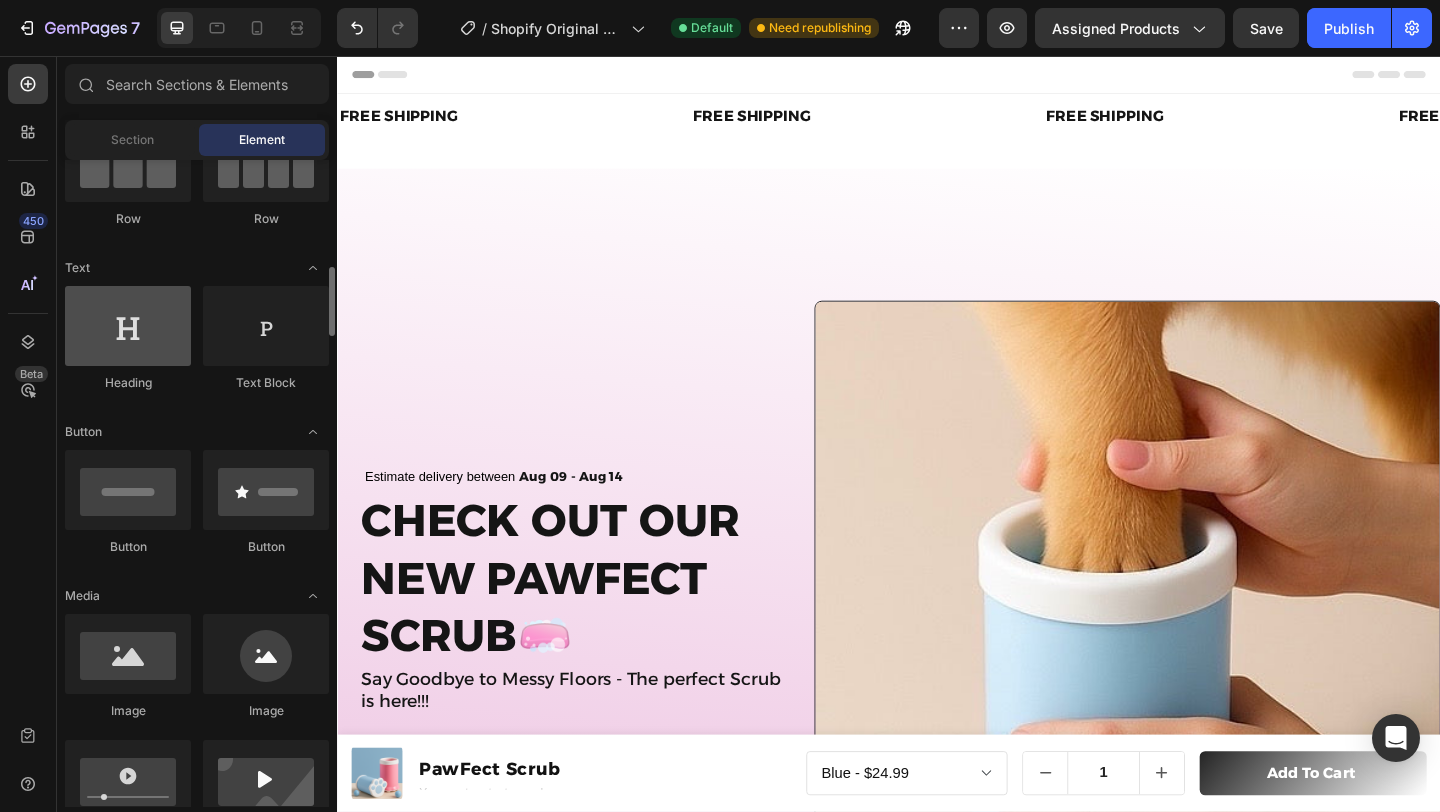 scroll, scrollTop: 193, scrollLeft: 0, axis: vertical 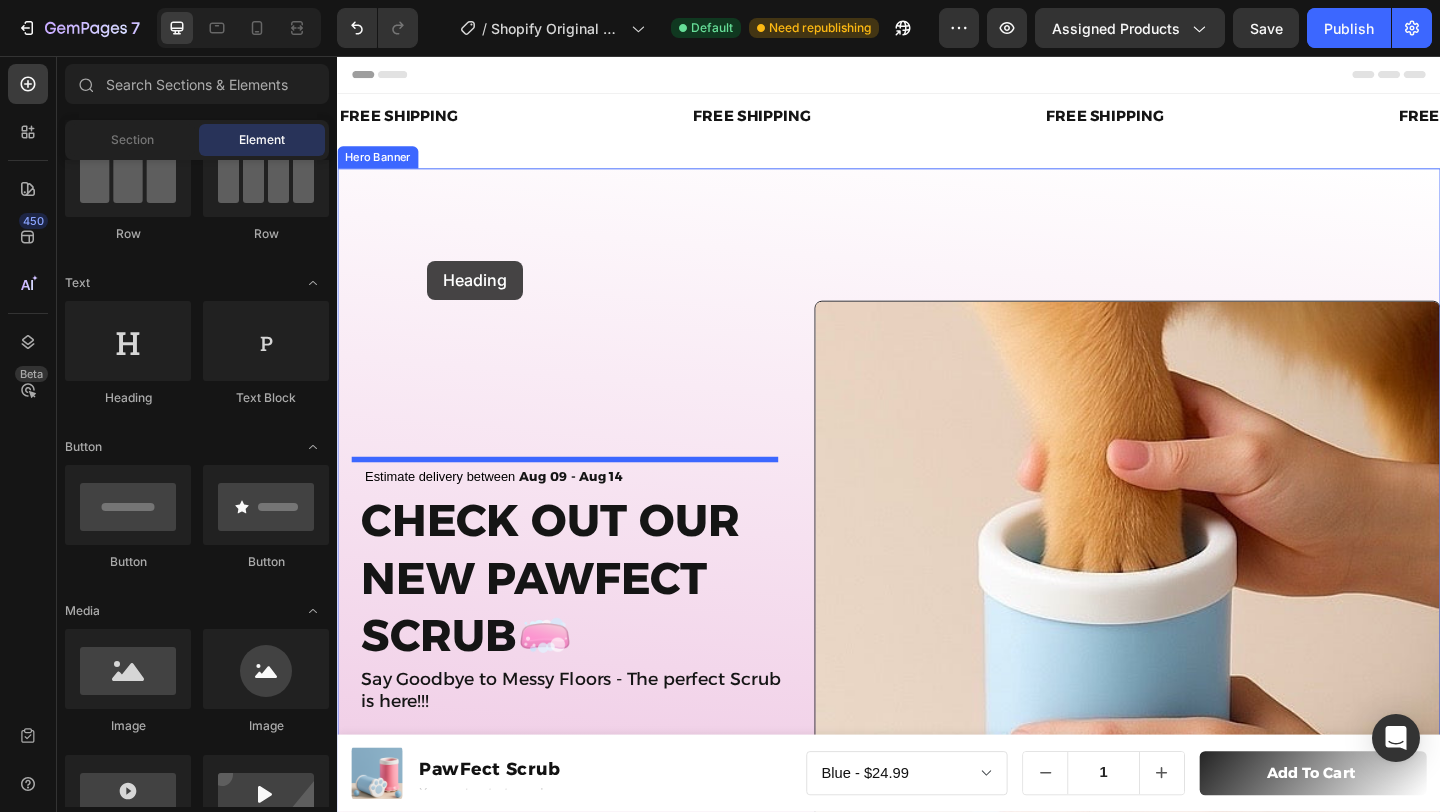 drag, startPoint x: 482, startPoint y: 389, endPoint x: 435, endPoint y: 279, distance: 119.62023 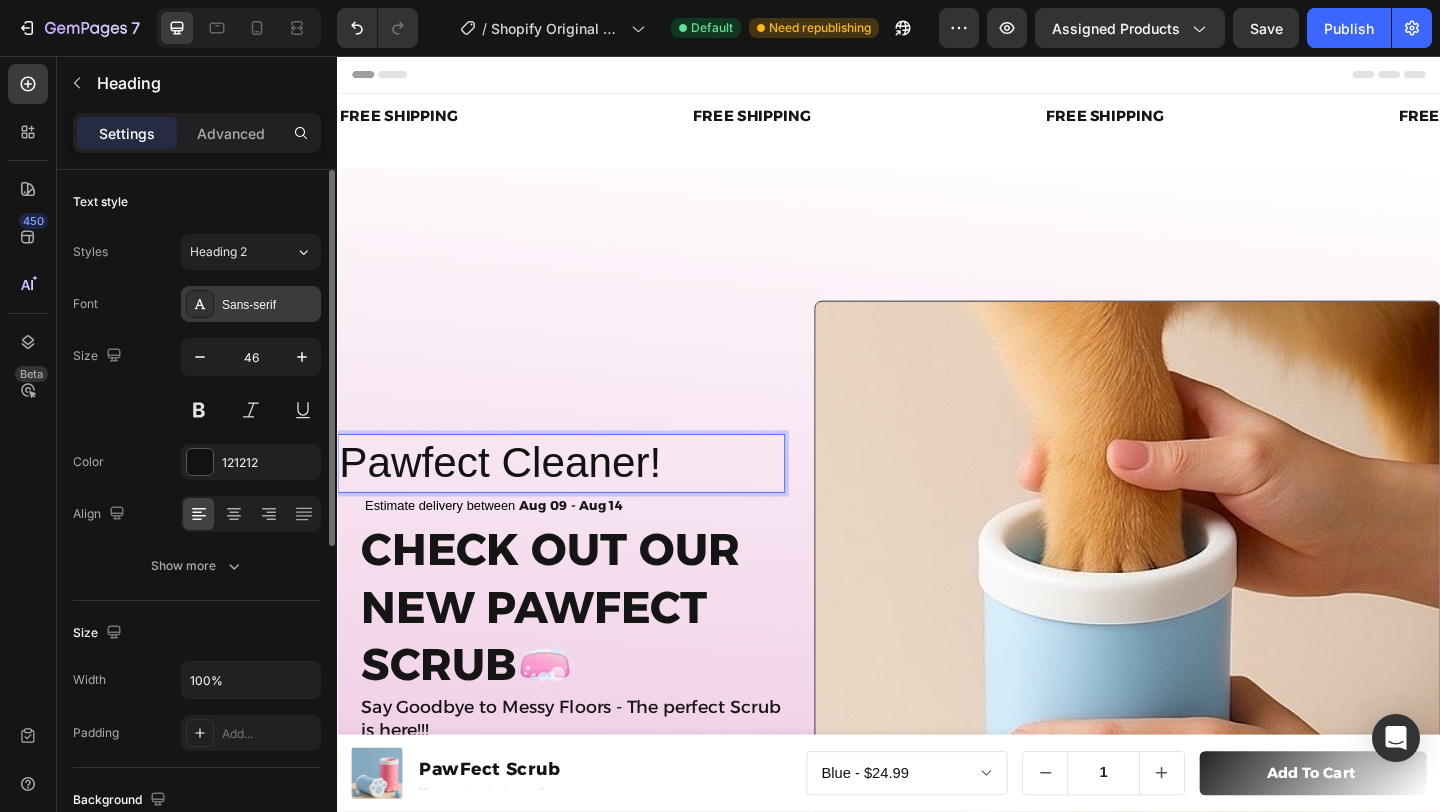 click on "Sans-serif" at bounding box center (269, 305) 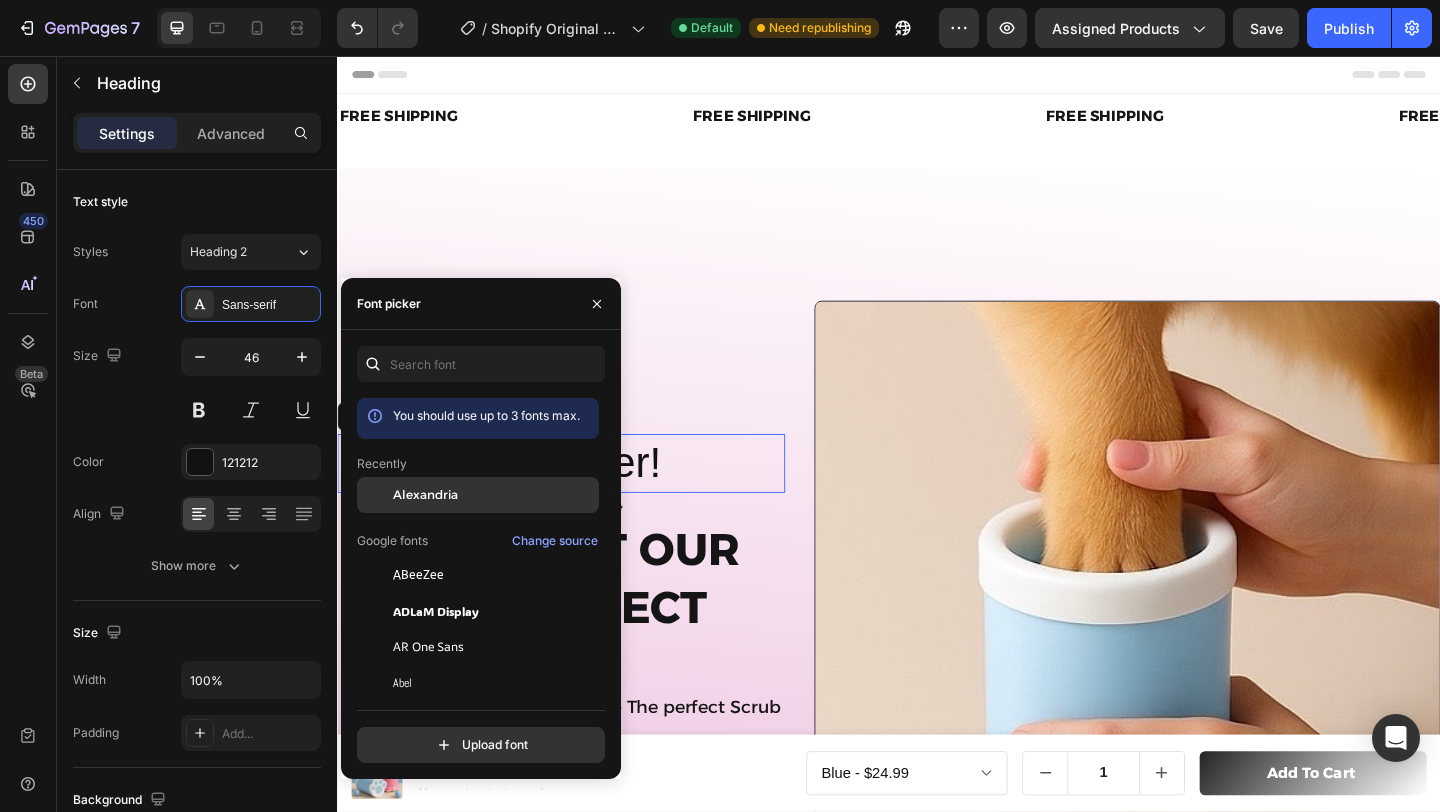 click on "Alexandria" at bounding box center (425, 495) 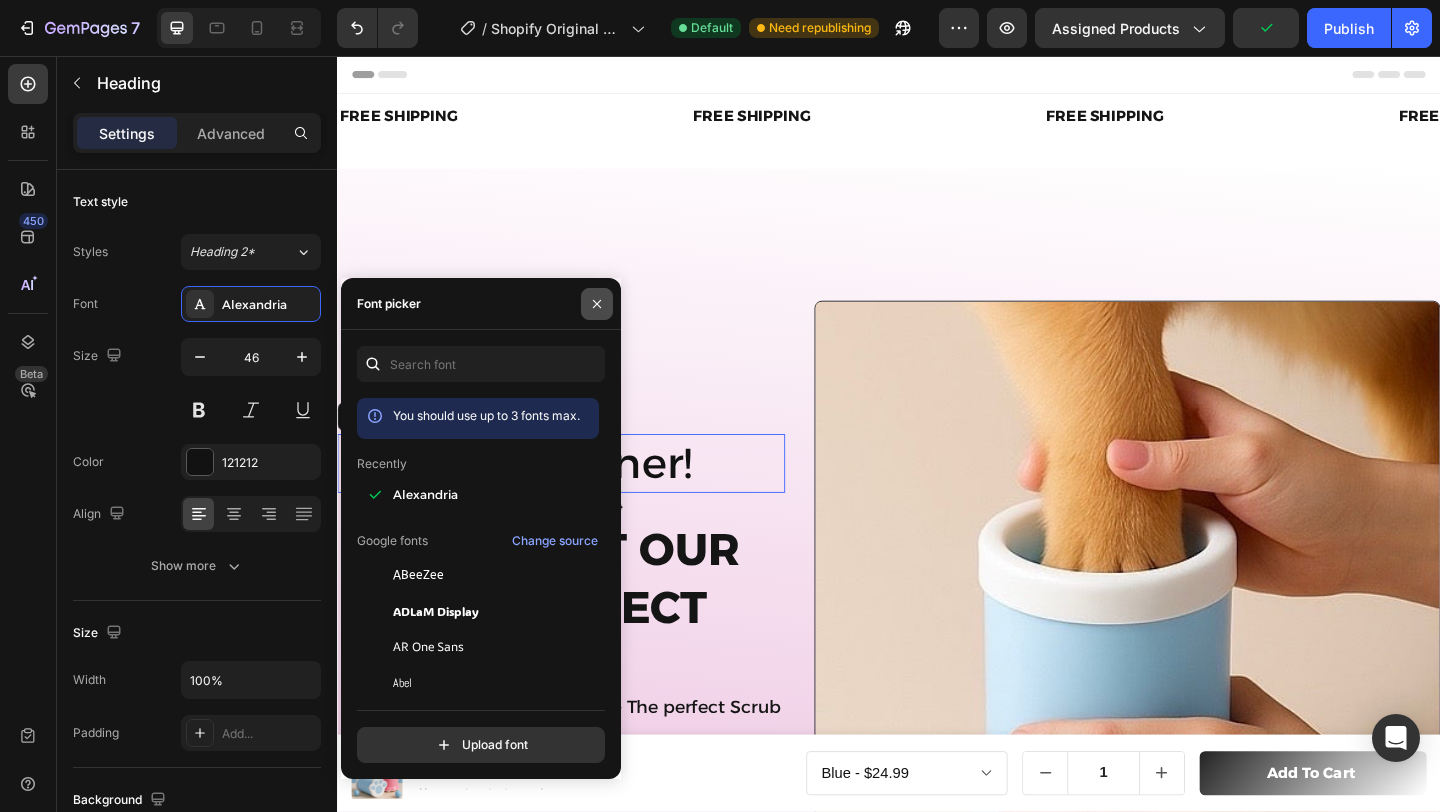 click 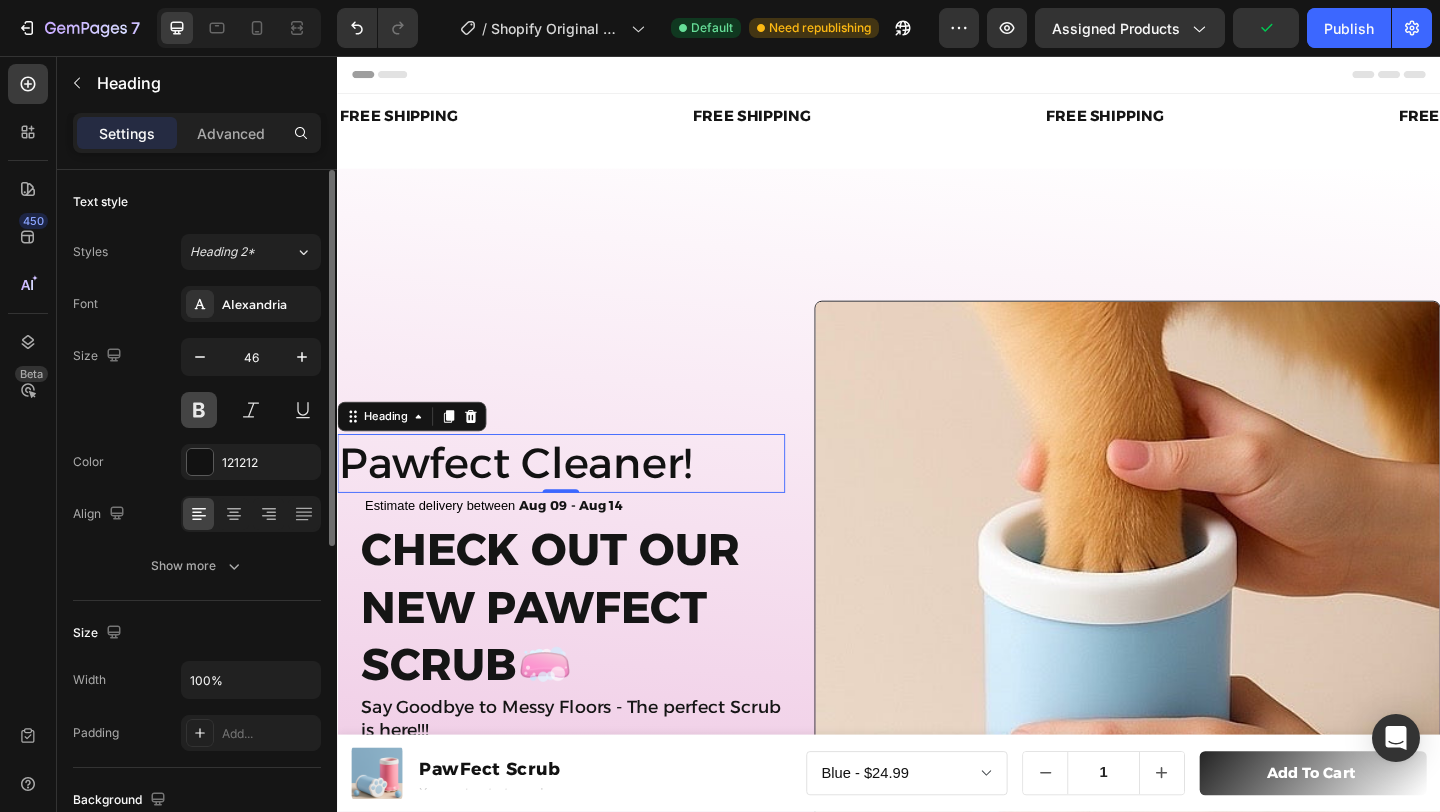 click at bounding box center (199, 410) 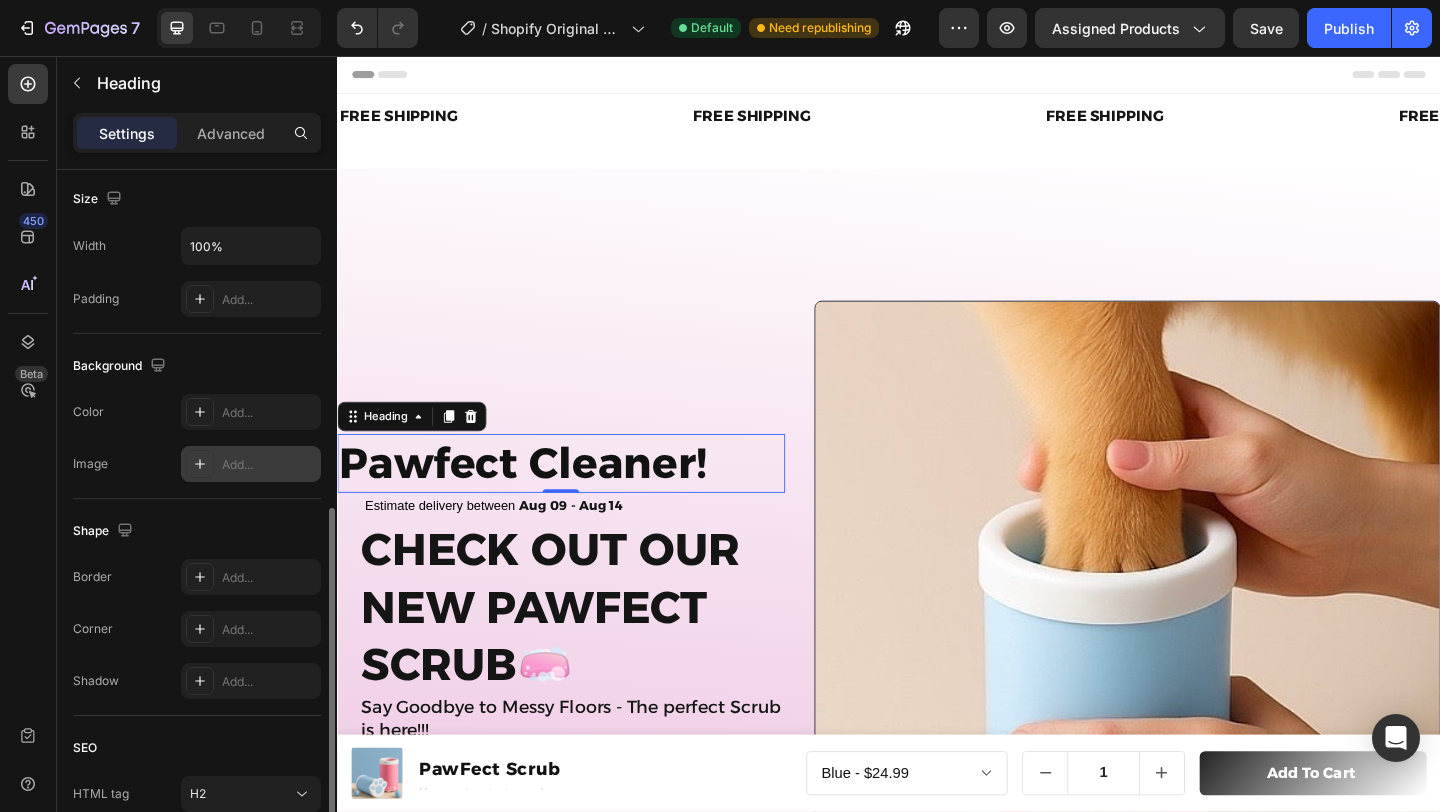 scroll, scrollTop: 599, scrollLeft: 0, axis: vertical 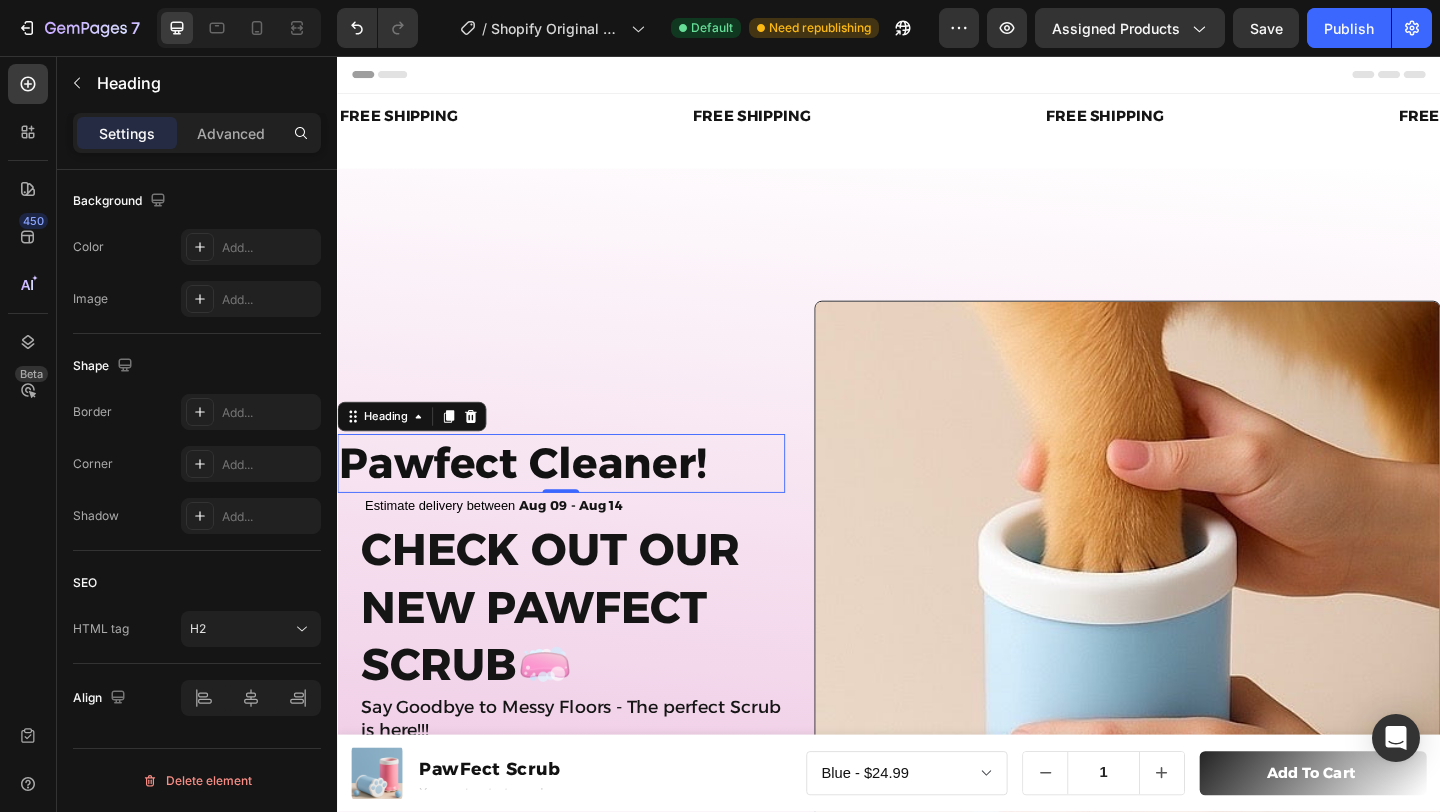 drag, startPoint x: 229, startPoint y: 145, endPoint x: 228, endPoint y: 156, distance: 11.045361 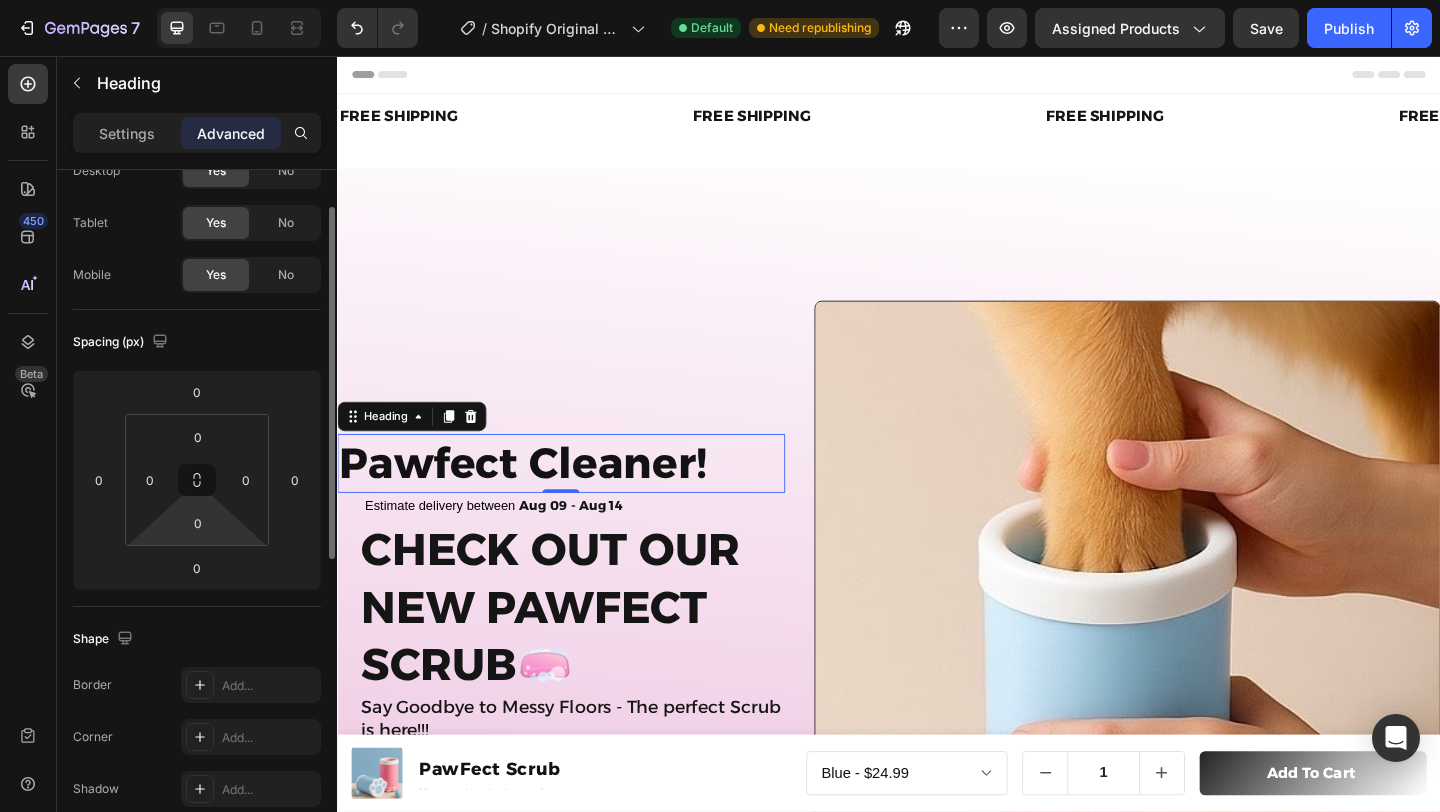 scroll, scrollTop: 76, scrollLeft: 0, axis: vertical 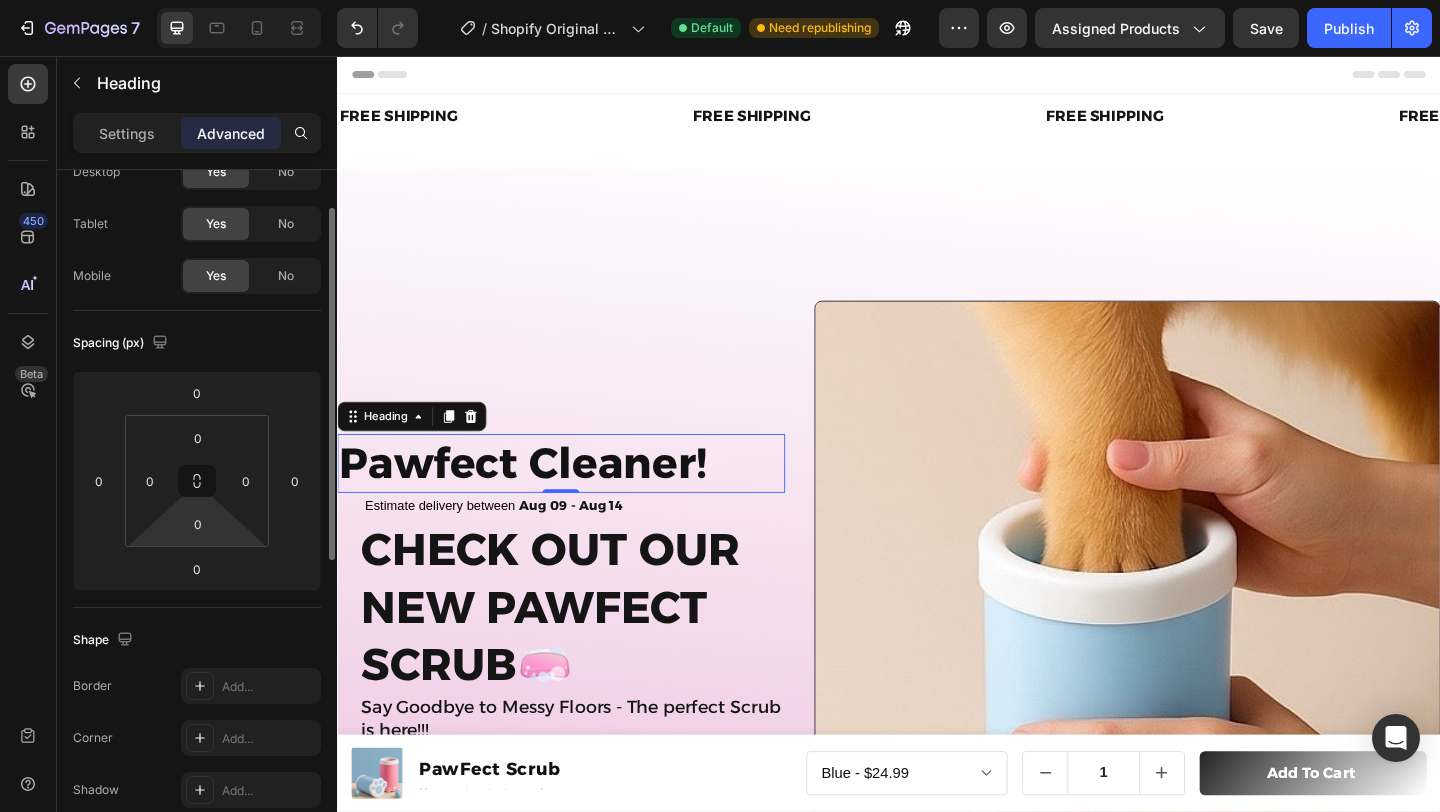 click on "7   /  Shopify Original Product Template Default Need republishing Preview Assigned Products  Save   Publish  450 Beta Sections(18) Elements(84) Section Element Hero Section Product Detail Brands Trusted Badges Guarantee Product Breakdown How to use Testimonials Compare Bundle FAQs Social Proof Brand Story Product List Collection Blog List Contact Sticky Add to Cart Custom Footer Browse Library 450 Layout
Row
Row
Row
Row Text
Heading
Text Block Button
Button
Button Media
Image
Image" at bounding box center (720, 0) 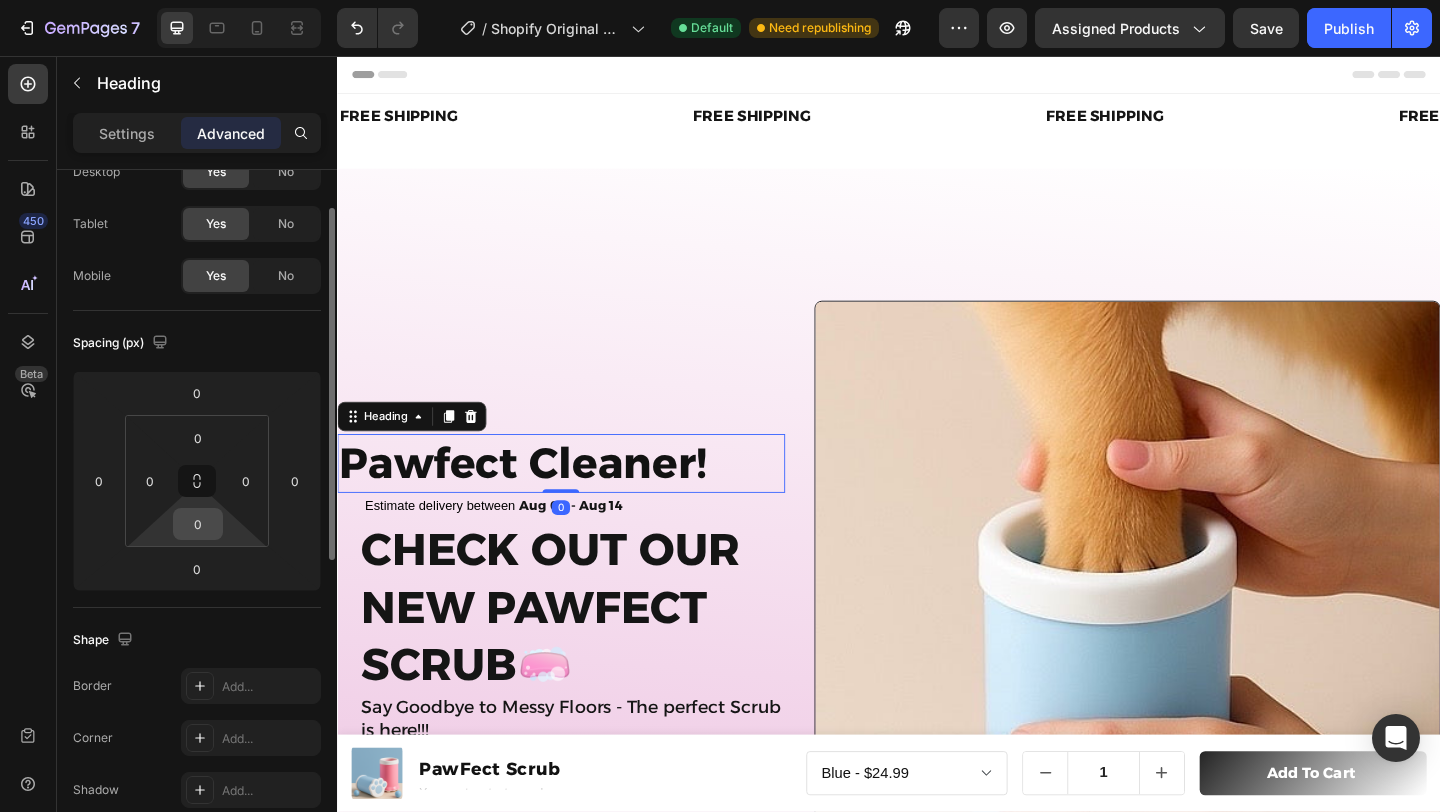 click on "0" at bounding box center (198, 524) 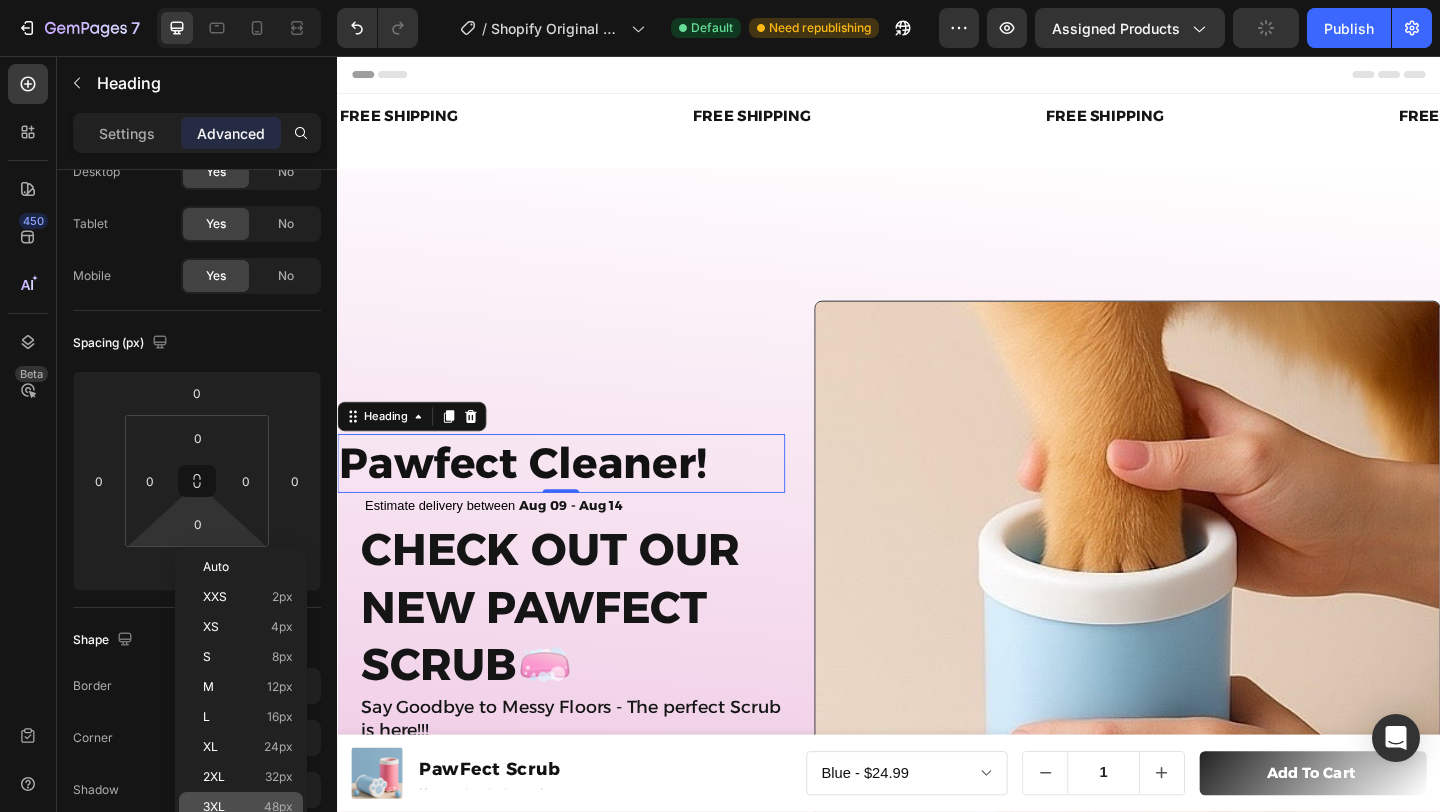 click on "3XL 48px" 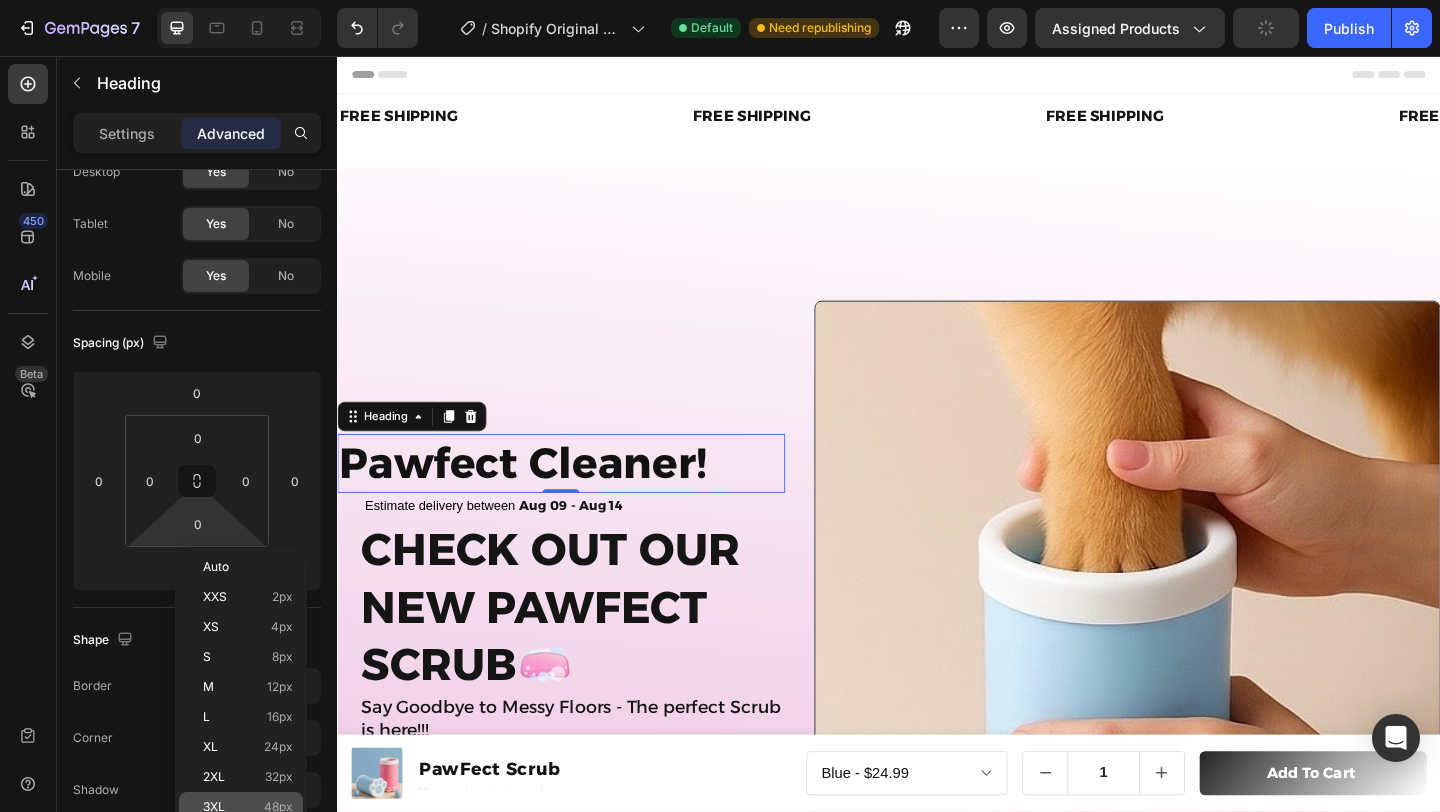 type on "48" 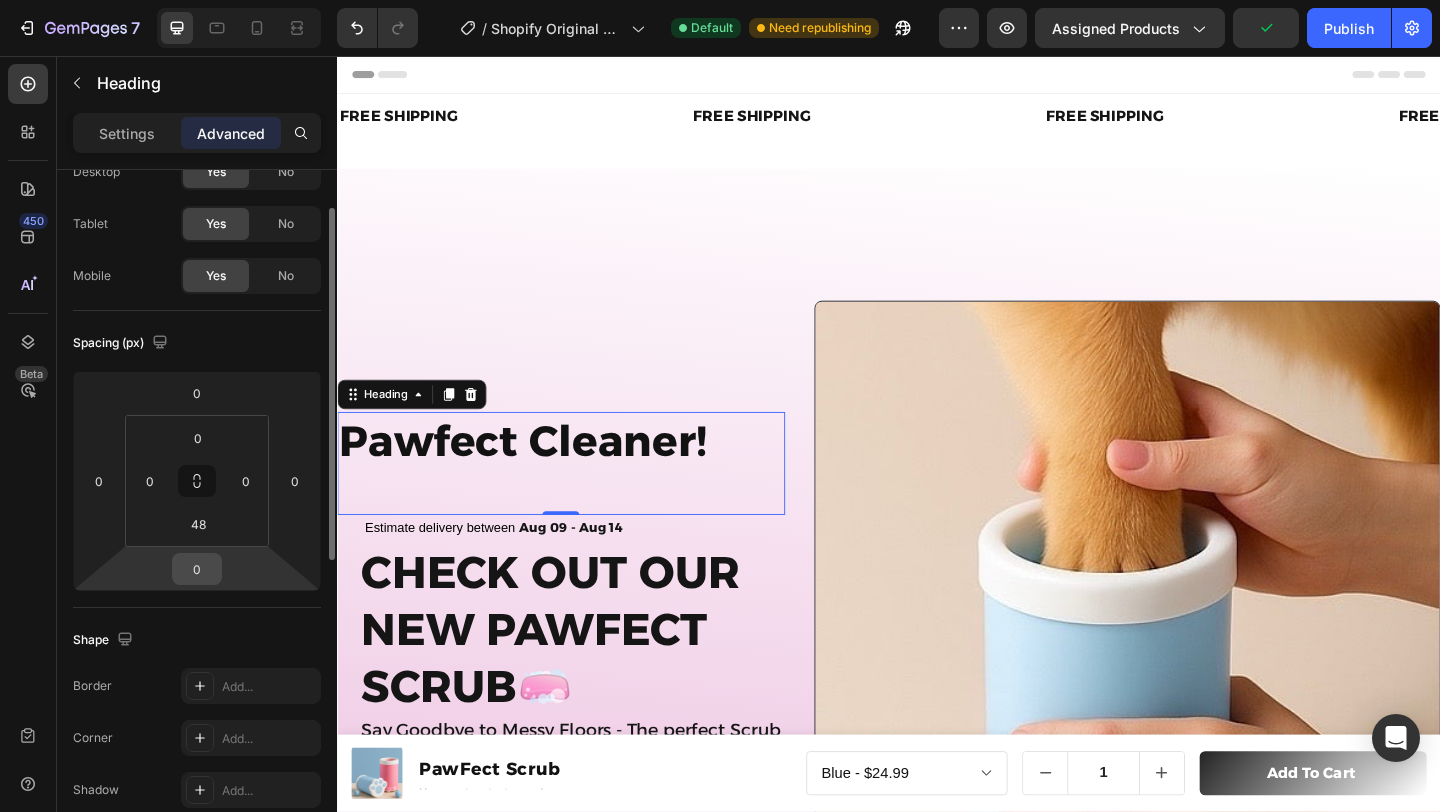 click on "0" at bounding box center (197, 569) 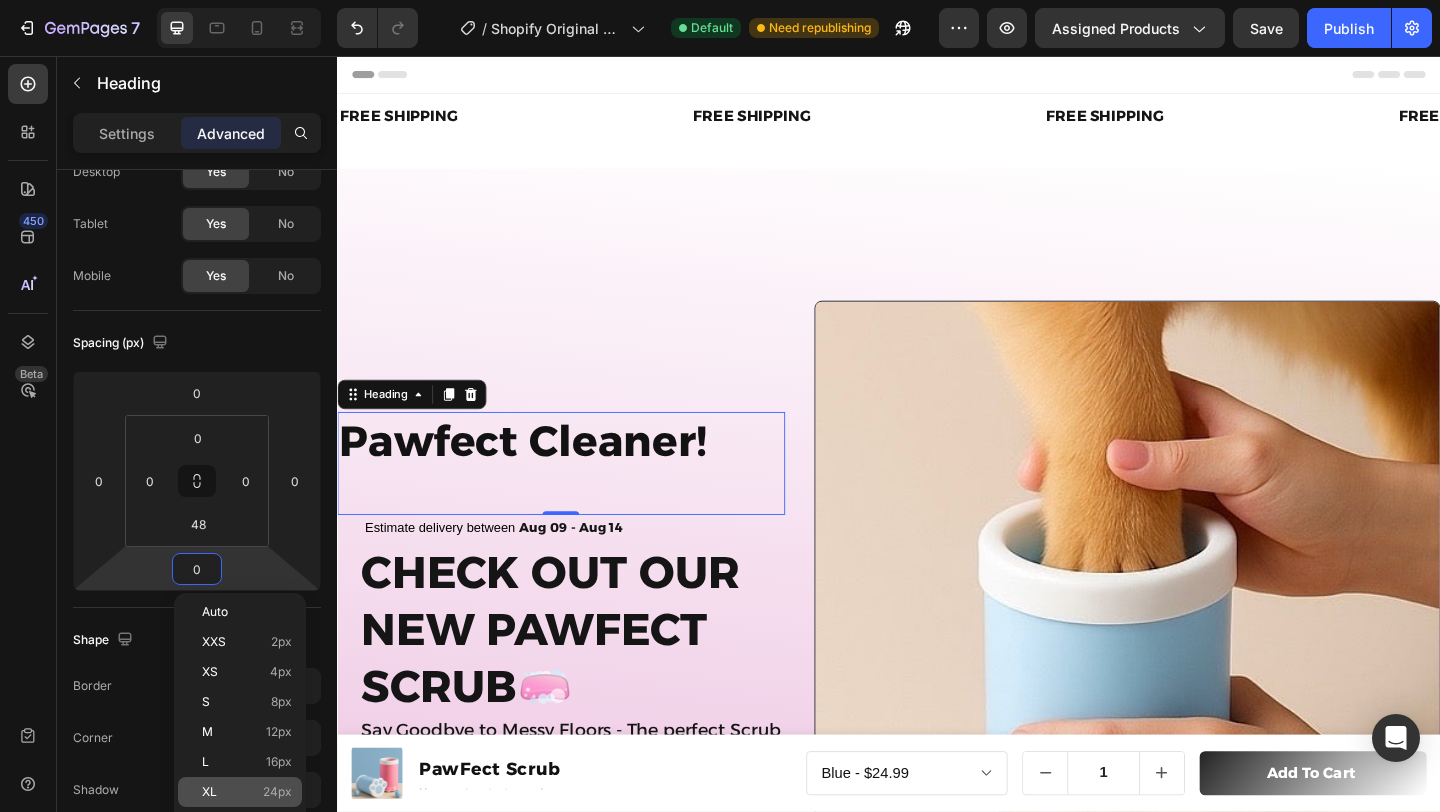 click on "XL 24px" at bounding box center [247, 792] 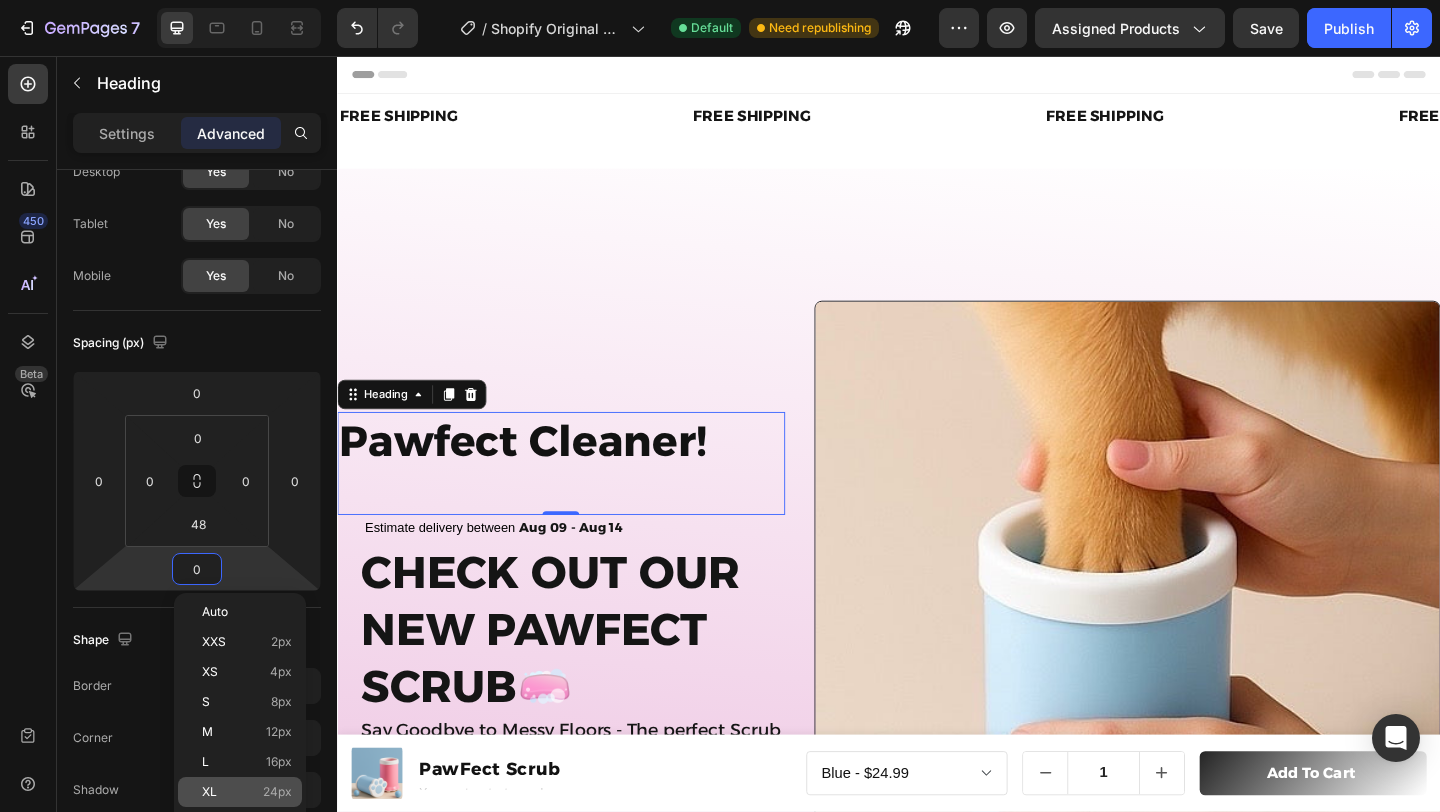 type on "24" 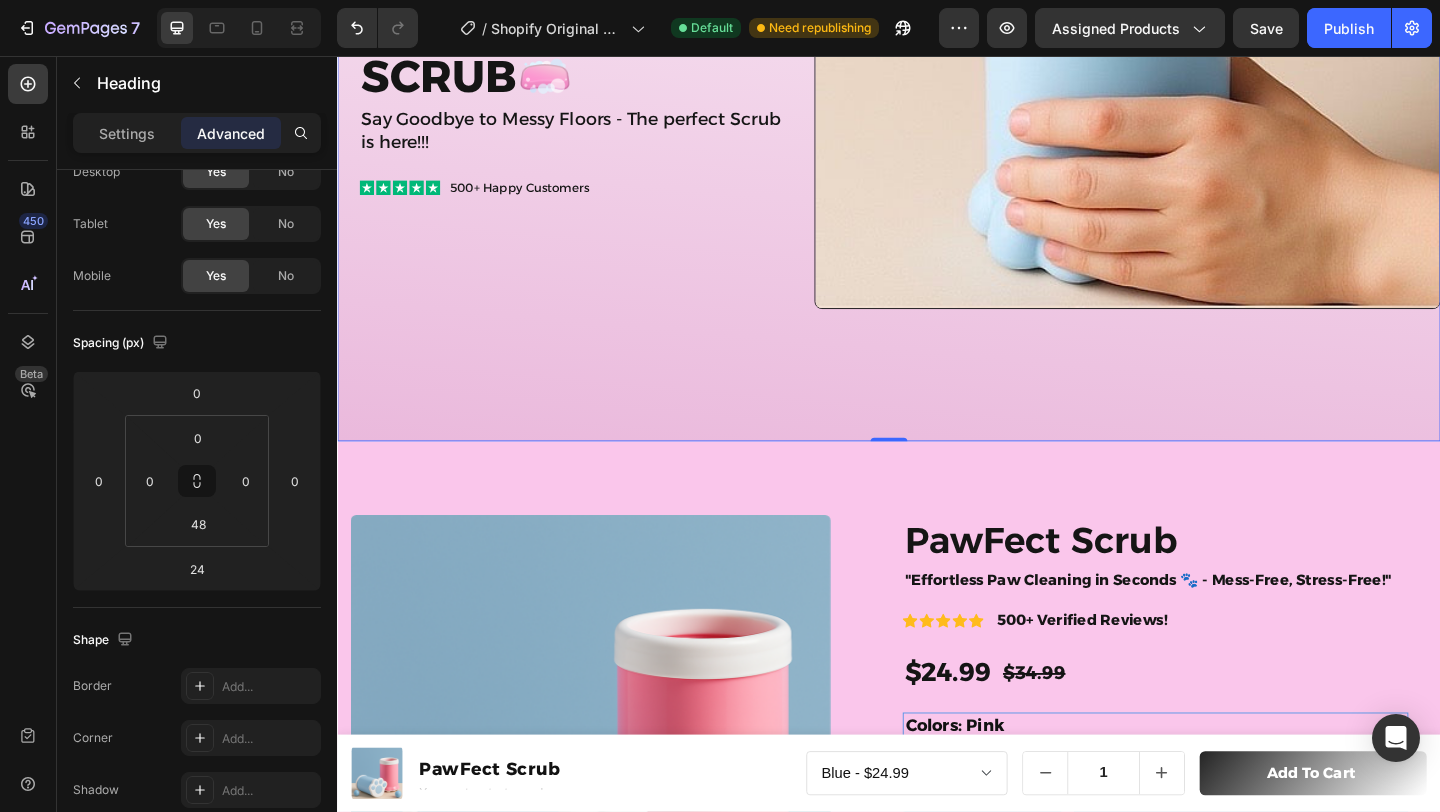 click on "Pawfect Cleaner! Heading
Estimate delivery between
Aug 09 - Aug 14
Delivery Date Check out Our new pawfect scrub🧼  Heading Say Goodbye to Messy Floors - The perfect Scrub is here!!! Text Block
Icon
Icon
Icon
Icon
Icon Icon List 500+ Happy Customers Text Block Row" at bounding box center (580, -12) 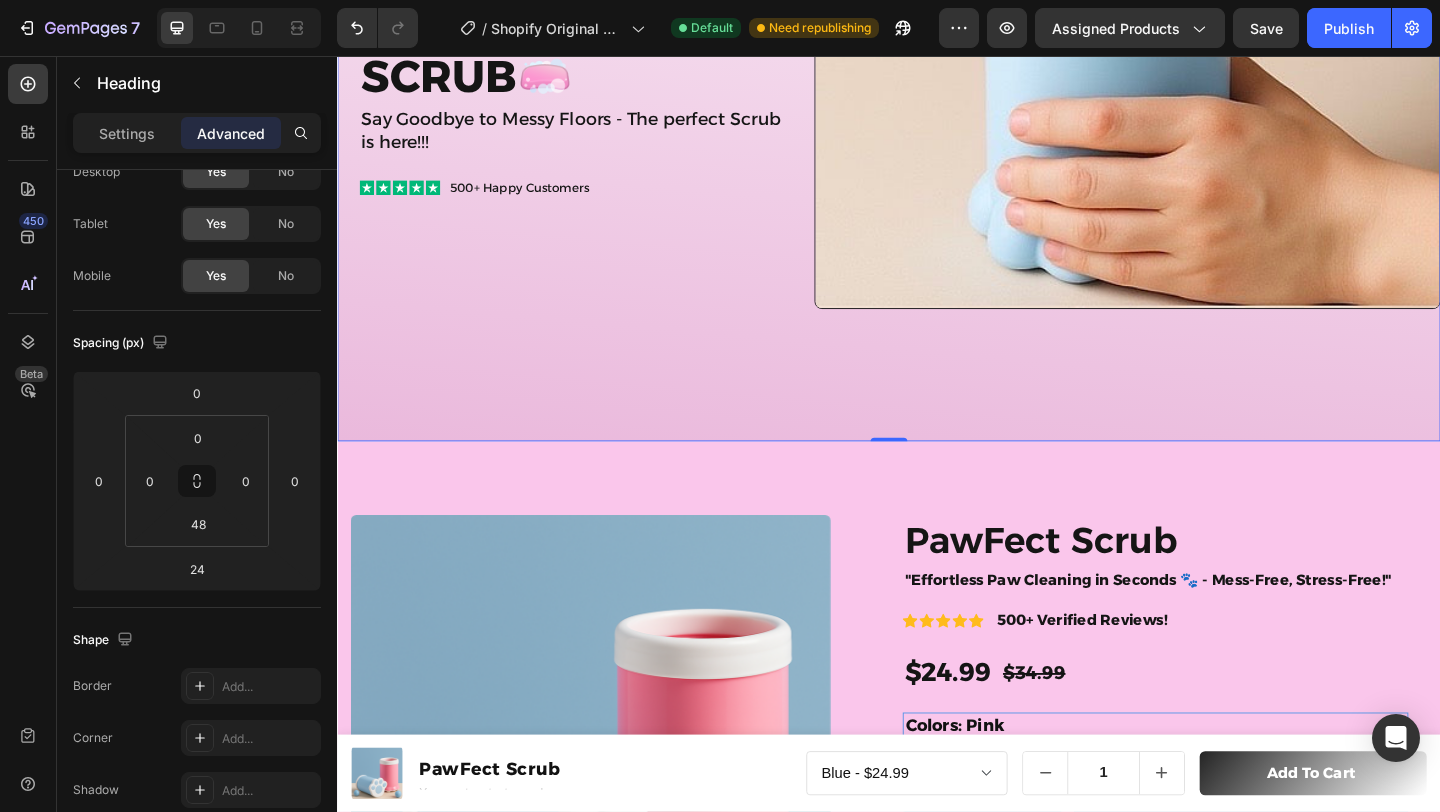 scroll, scrollTop: 631, scrollLeft: 0, axis: vertical 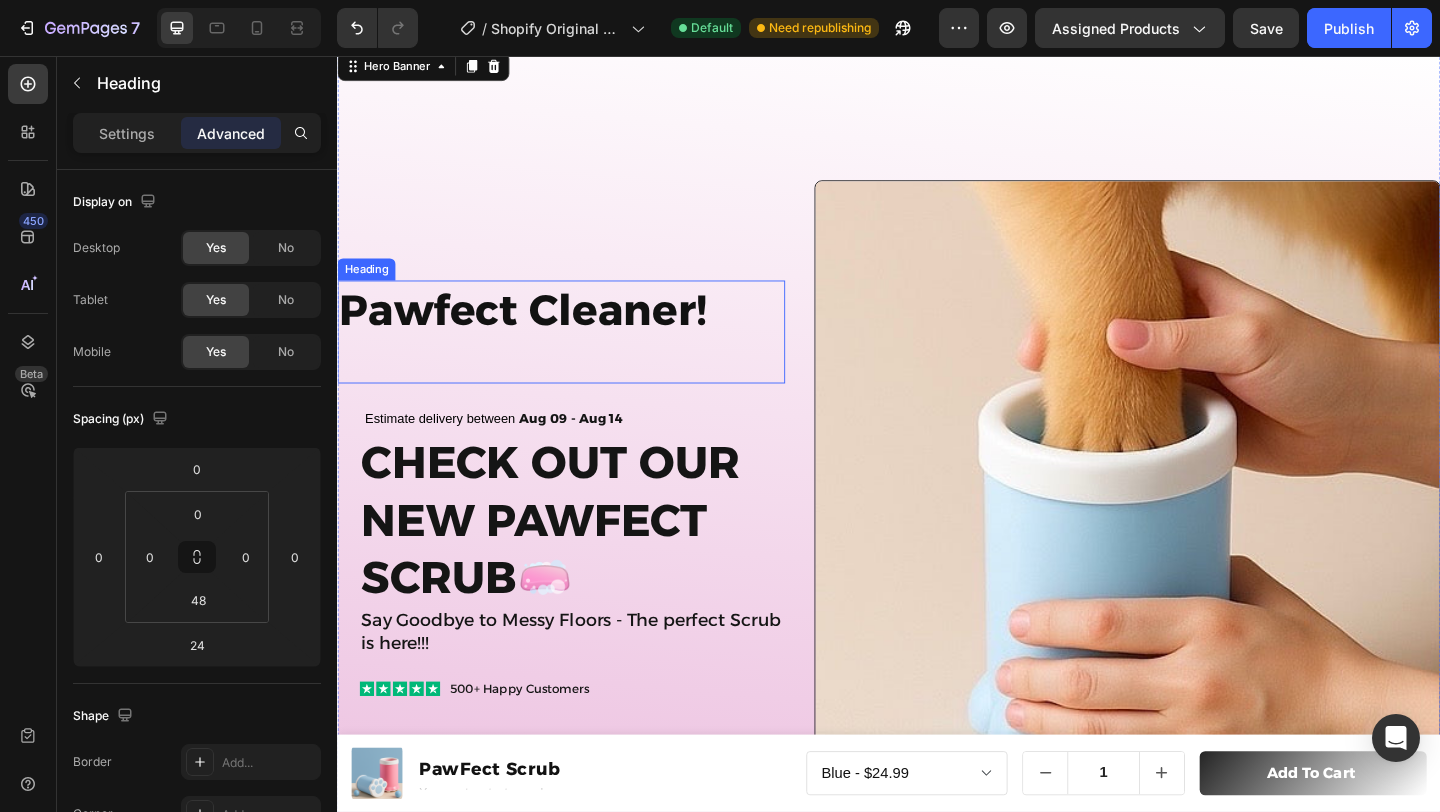 click on "Pawfect Cleaner!" at bounding box center [580, 332] 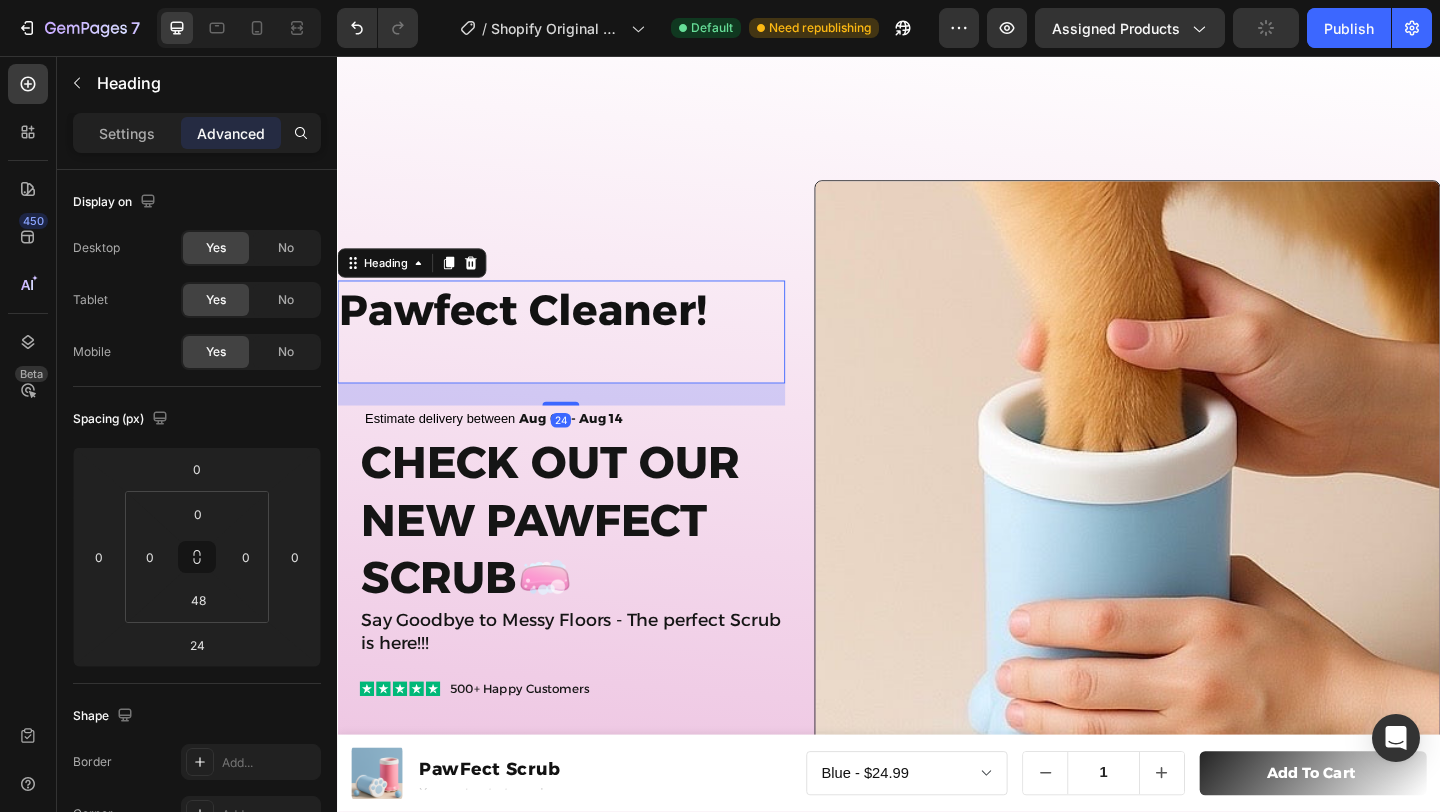 click on "Pawfect Cleaner!" at bounding box center (580, 332) 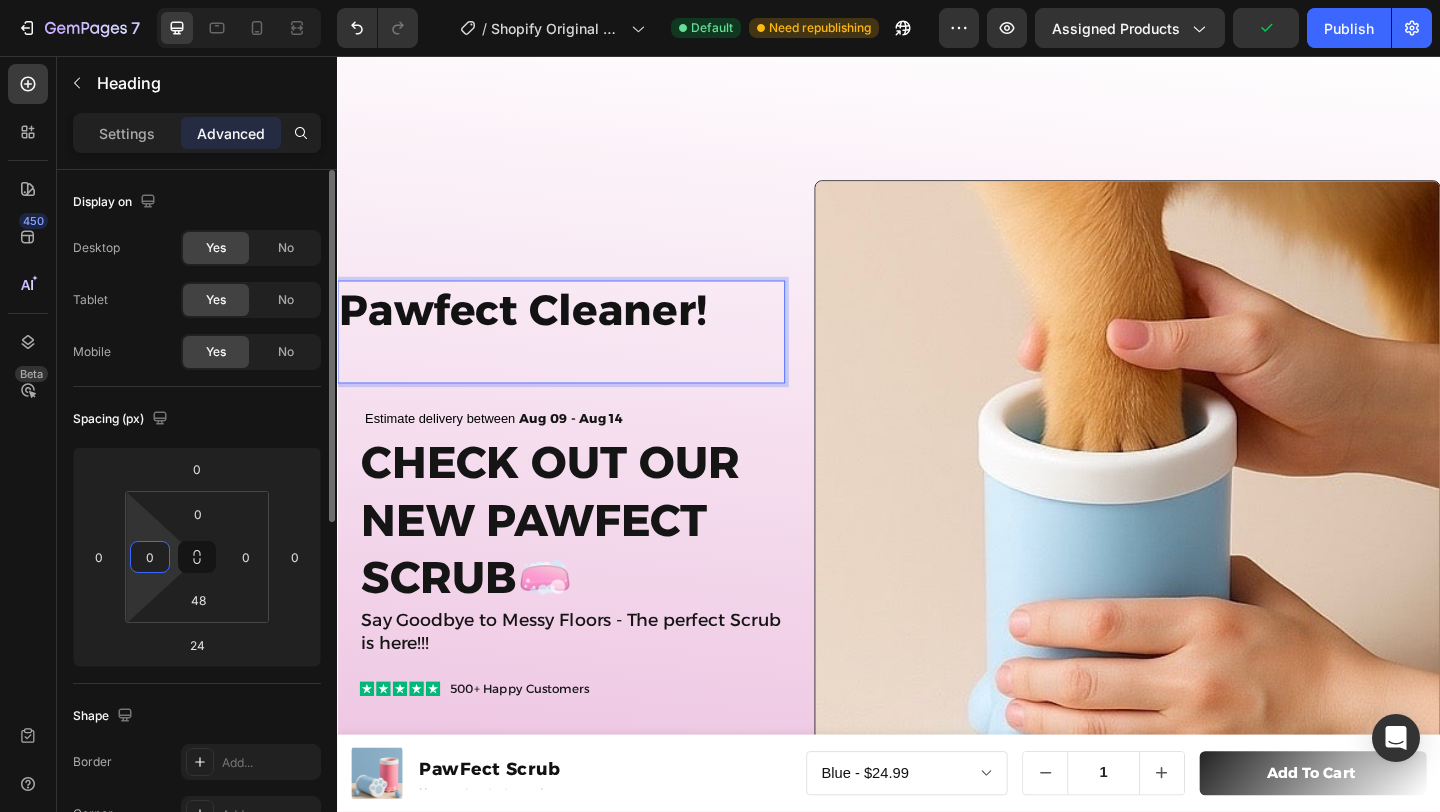click on "0" at bounding box center [150, 557] 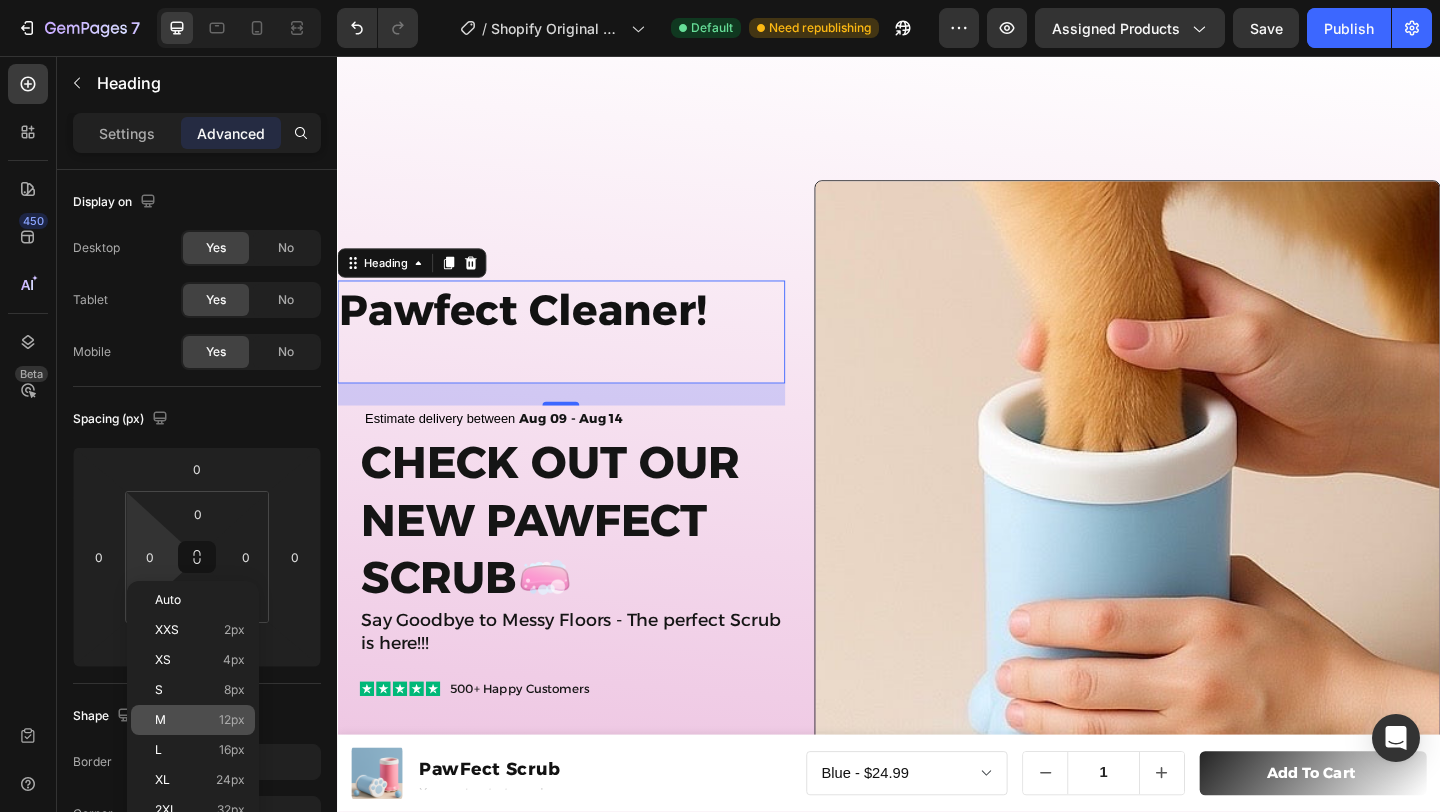 click on "M 12px" 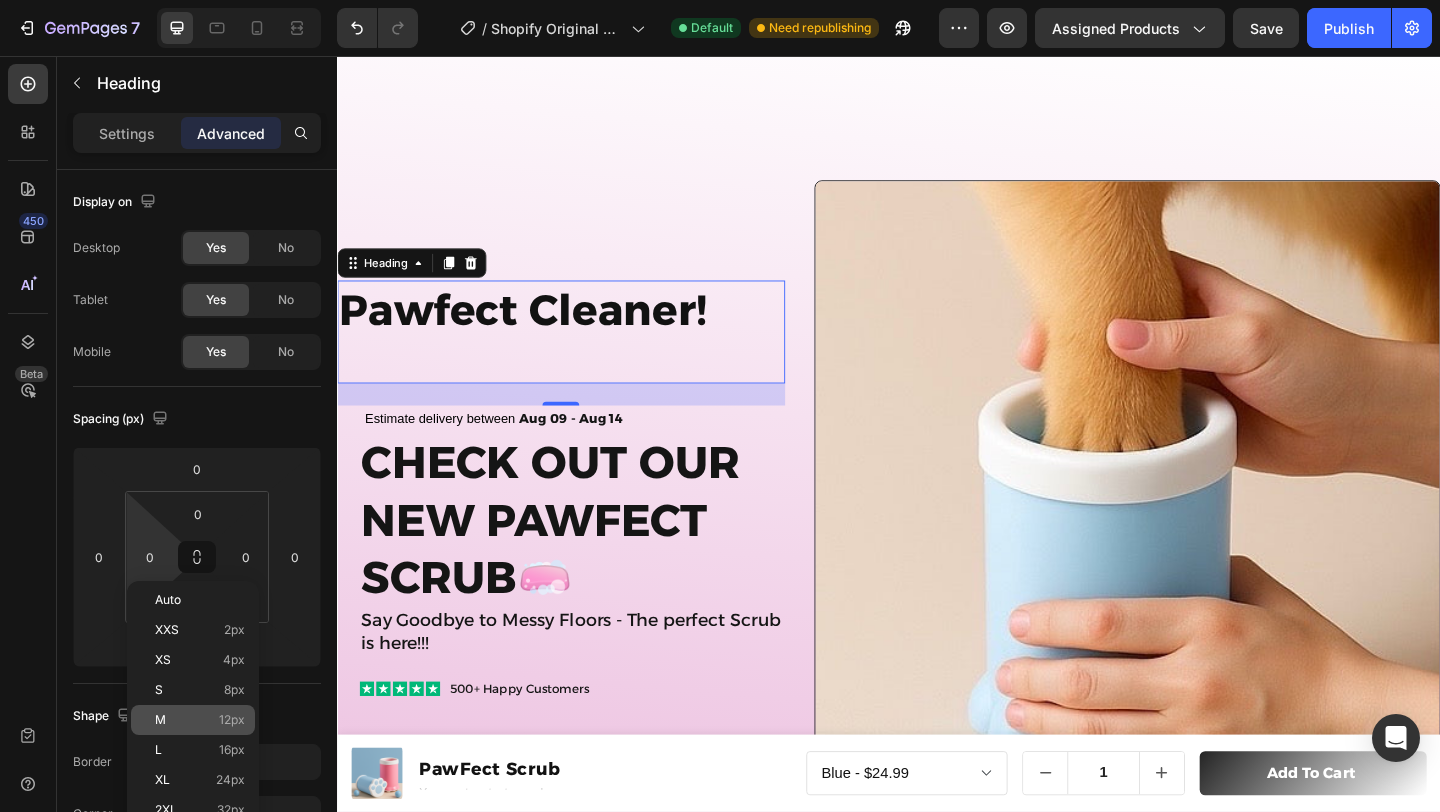 type on "12" 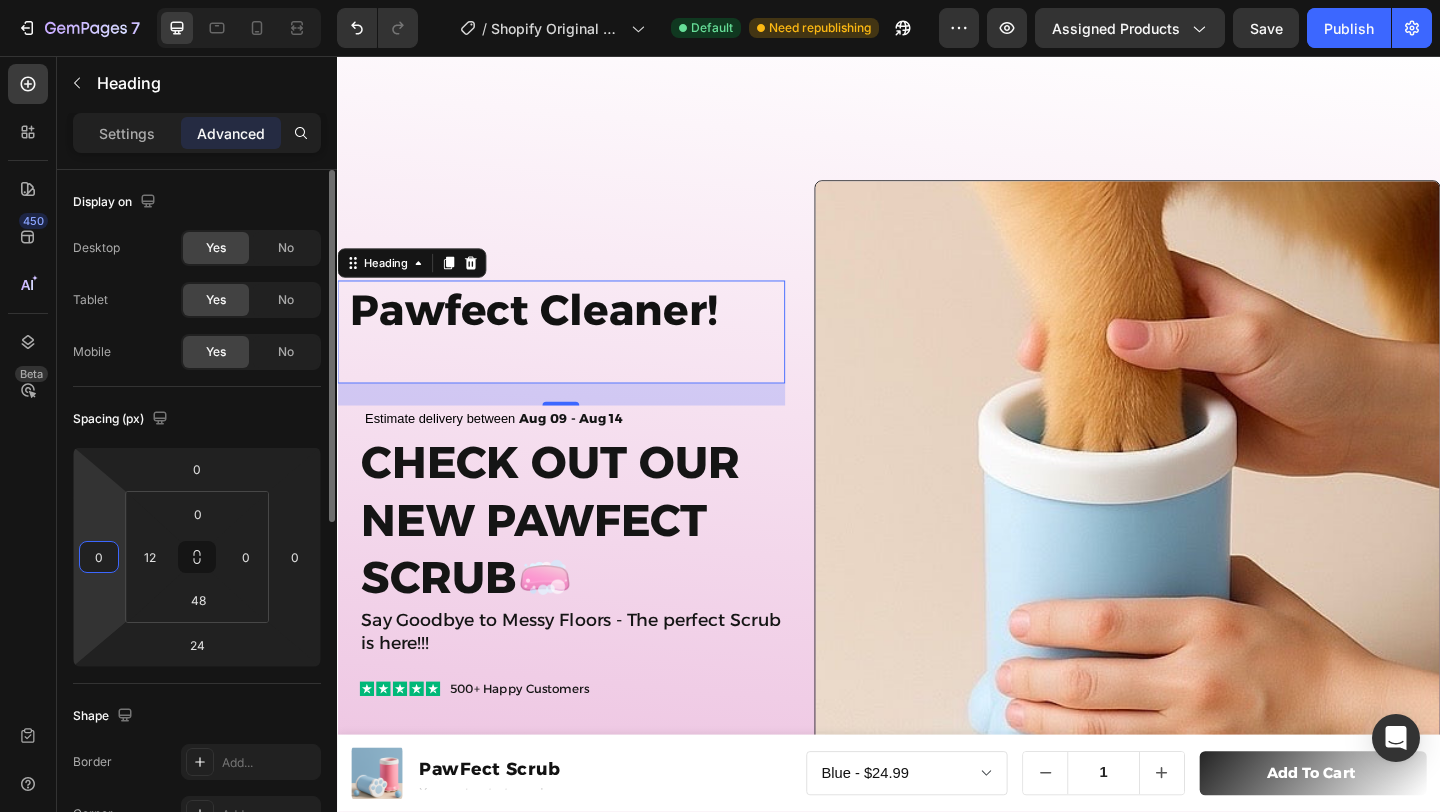click on "7   /  Shopify Original Product Template Default Need republishing Preview Assigned Products  Save   Publish  450 Beta Sections(18) Elements(84) Section Element Hero Section Product Detail Brands Trusted Badges Guarantee Product Breakdown How to use Testimonials Compare Bundle FAQs Social Proof Brand Story Product List Collection Blog List Contact Sticky Add to Cart Custom Footer Browse Library 450 Layout
Row
Row
Row
Row Text
Heading
Text Block Button
Button
Button Media
Image
Image" at bounding box center (720, 0) 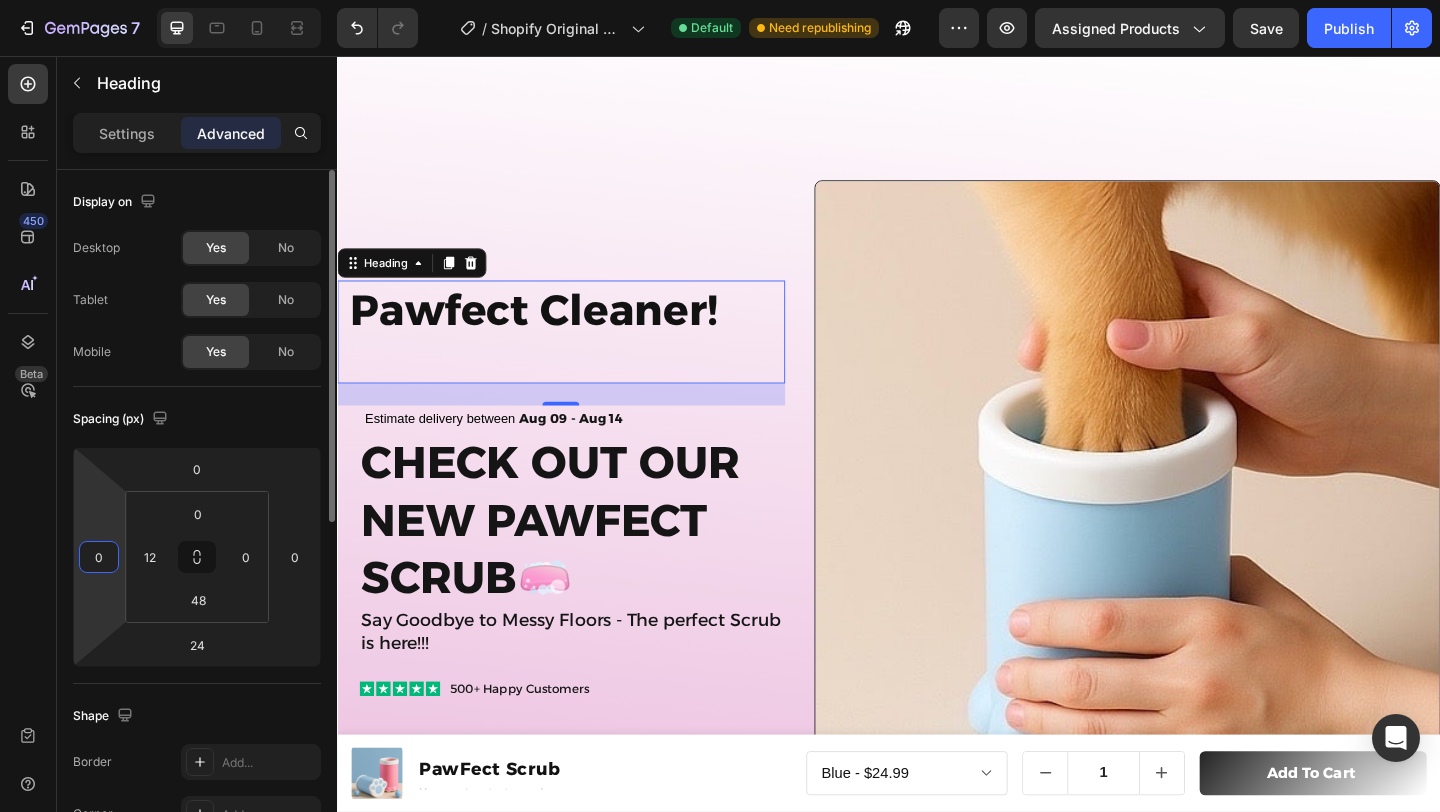 click on "0" at bounding box center (99, 557) 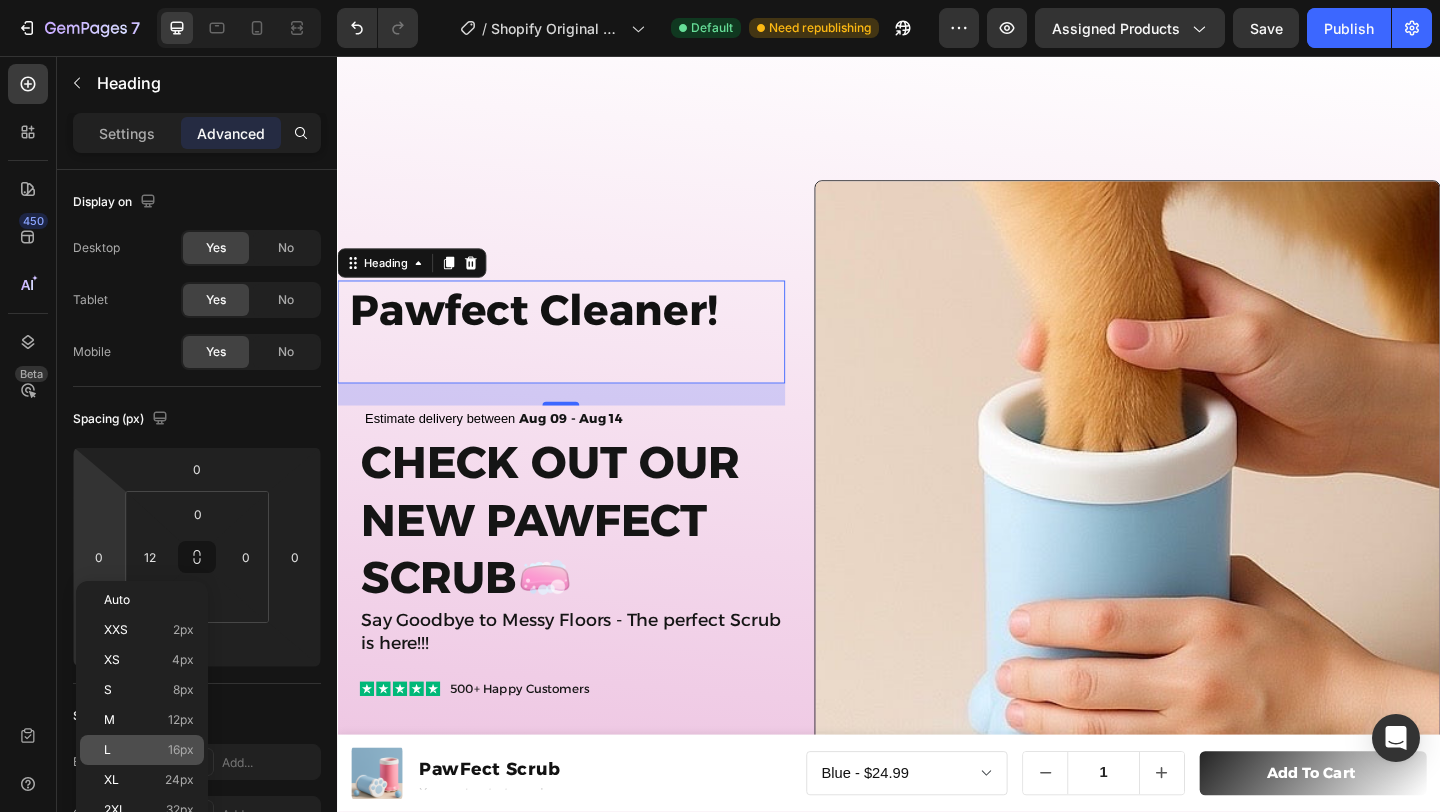 click on "L 16px" 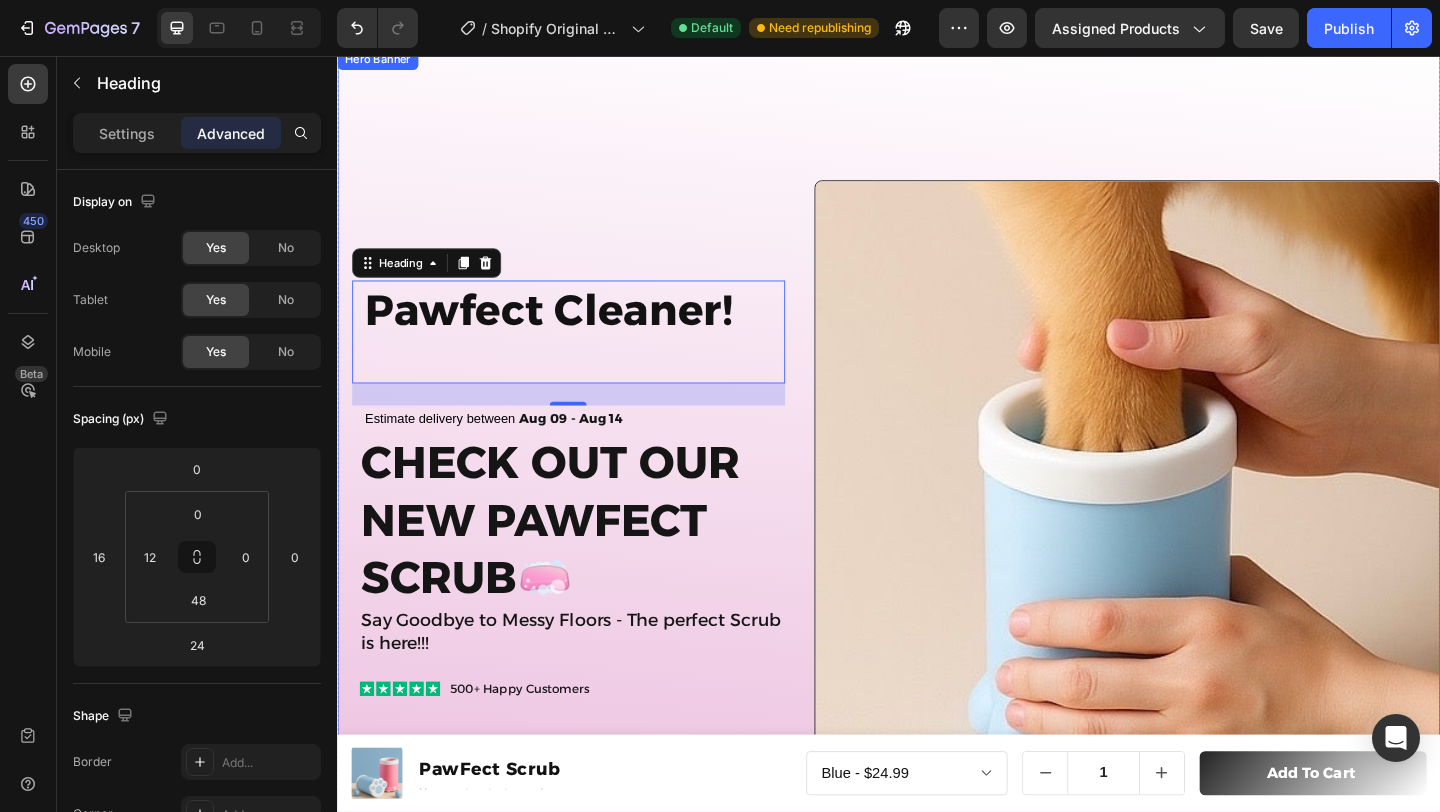 click on "Pawfect Cleaner! Heading   24
Estimate delivery between
Aug 09 - Aug 14
Delivery Date Check out Our new pawfect scrub🧼  Heading Say Goodbye to Messy Floors - The perfect Scrub is here!!! Text Block
Icon
Icon
Icon
Icon
Icon Icon List 500+ Happy Customers Text Block Row" at bounding box center (580, 533) 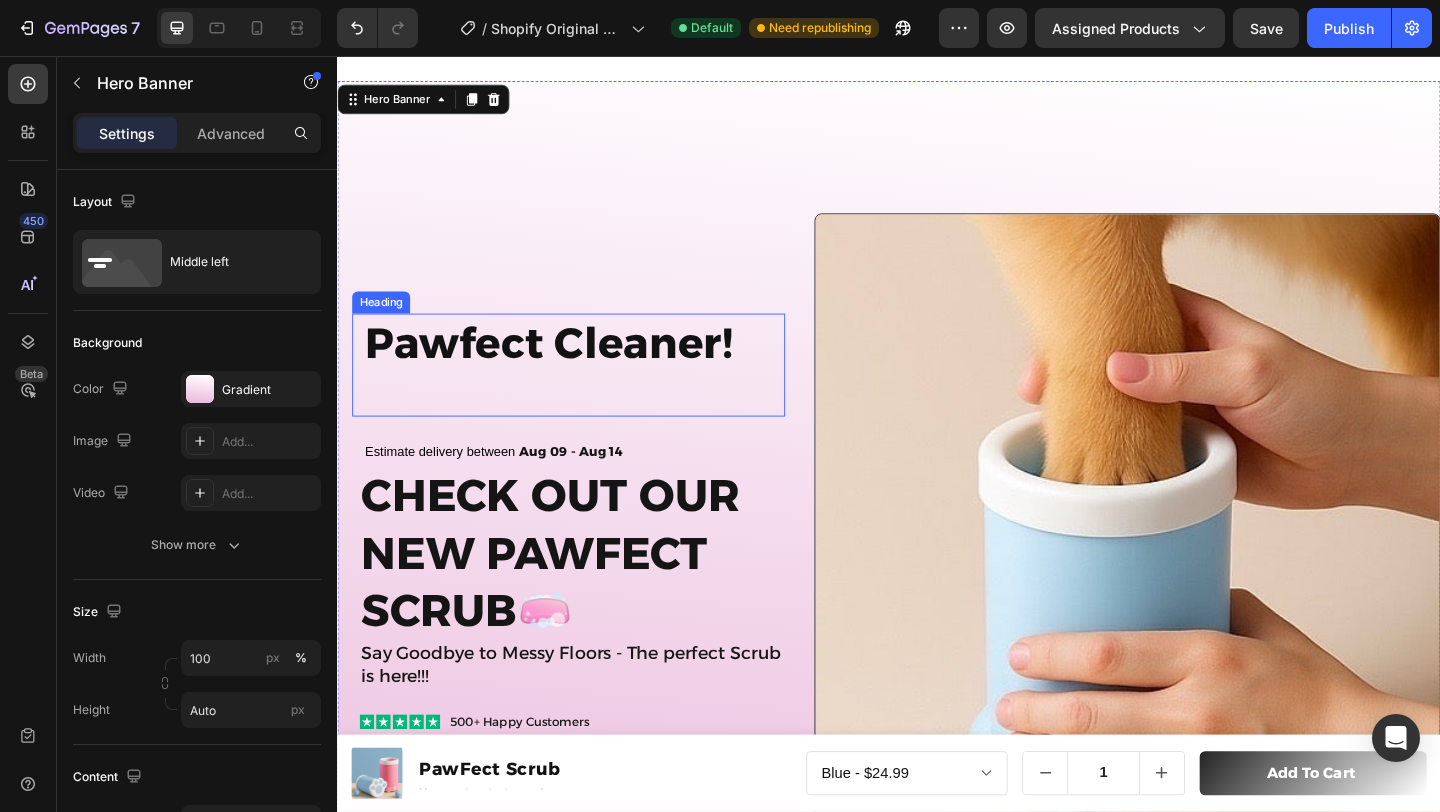 scroll, scrollTop: 93, scrollLeft: 0, axis: vertical 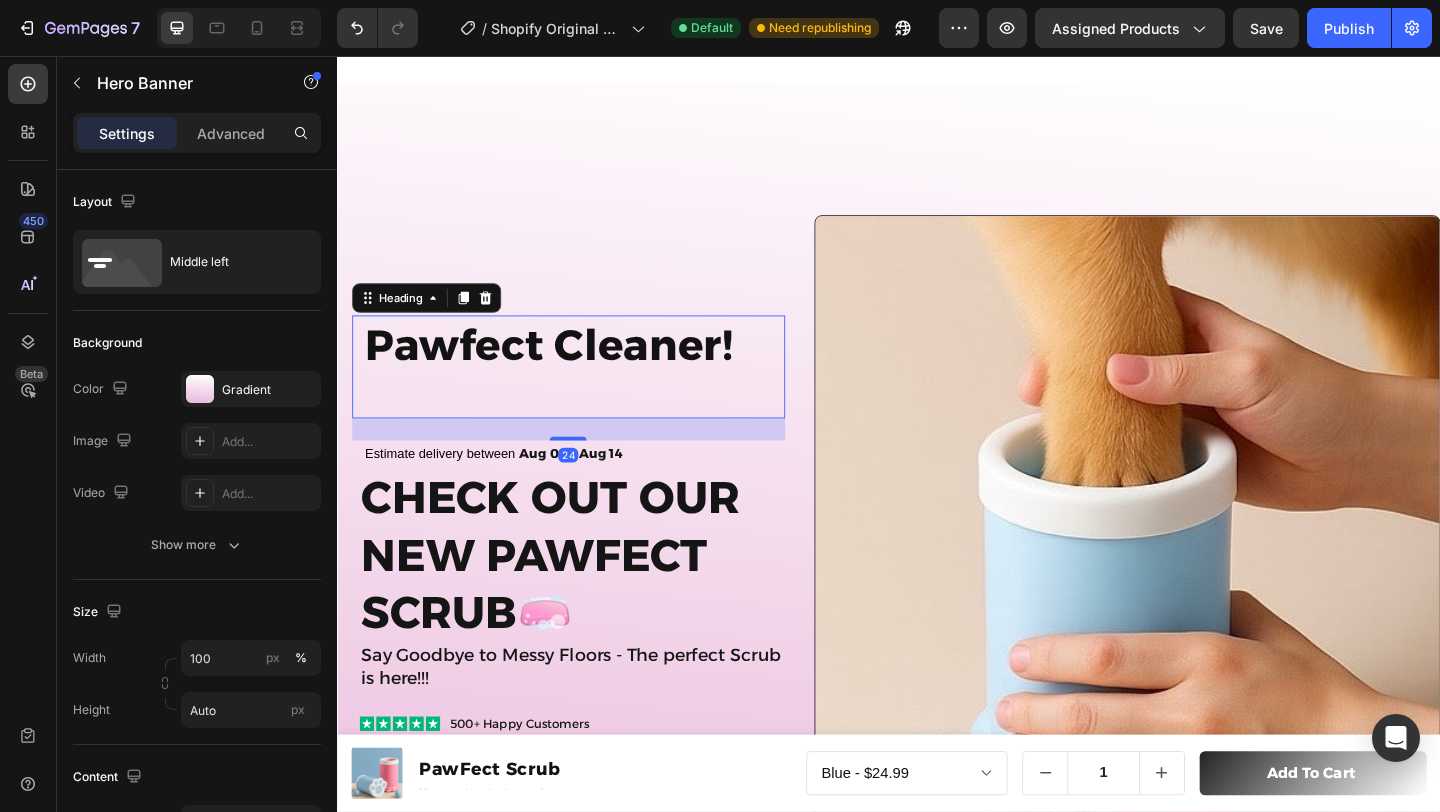 click on "Pawfect Cleaner!" at bounding box center [594, 370] 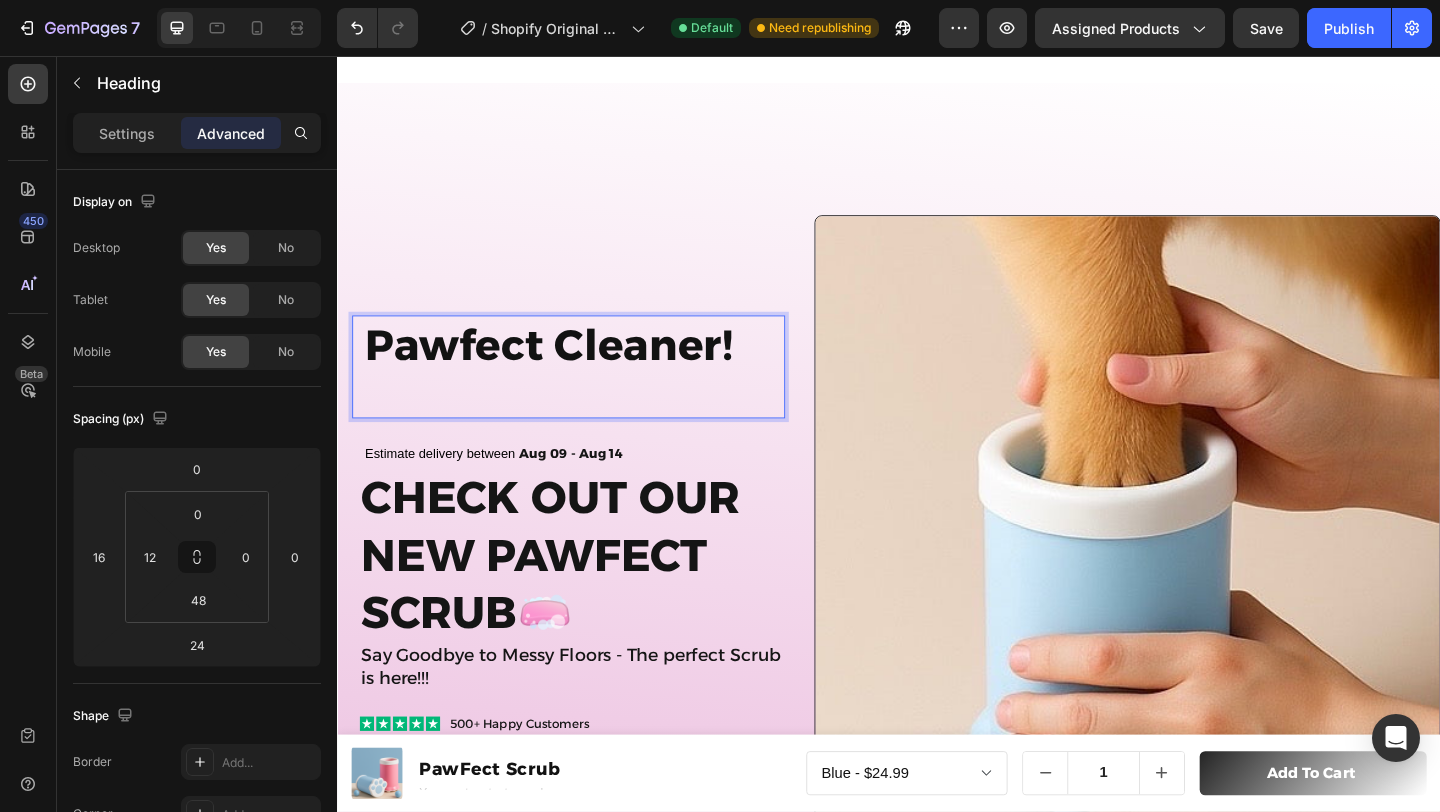 click on "Pawfect Cleaner!" at bounding box center [594, 370] 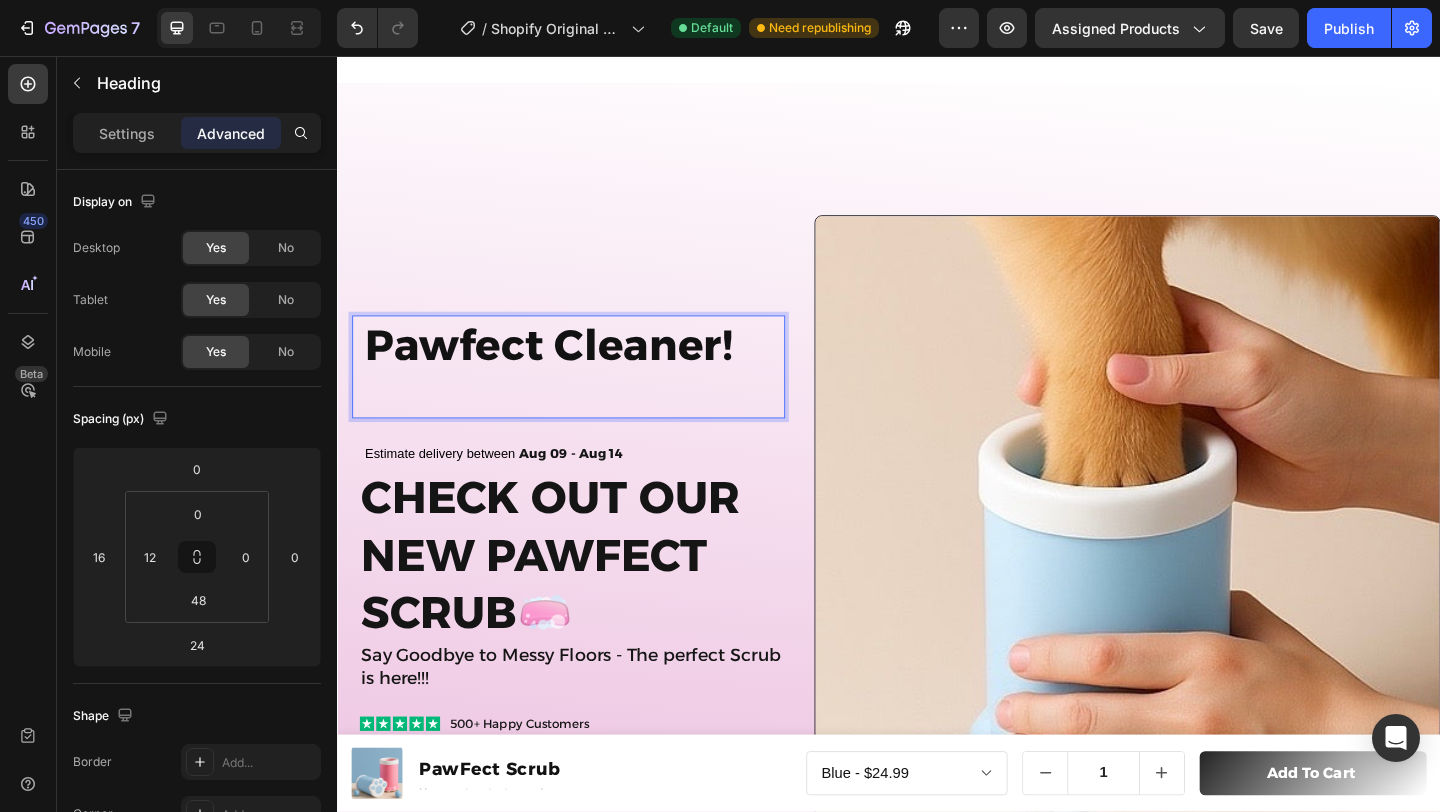 click on "Pawfect Cleaner!" at bounding box center [594, 370] 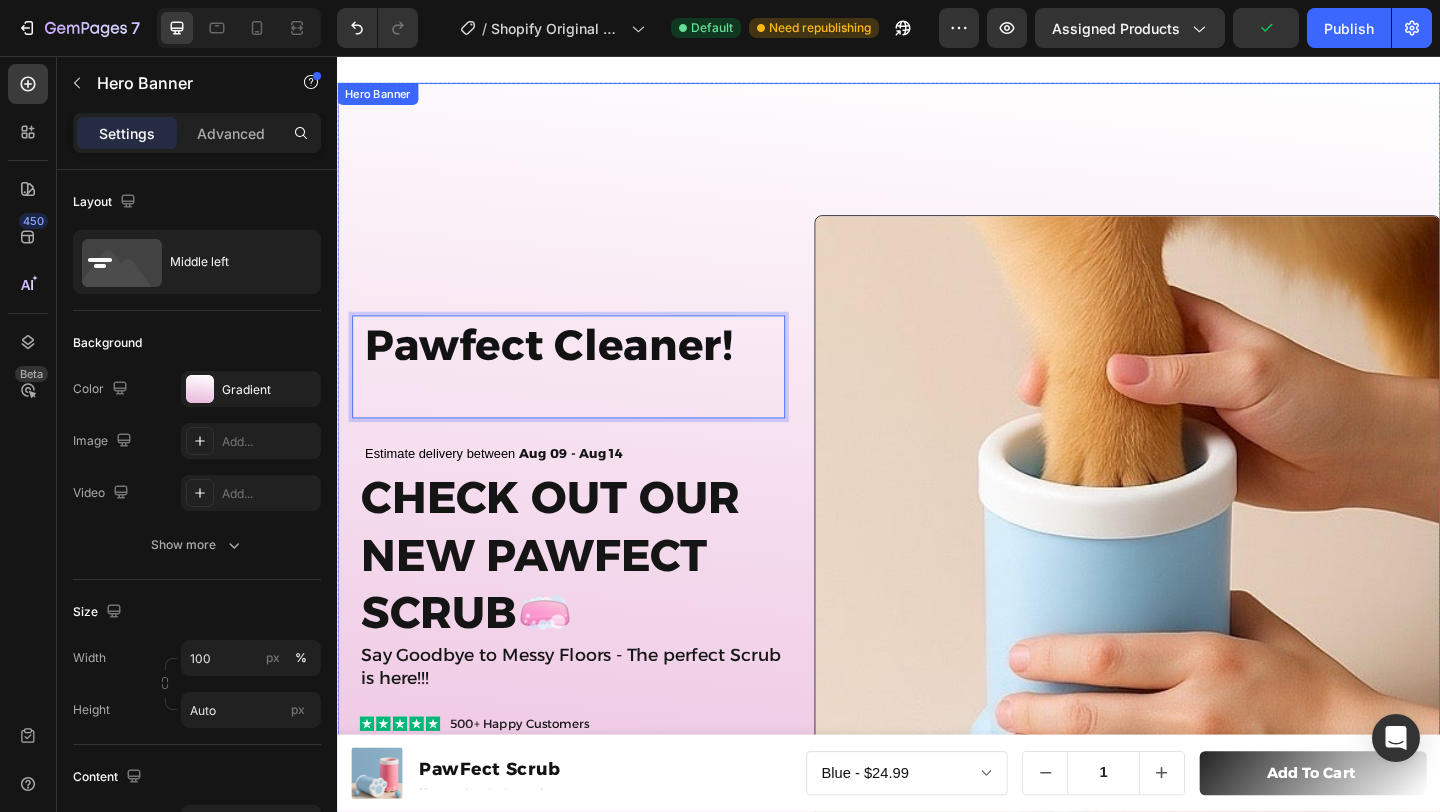click on "Pawfect Cleaner! Heading   24
Estimate delivery between
Aug 09 - Aug 14
Delivery Date Check out Our new pawfect scrub🧼  Heading Say Goodbye to Messy Floors - The perfect Scrub is here!!! Text Block
Icon
Icon
Icon
Icon
Icon Icon List 500+ Happy Customers Text Block Row" at bounding box center (580, 571) 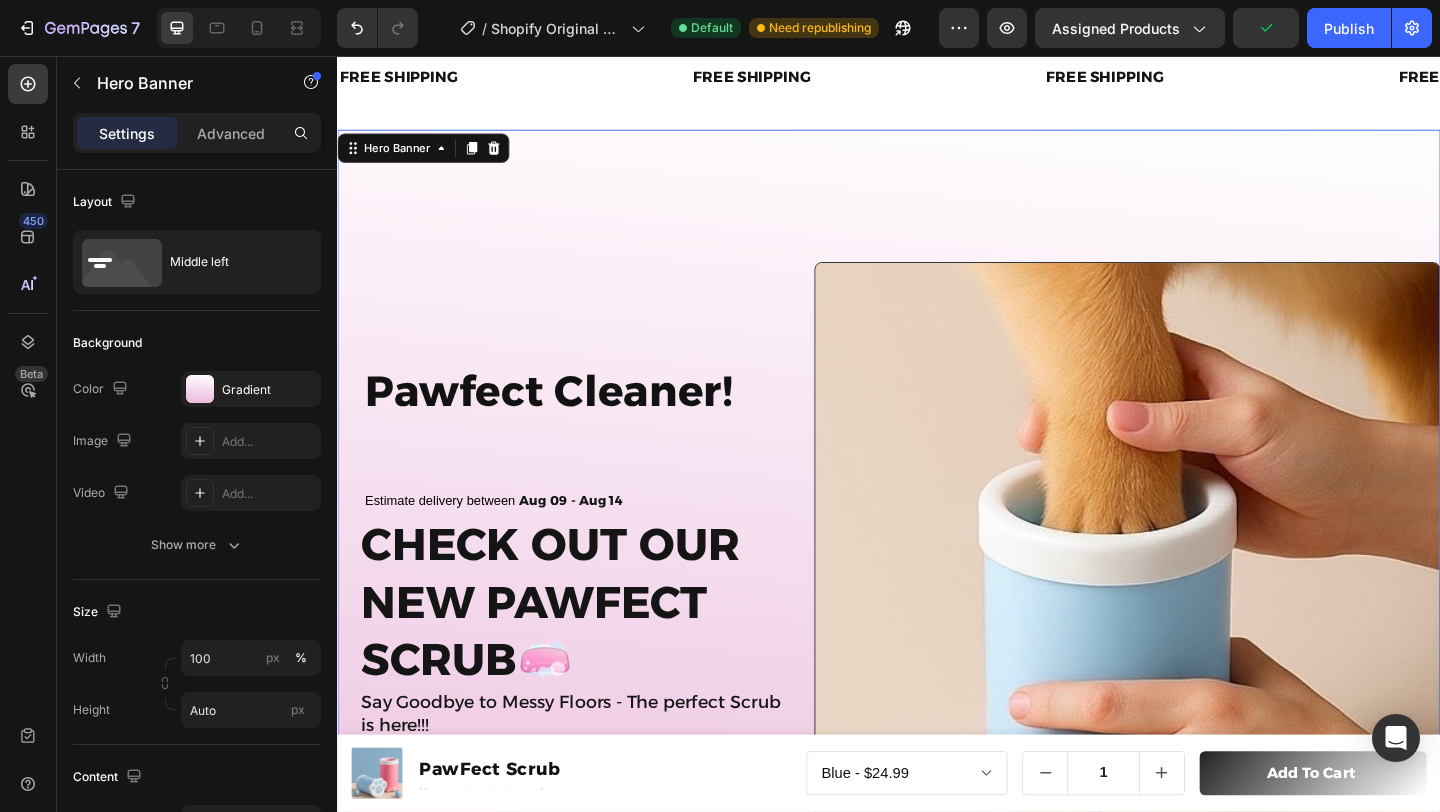 scroll, scrollTop: 43, scrollLeft: 0, axis: vertical 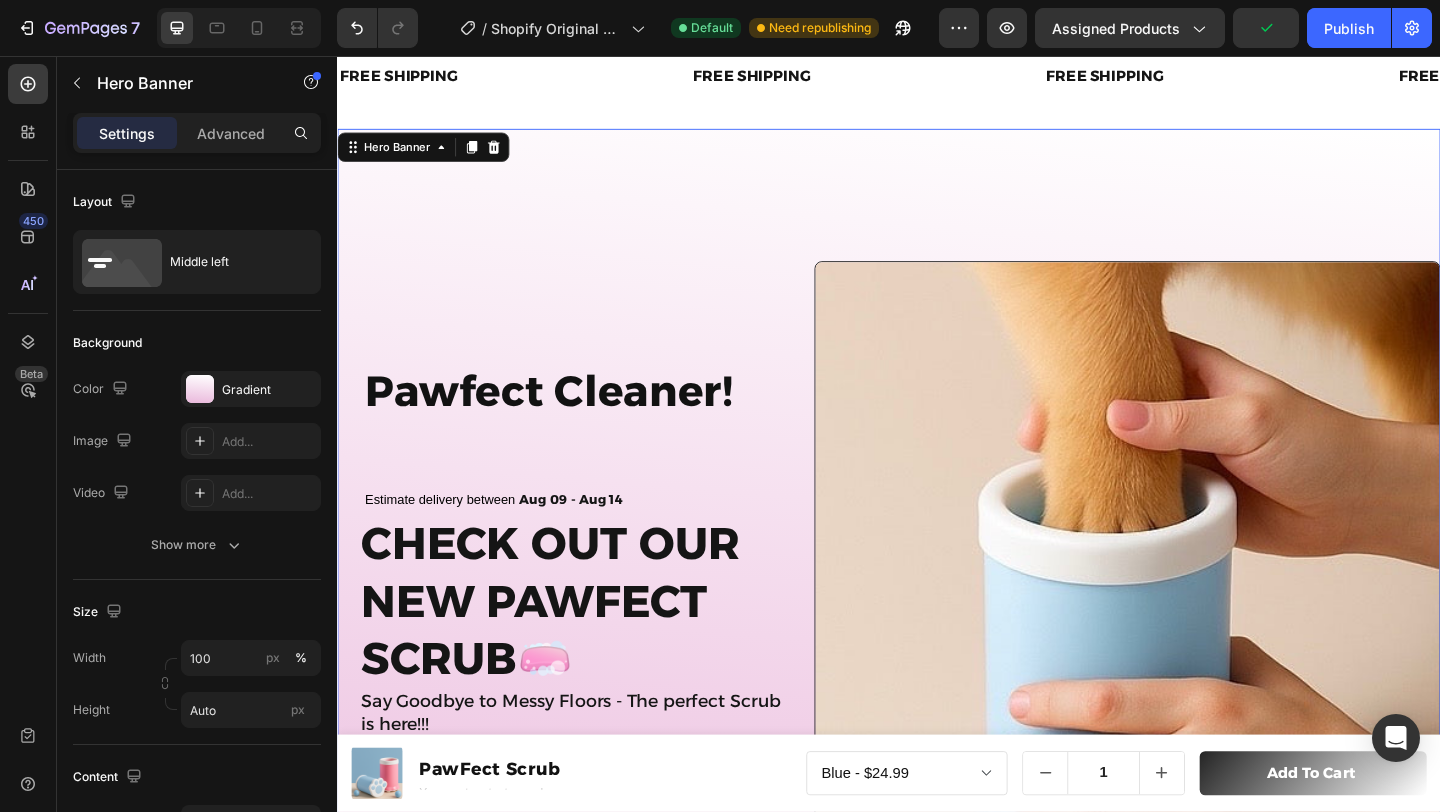 click on "Pawfect Cleaner! Heading
Estimate delivery between
Aug 09 - Aug 14
Delivery Date Check out Our new pawfect scrub🧼  Heading Say Goodbye to Messy Floors - The perfect Scrub is here!!! Text Block
Icon
Icon
Icon
Icon
Icon Icon List 500+ Happy Customers Text Block Row" at bounding box center (580, 621) 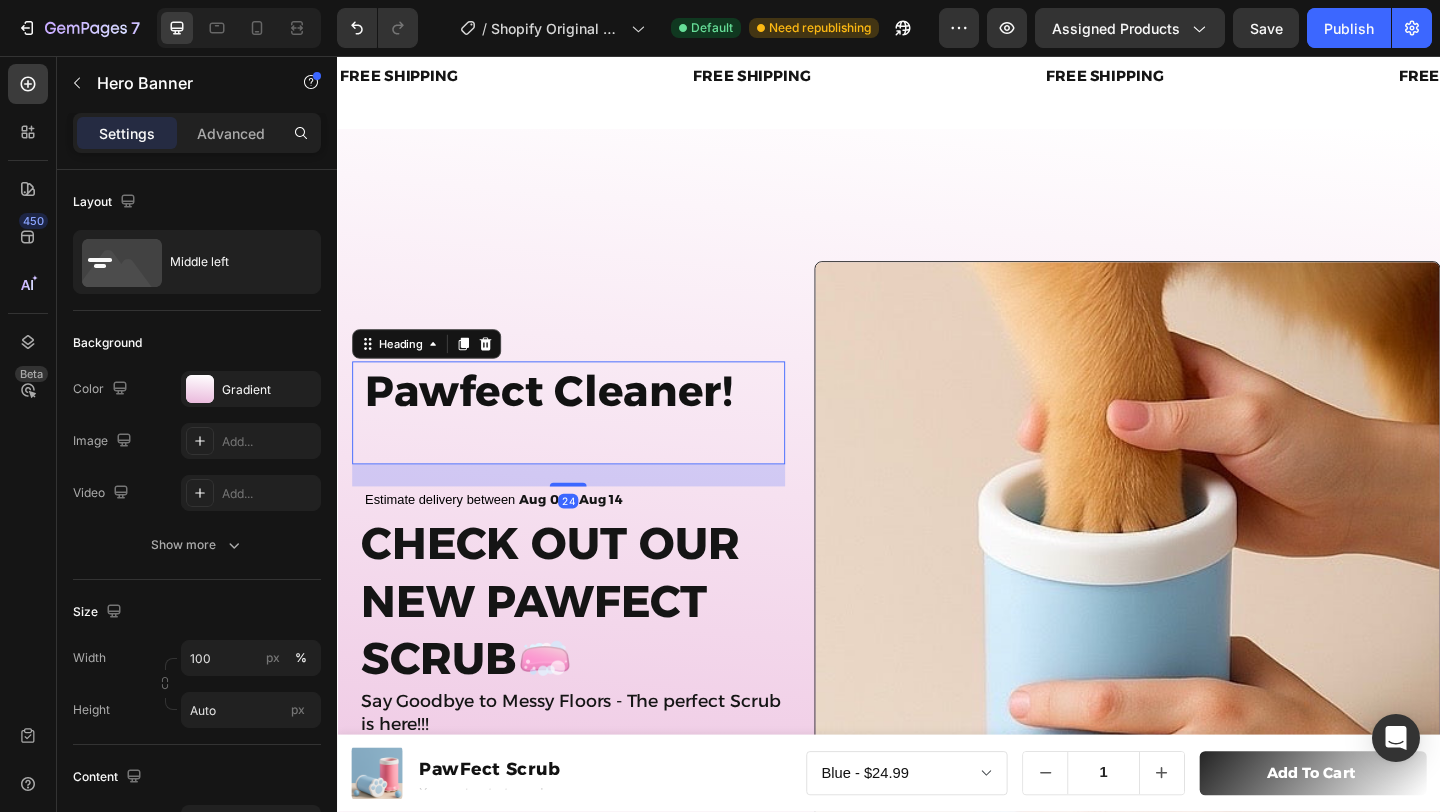click on "Pawfect Cleaner! Heading   24" at bounding box center [588, 444] 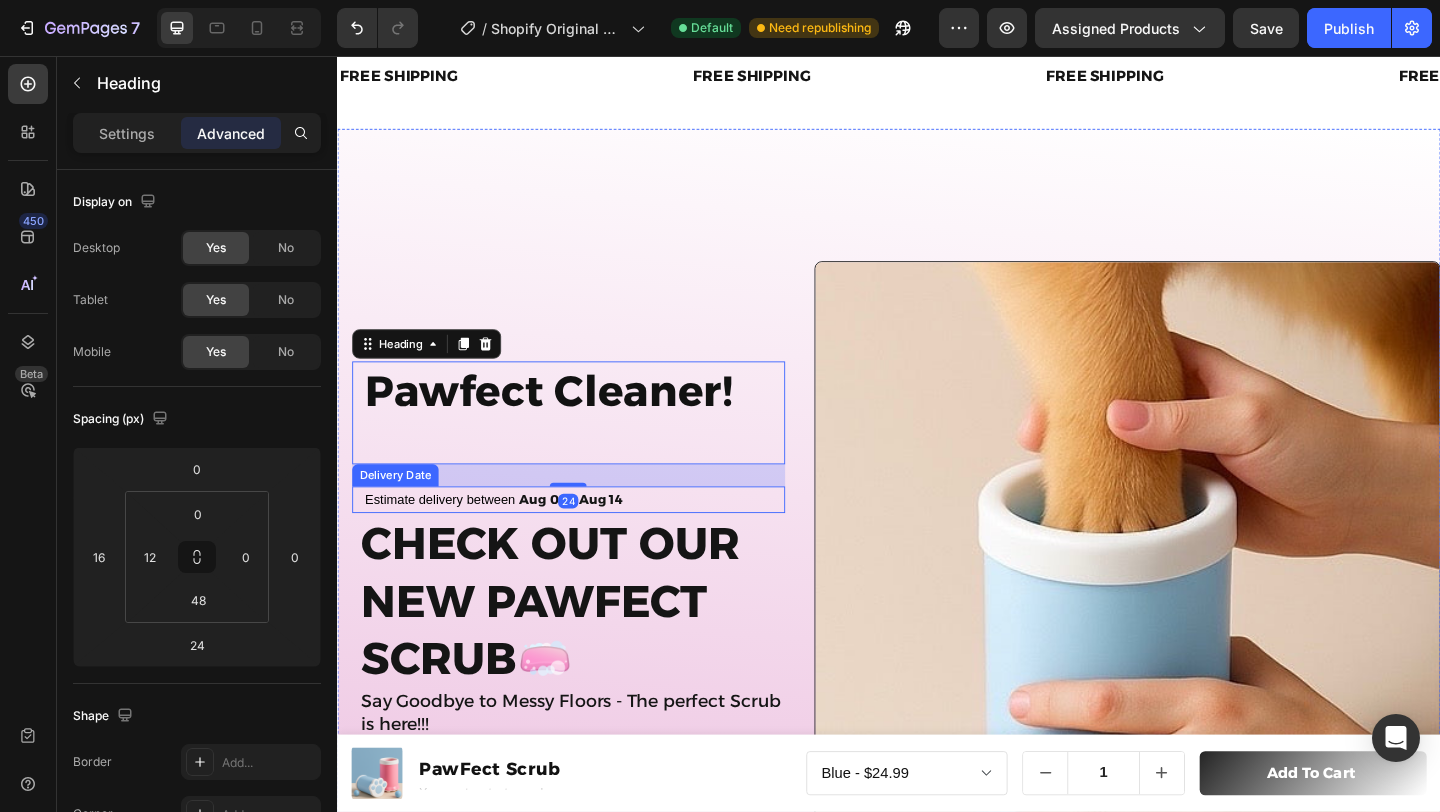 click on "Estimate delivery between" at bounding box center [448, 538] 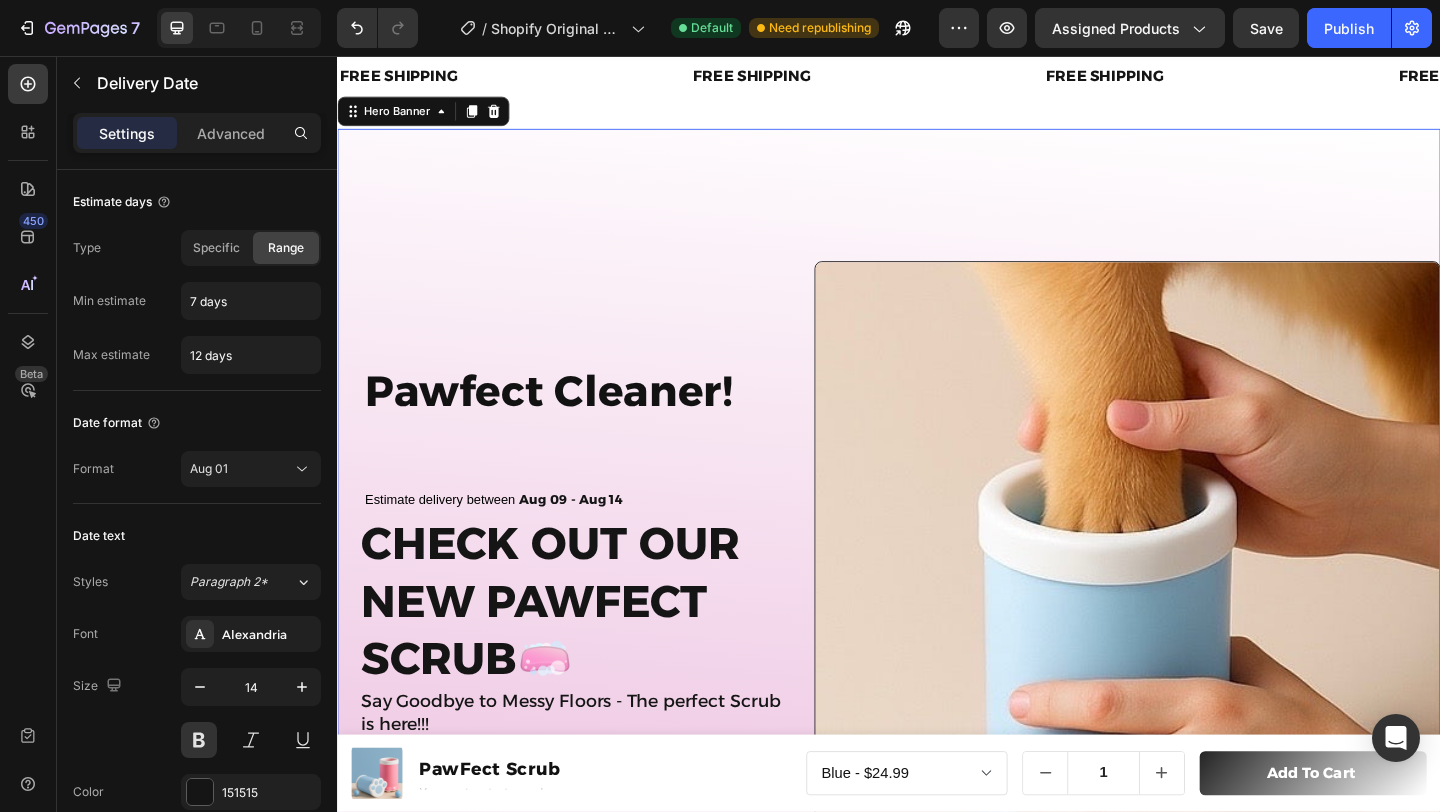 click on "Pawfect Cleaner! Heading
Estimate delivery between
Aug 09 - Aug 14
Delivery Date Check out Our new pawfect scrub🧼  Heading Say Goodbye to Messy Floors - The perfect Scrub is here!!! Text Block
Icon
Icon
Icon
Icon
Icon Icon List 500+ Happy Customers Text Block Row" at bounding box center (580, 621) 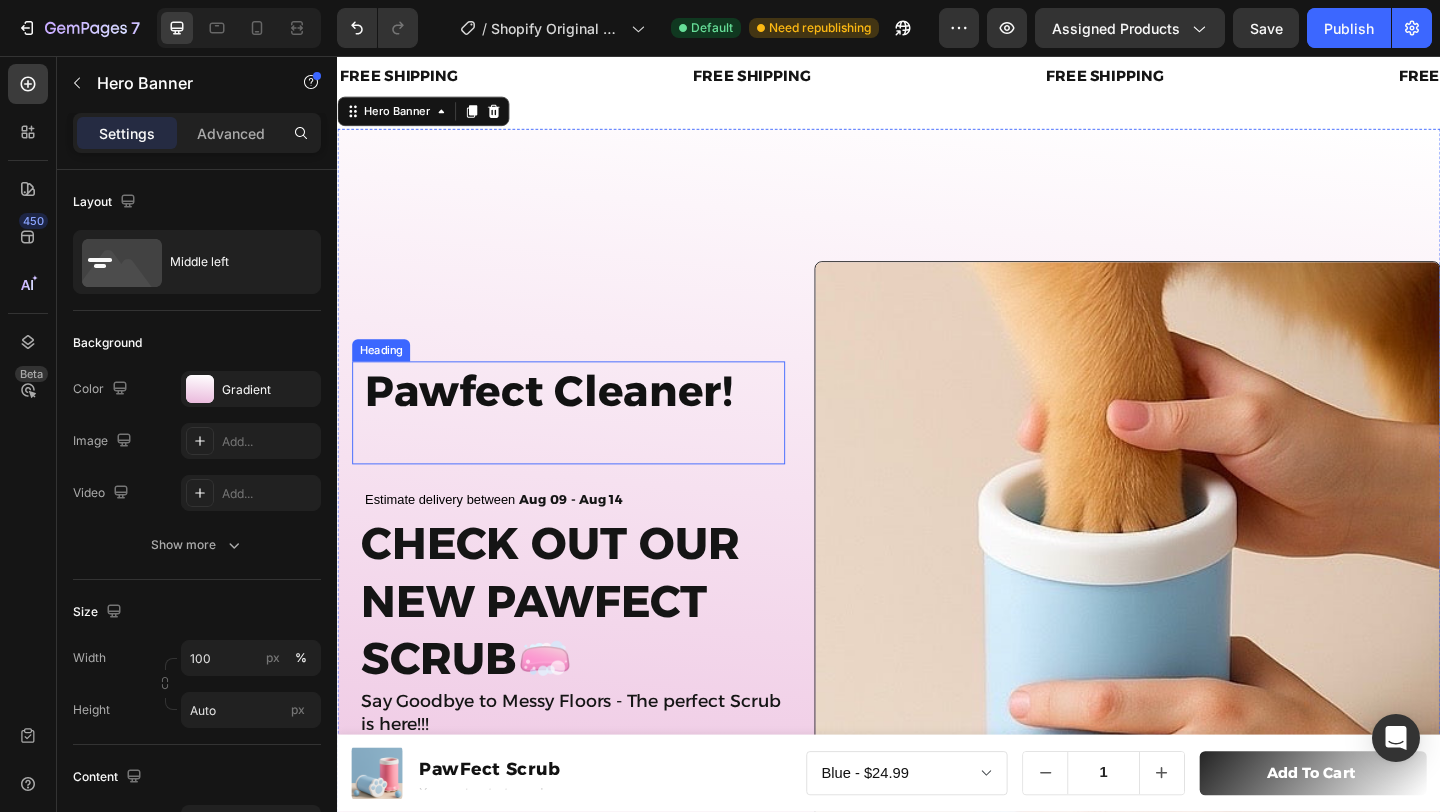 click on "Pawfect Cleaner!" at bounding box center (594, 420) 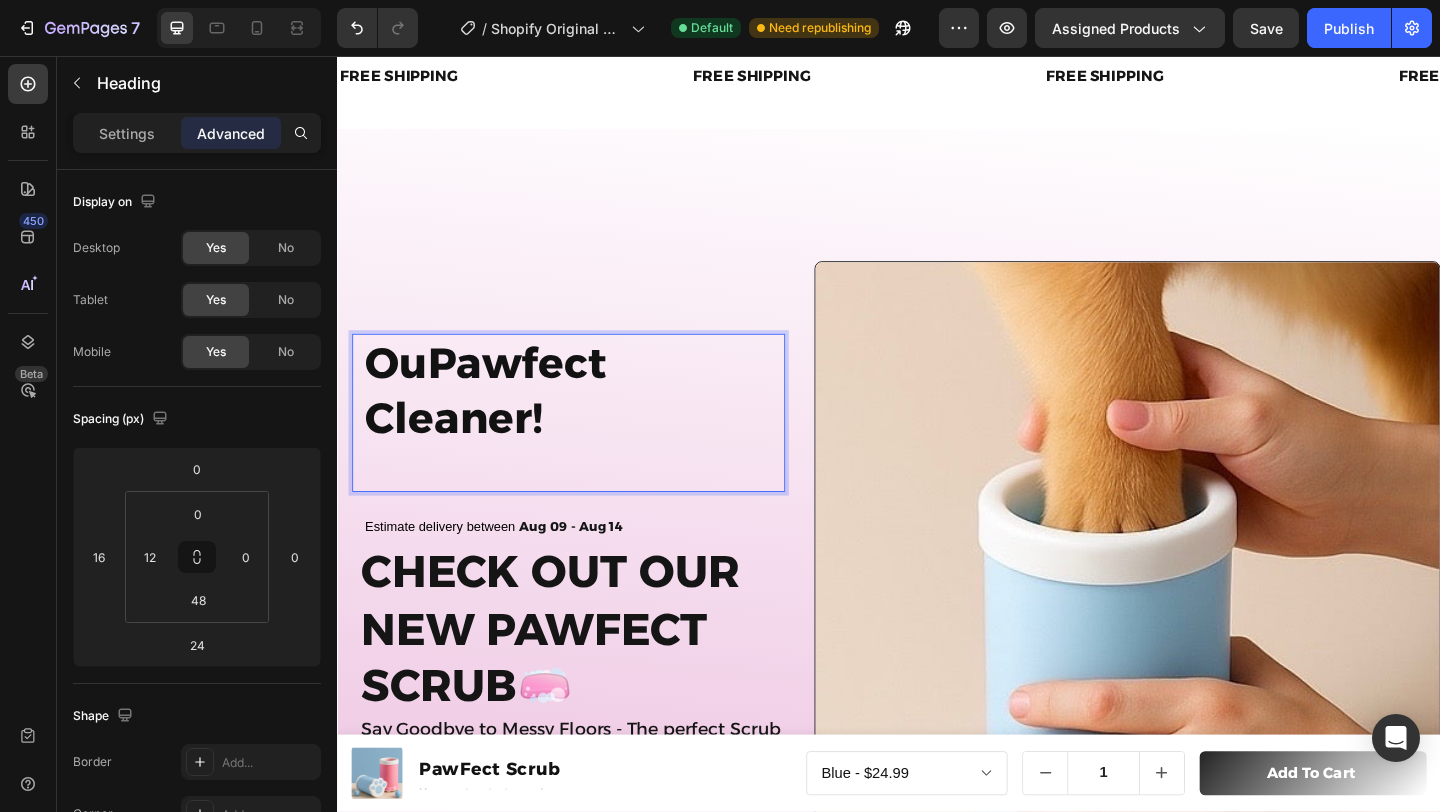 scroll, scrollTop: 13, scrollLeft: 0, axis: vertical 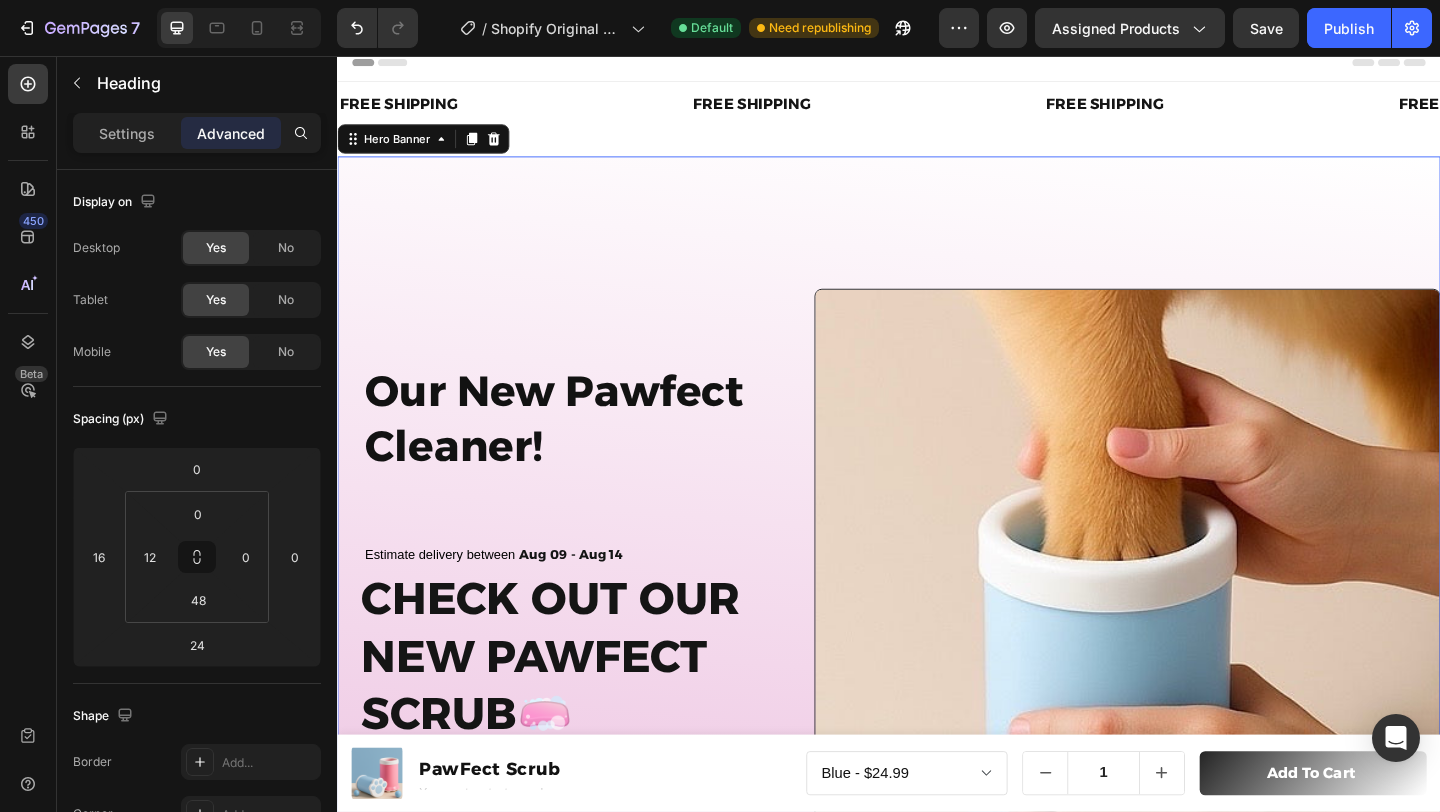 click on "Our New Pawfect Cleaner! Heading
Estimate delivery between
Aug 09 - Aug 14
Delivery Date Check out Our new pawfect scrub🧼  Heading Say Goodbye to Messy Floors - The perfect Scrub is here!!! Text Block
Icon
Icon
Icon
Icon
Icon Icon List 500+ Happy Customers Text Block Row" at bounding box center (580, 651) 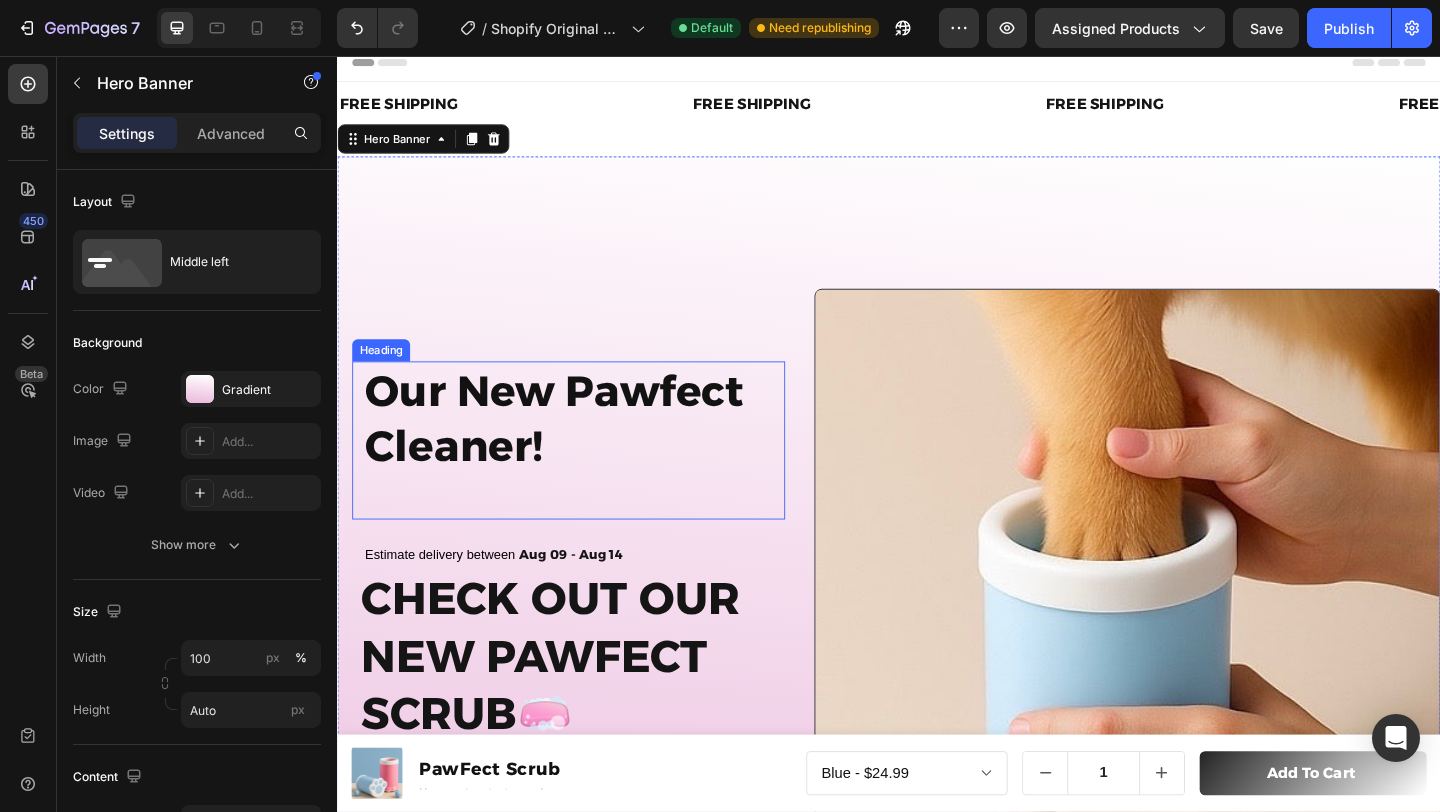 click on "Our New Pawfect Cleaner!" at bounding box center (594, 450) 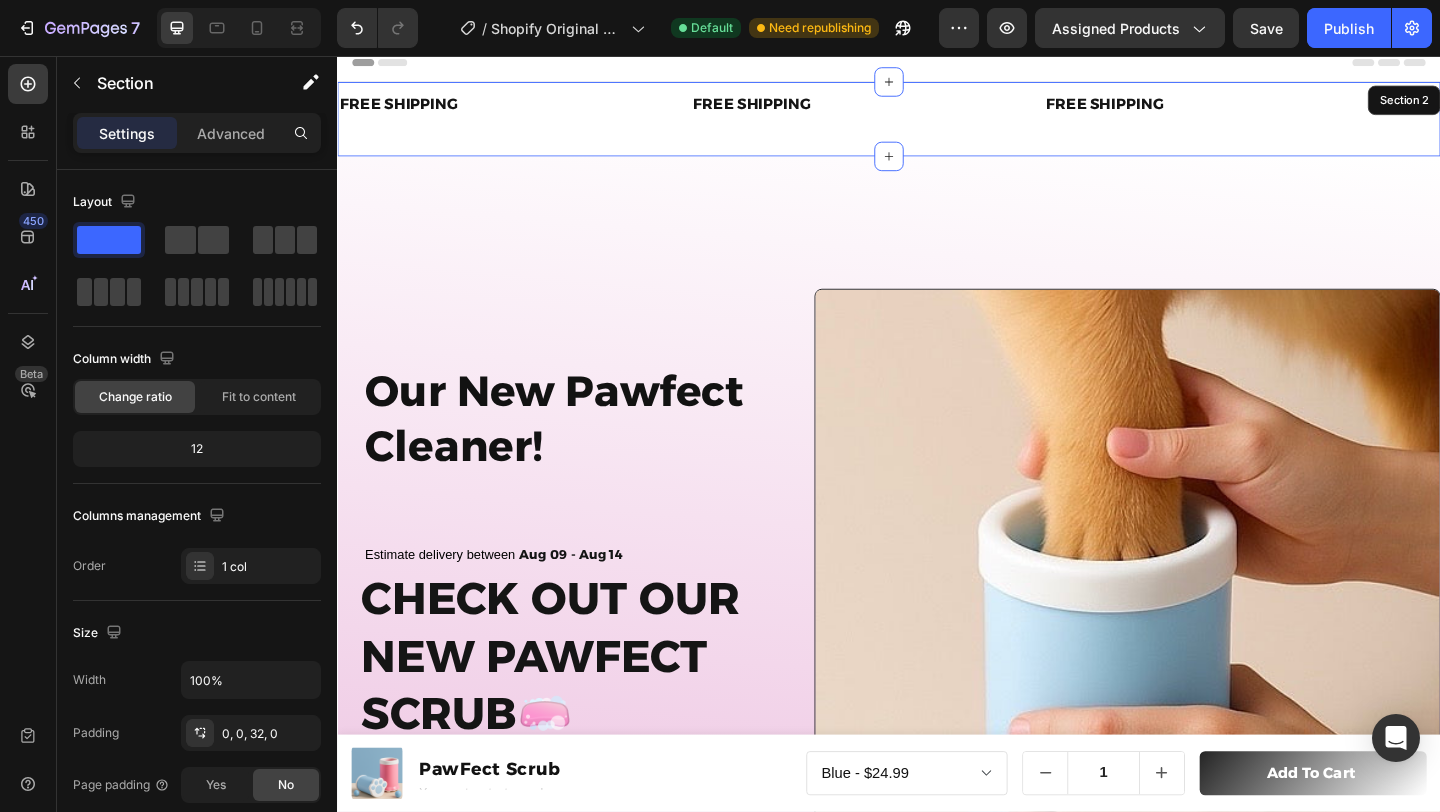 click on "FREE SHIPPING Text Block Text Block Text Block Text Block FREE SHIPPING Text Block Text Block Text Block Text Block FREE SHIPPING Text Block Text Block Text Block Text Block FREE SHIPPING Text Block Text Block Text Block Text Block FREE SHIPPING Text Block Text Block Text Block Text Block FREE SHIPPING Text Block Text Block Text Block Text Block FREE SHIPPING Text Block Text Block Text Block Text Block FREE SHIPPING Text Block Text Block Text Block Text Block FREE SHIPPING Text Block Text Block Text Block Text Block FREE SHIPPING Text Block Text Block Text Block Text Block Marquee Section 2" at bounding box center (937, 124) 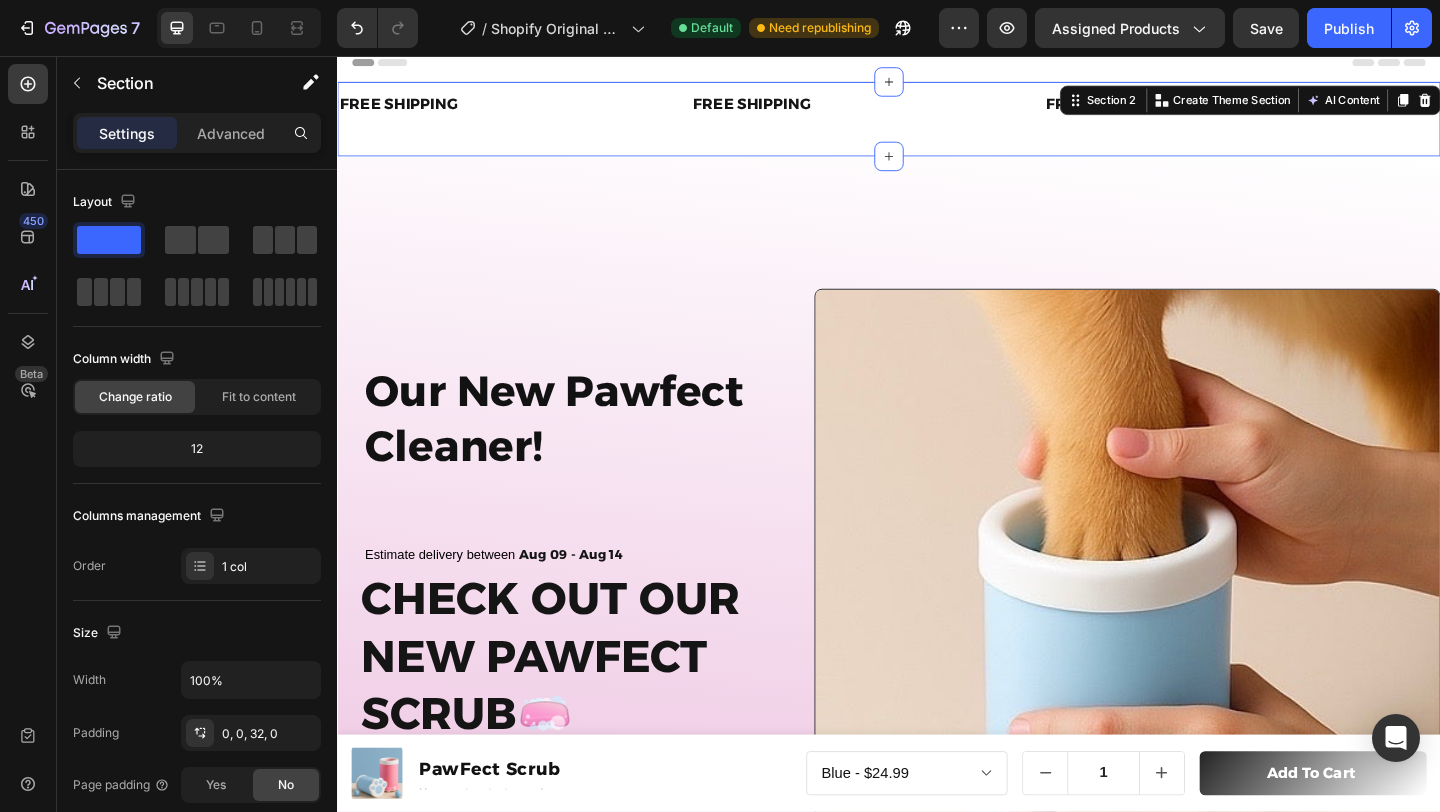 click on "FREE SHIPPING Text Block Text Block Text Block Text Block FREE SHIPPING Text Block Text Block Text Block Text Block FREE SHIPPING Text Block Text Block Text Block Text Block FREE SHIPPING Text Block Text Block Text Block Text Block FREE SHIPPING Text Block Text Block Text Block Text Block FREE SHIPPING Text Block Text Block Text Block Text Block FREE SHIPPING Text Block Text Block Text Block Text Block FREE SHIPPING Text Block Text Block Text Block Text Block FREE SHIPPING Text Block Text Block Text Block Text Block FREE SHIPPING Text Block Text Block Text Block Text Block Marquee Section 2   You can create reusable sections Create Theme Section AI Content Write with GemAI What would you like to describe here? Tone and Voice Persuasive Product PawFect Scrub Show more Generate" at bounding box center (937, 124) 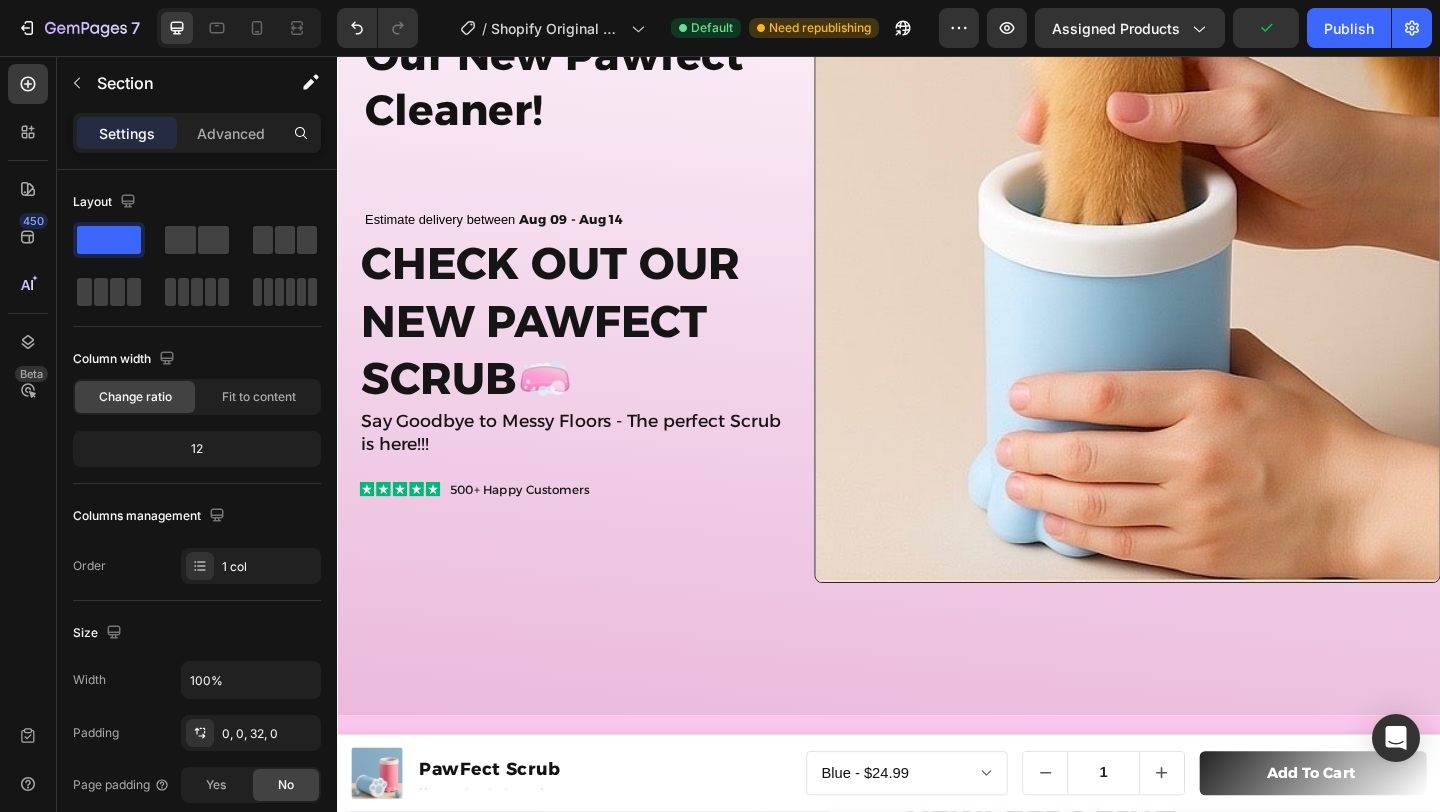 scroll, scrollTop: 0, scrollLeft: 0, axis: both 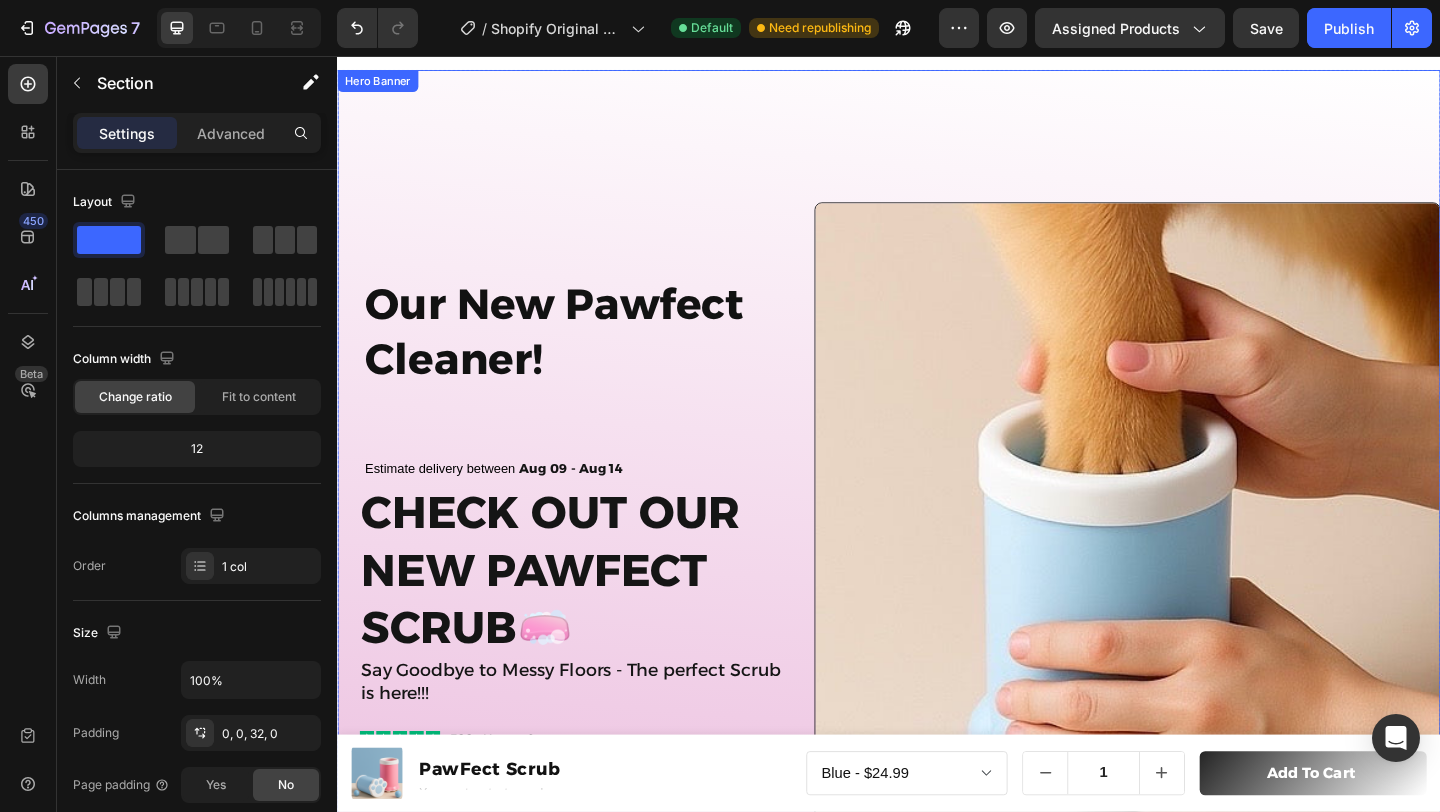 click on "Our New Pawfect Cleaner! Heading
Estimate delivery between
Aug 09 - Aug 14
Delivery Date Check out Our new pawfect scrub🧼  Heading Say Goodbye to Messy Floors - The perfect Scrub is here!!! Text Block
Icon
Icon
Icon
Icon
Icon Icon List 500+ Happy Customers Text Block Row" at bounding box center (580, 557) 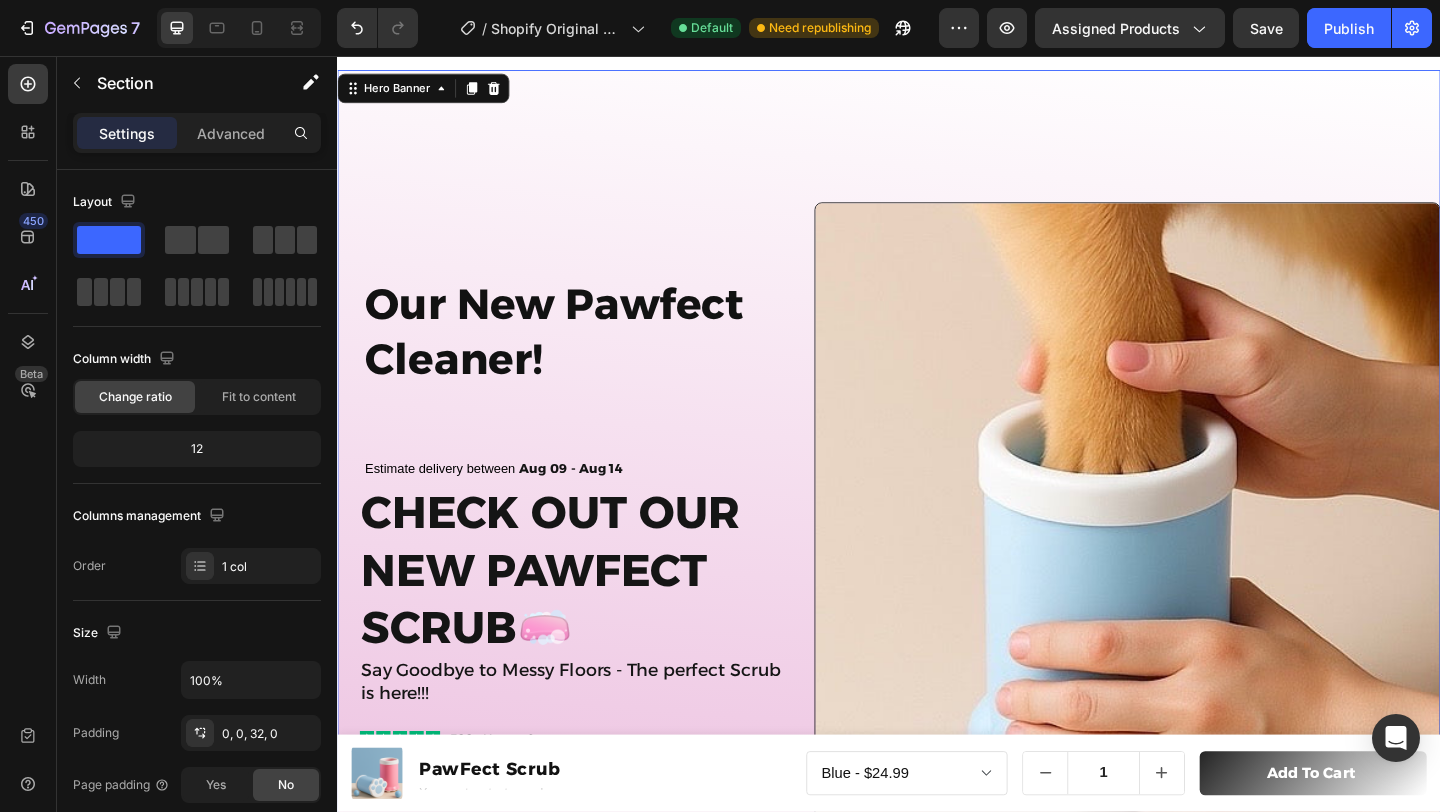 scroll, scrollTop: 104, scrollLeft: 0, axis: vertical 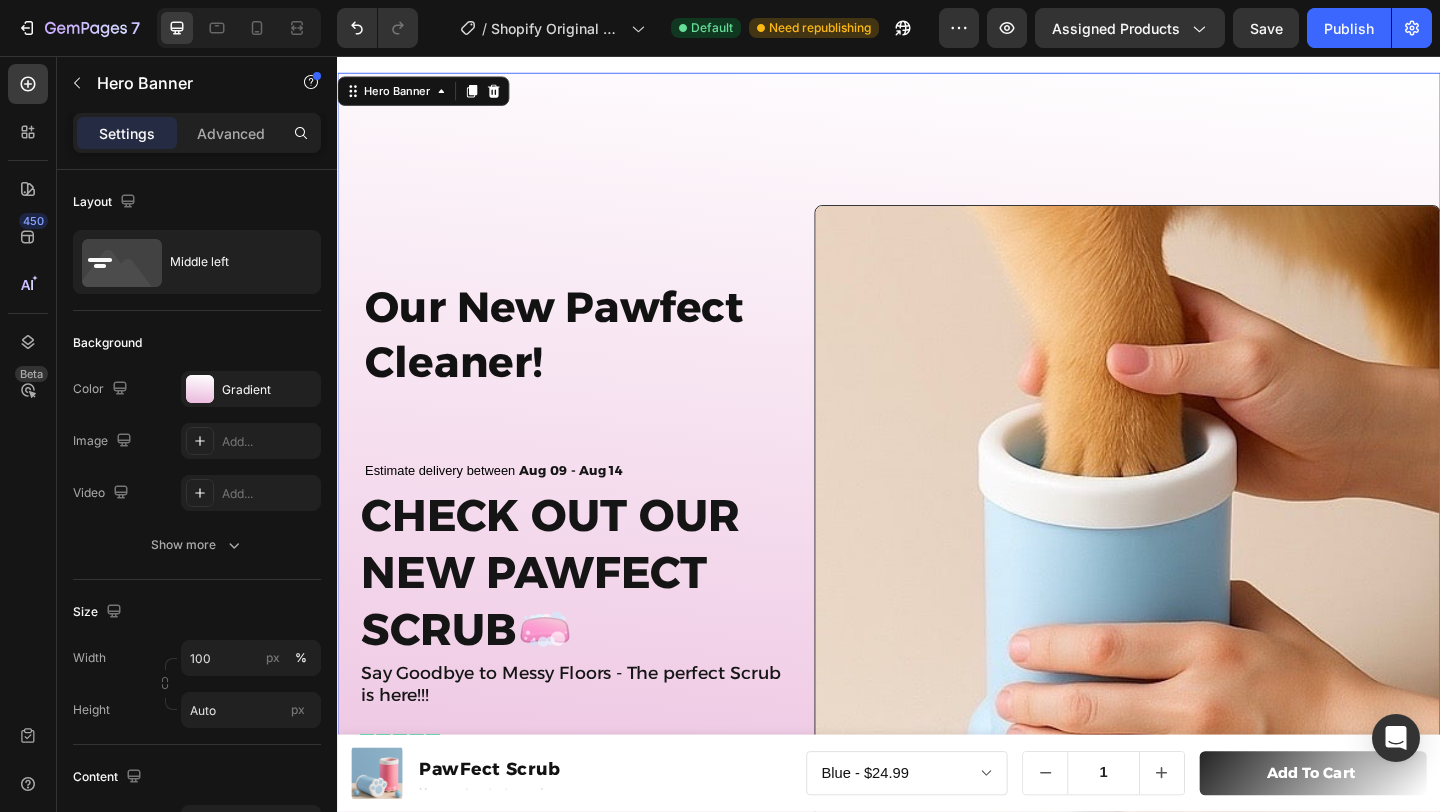 click on "Our New Pawfect Cleaner! Heading
Estimate delivery between
Aug 09 - Aug 14
Delivery Date Check out Our new pawfect scrub🧼  Heading Say Goodbye to Messy Floors - The perfect Scrub is here!!! Text Block
Icon
Icon
Icon
Icon
Icon Icon List 500+ Happy Customers Text Block Row" at bounding box center (580, 560) 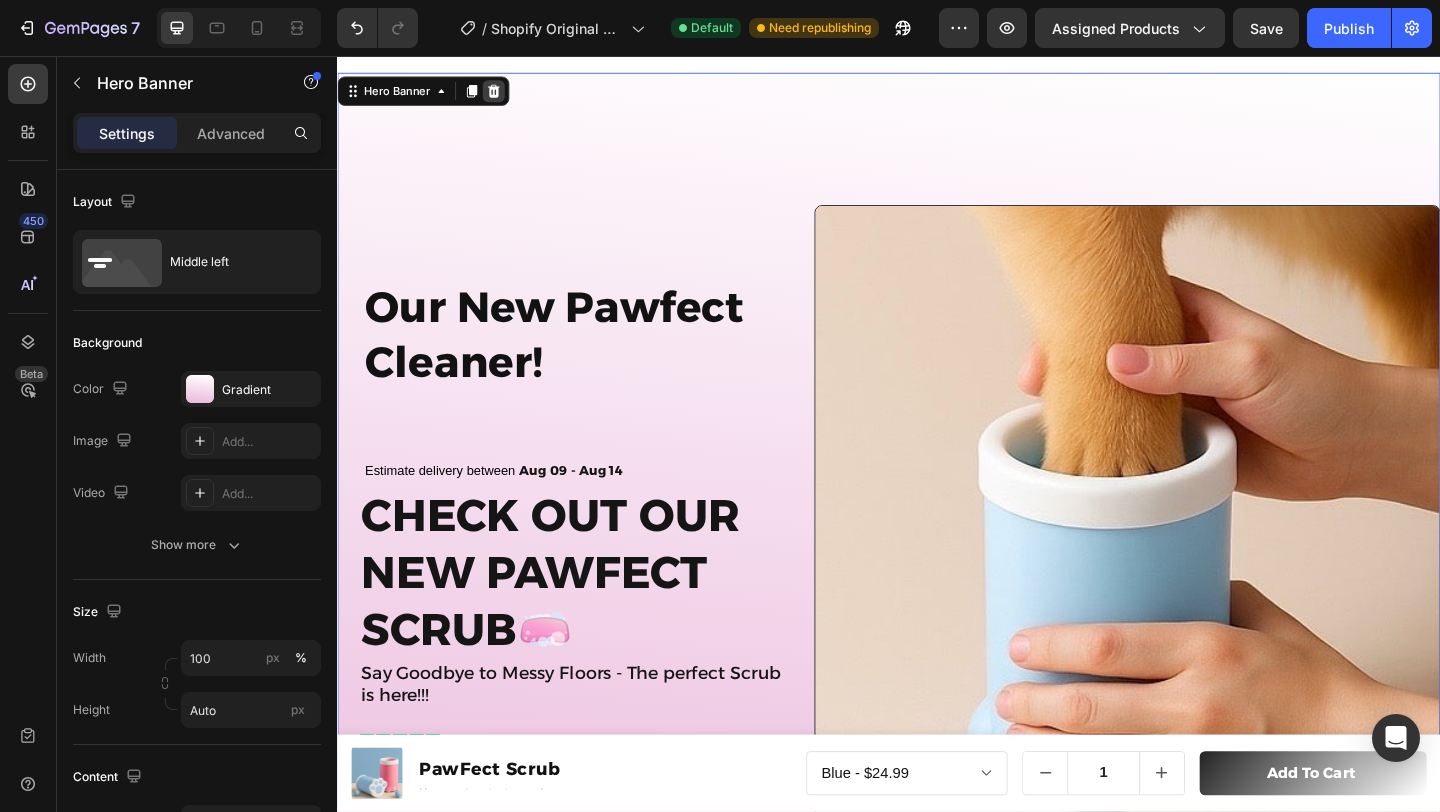 click 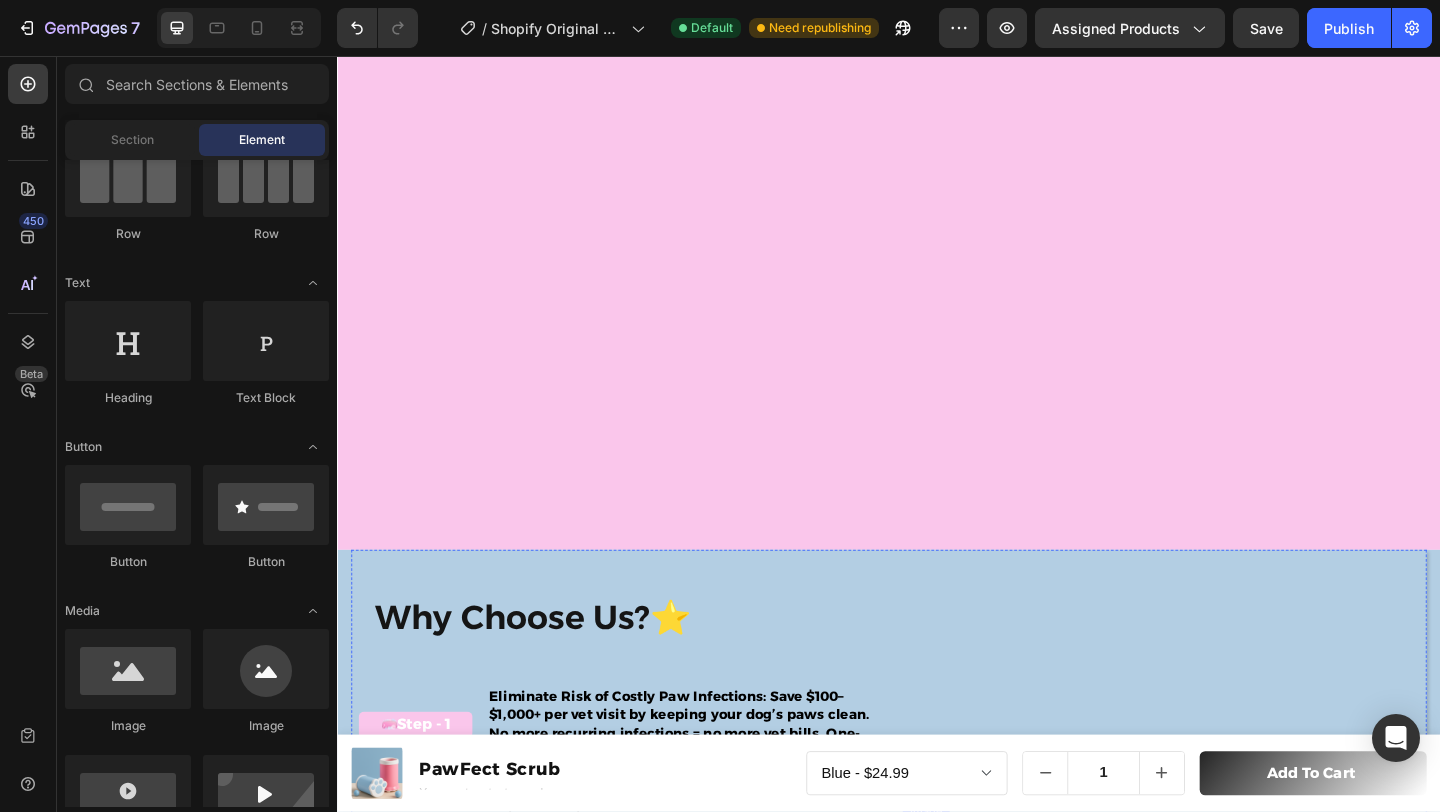 scroll, scrollTop: 0, scrollLeft: 0, axis: both 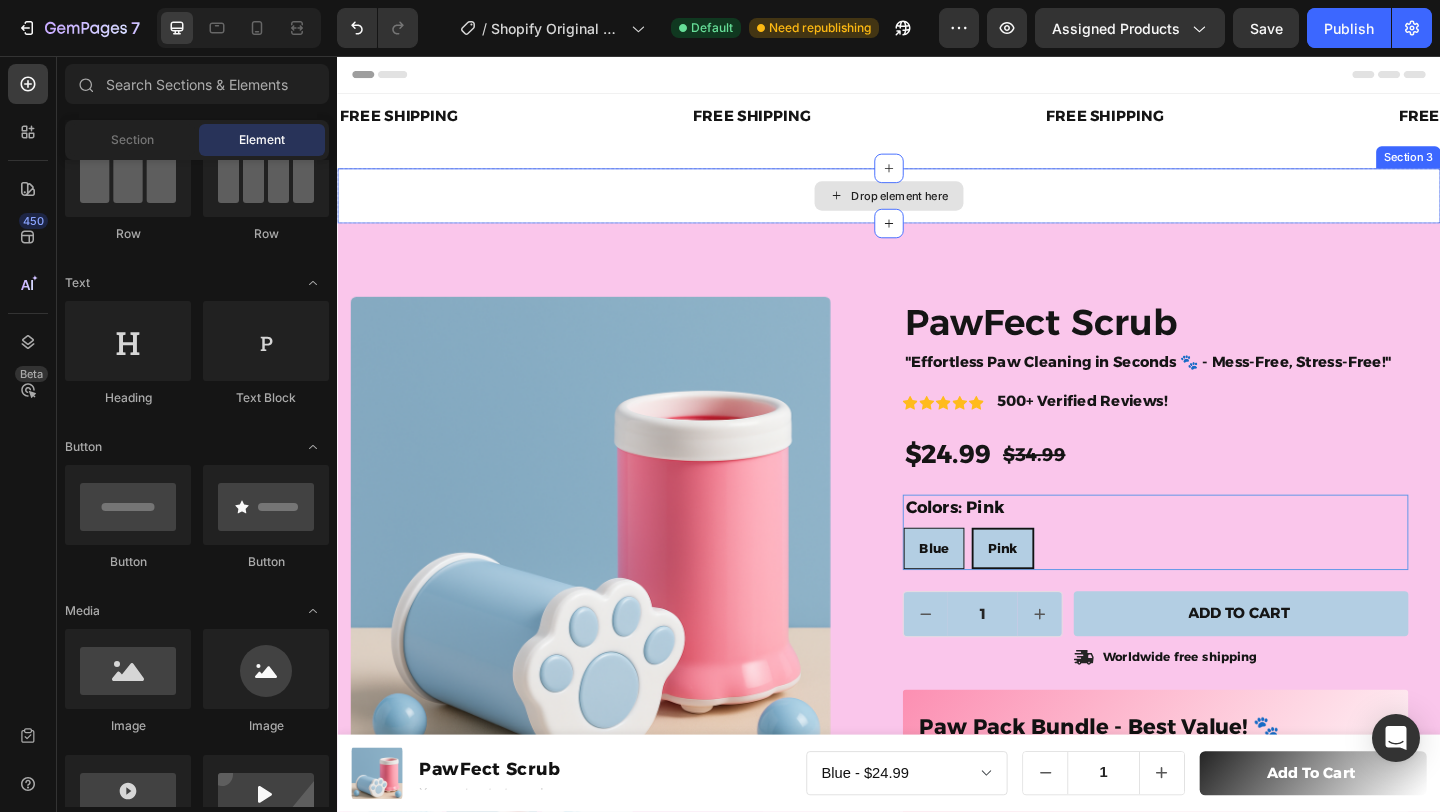 click on "Drop element here" at bounding box center (937, 208) 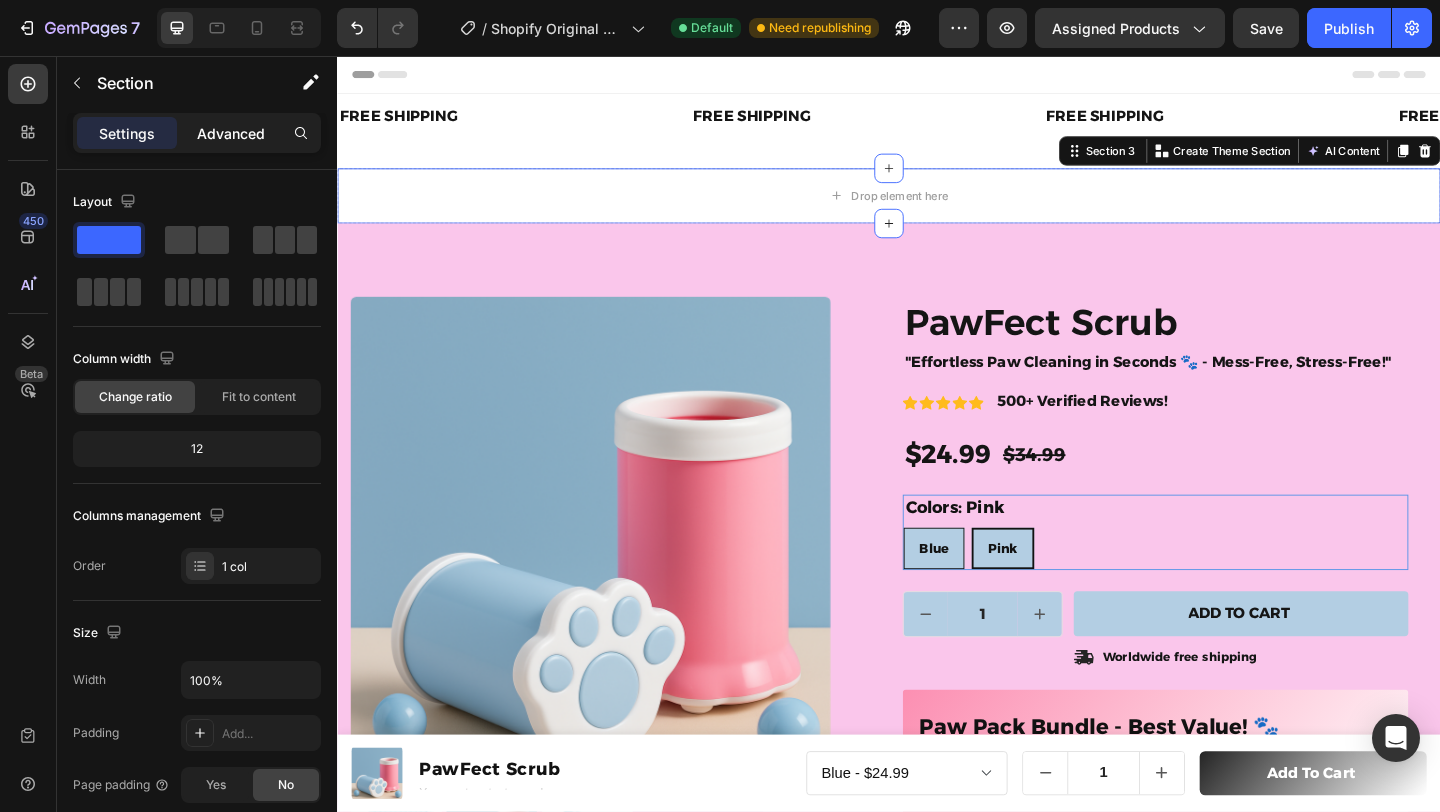 click on "Advanced" at bounding box center (231, 133) 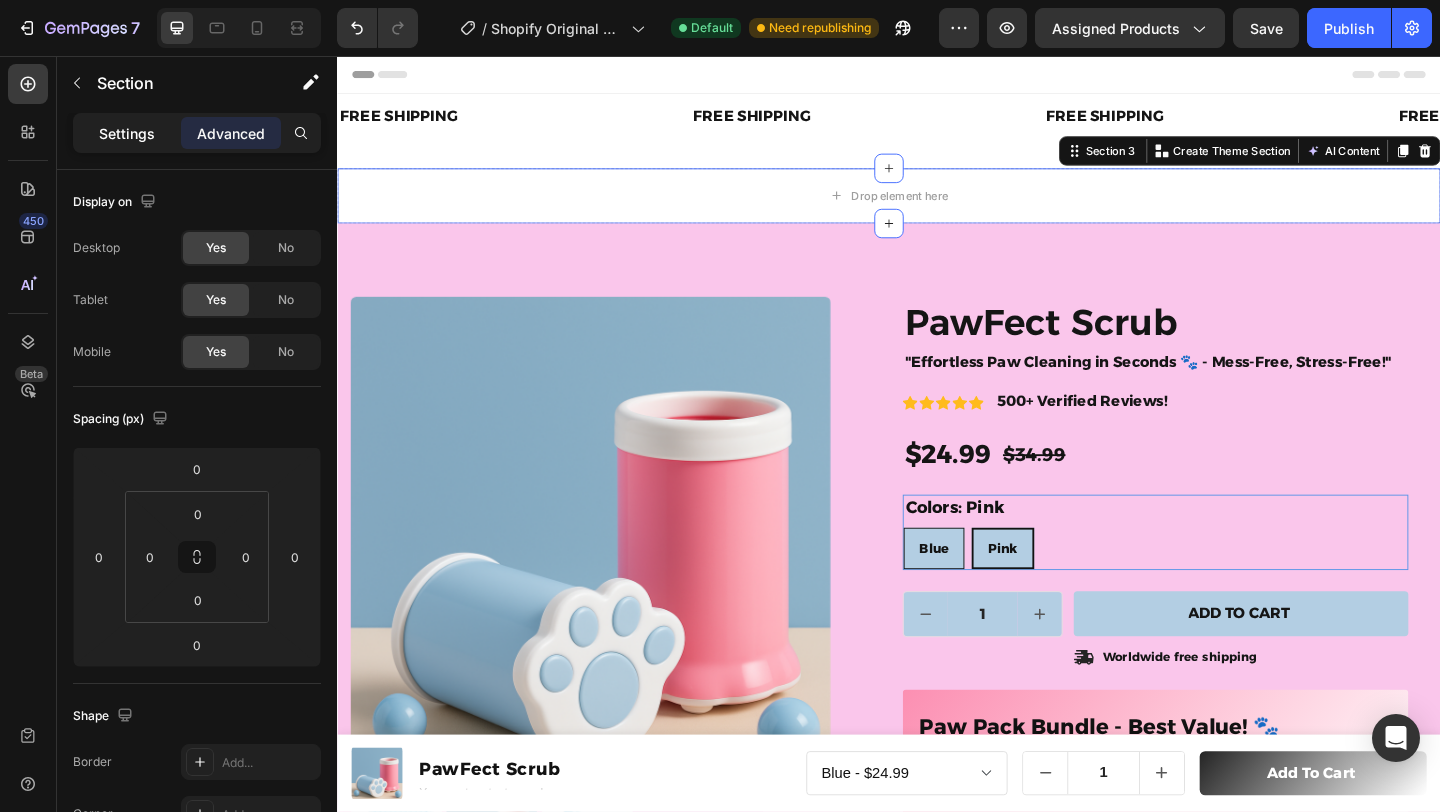 click on "Settings" 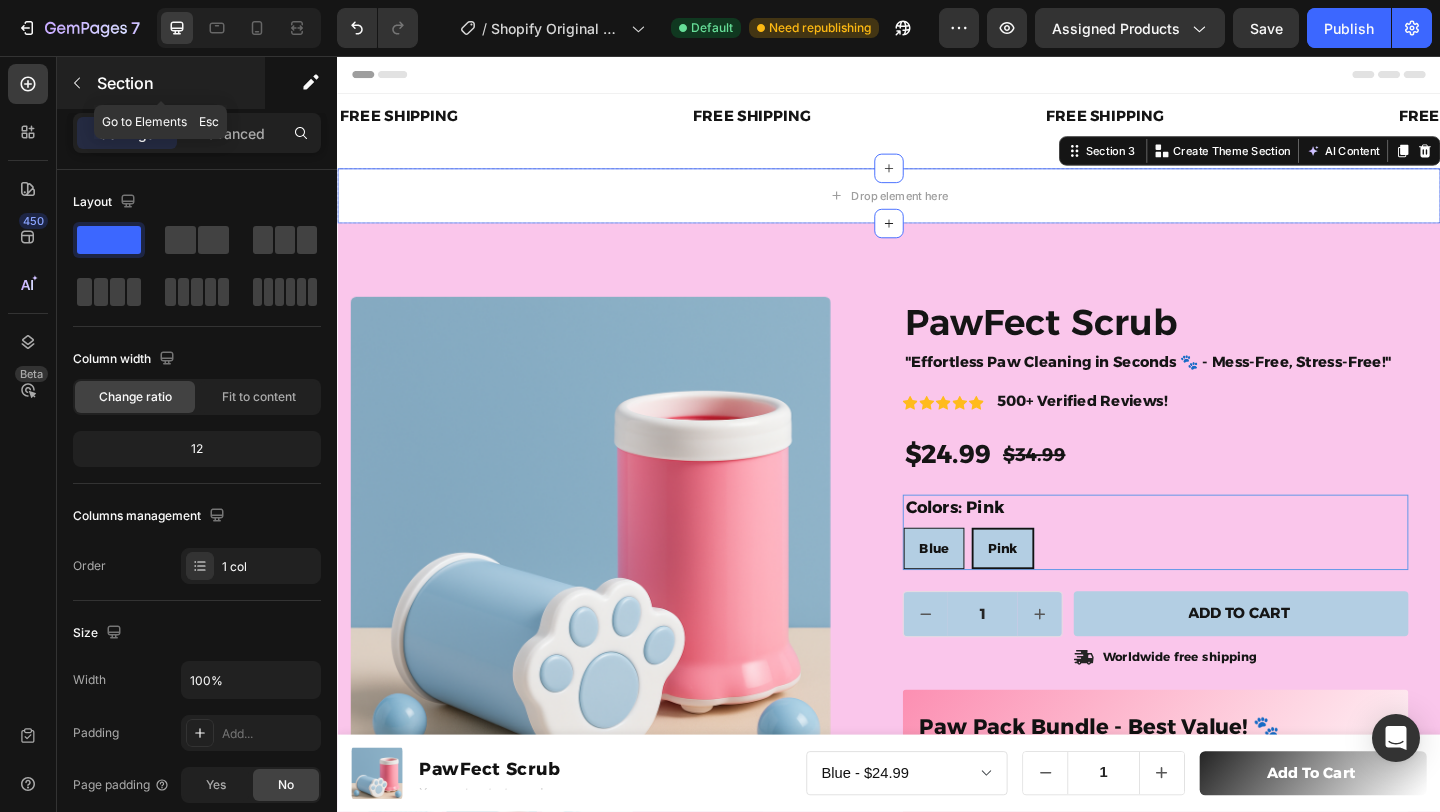 click 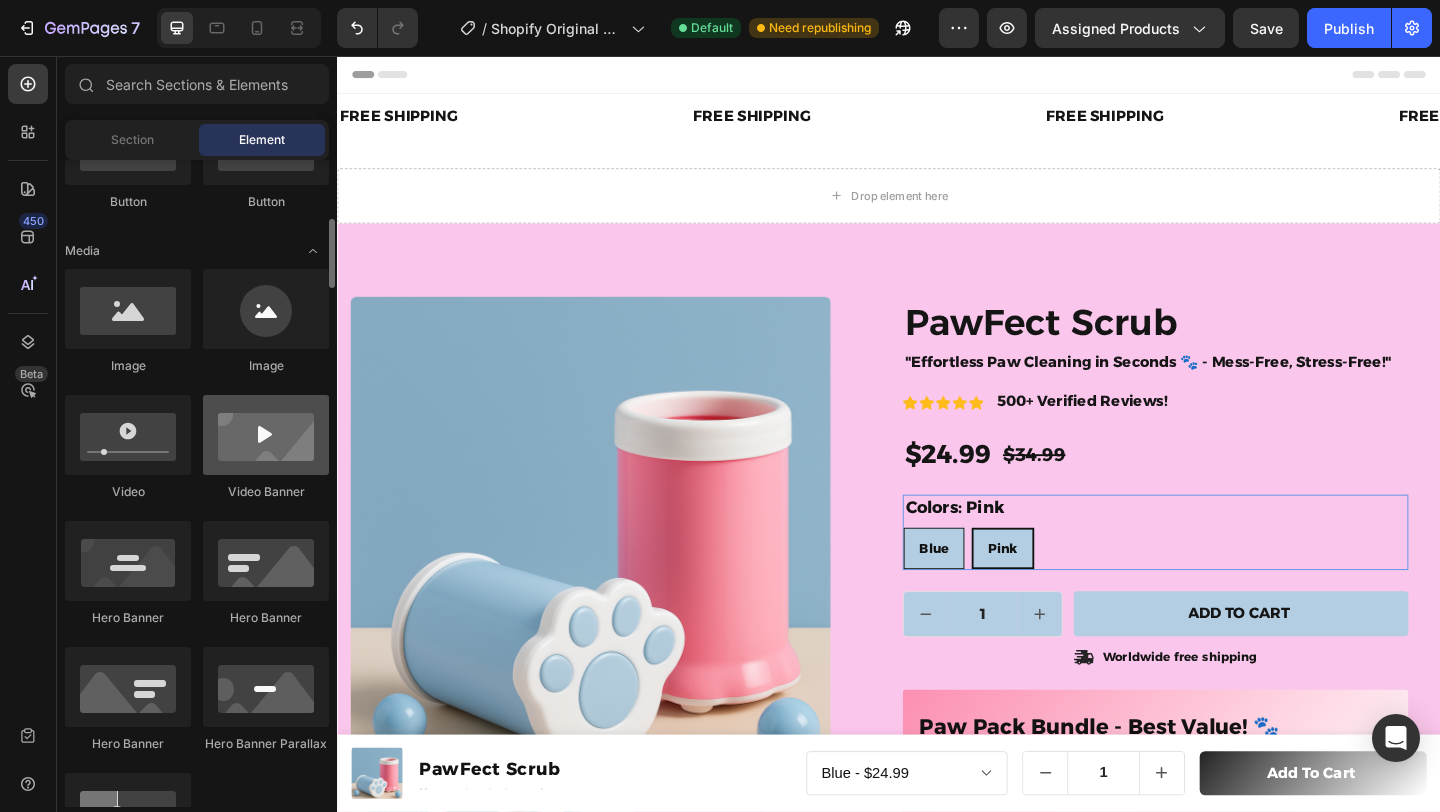 scroll, scrollTop: 0, scrollLeft: 0, axis: both 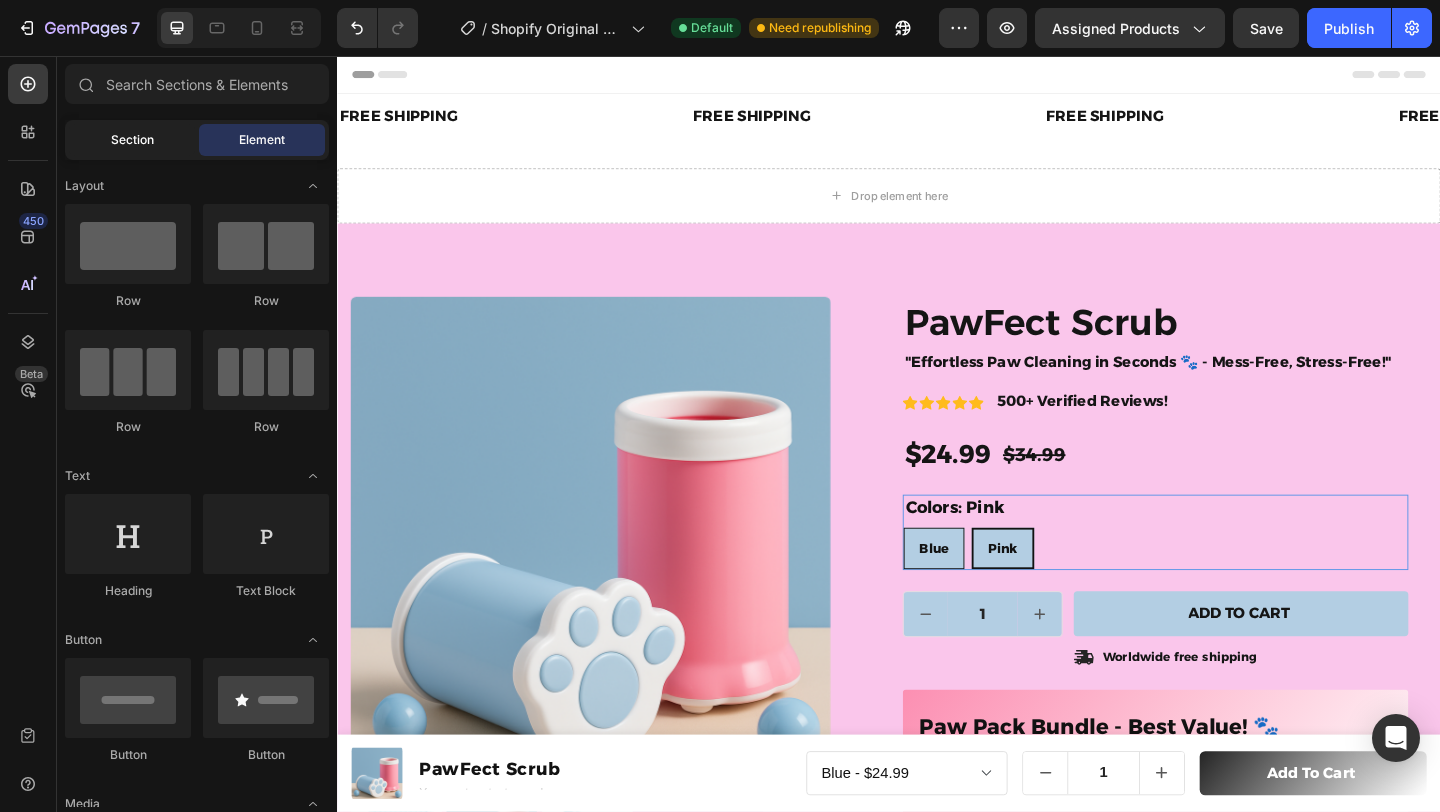 click on "Section" 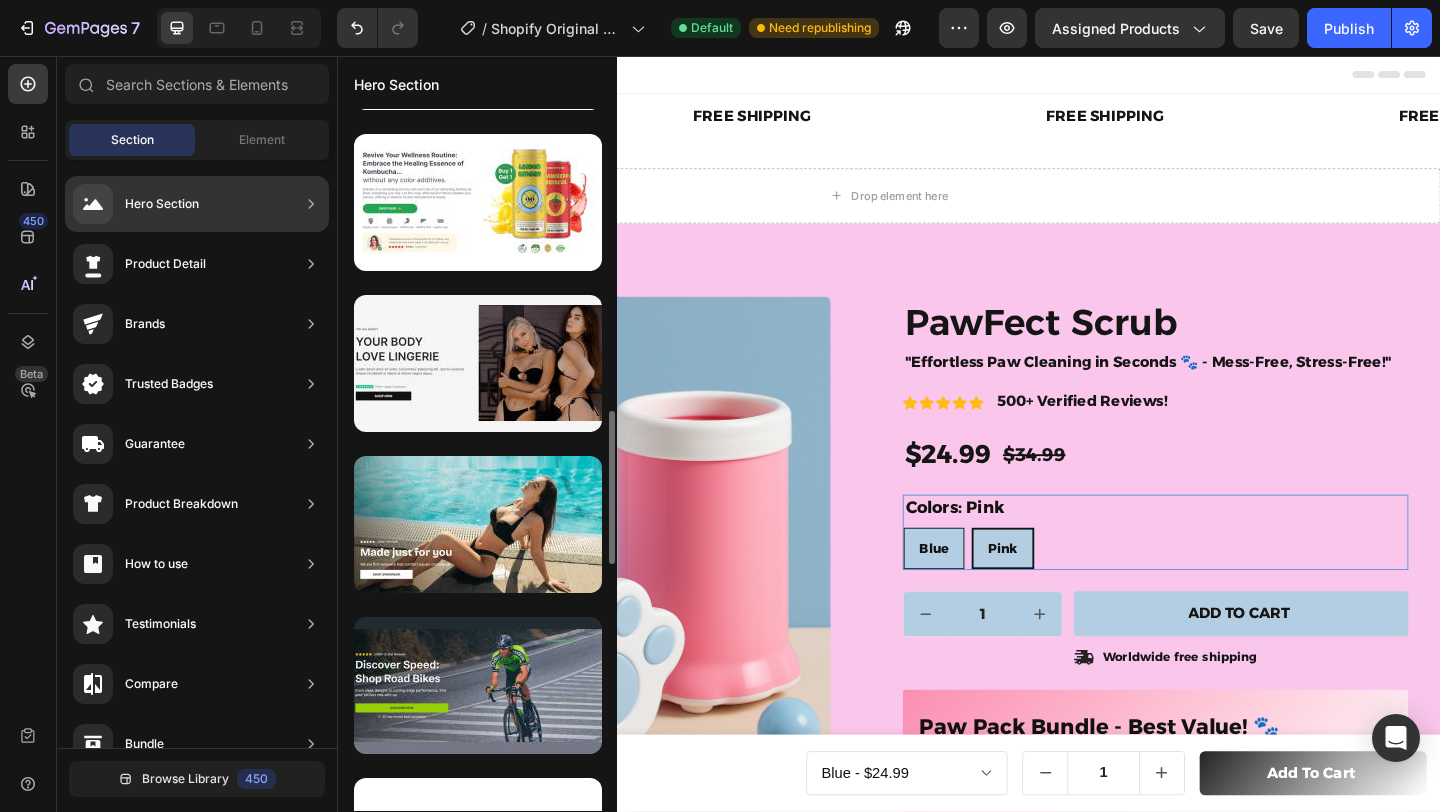 scroll, scrollTop: 1433, scrollLeft: 0, axis: vertical 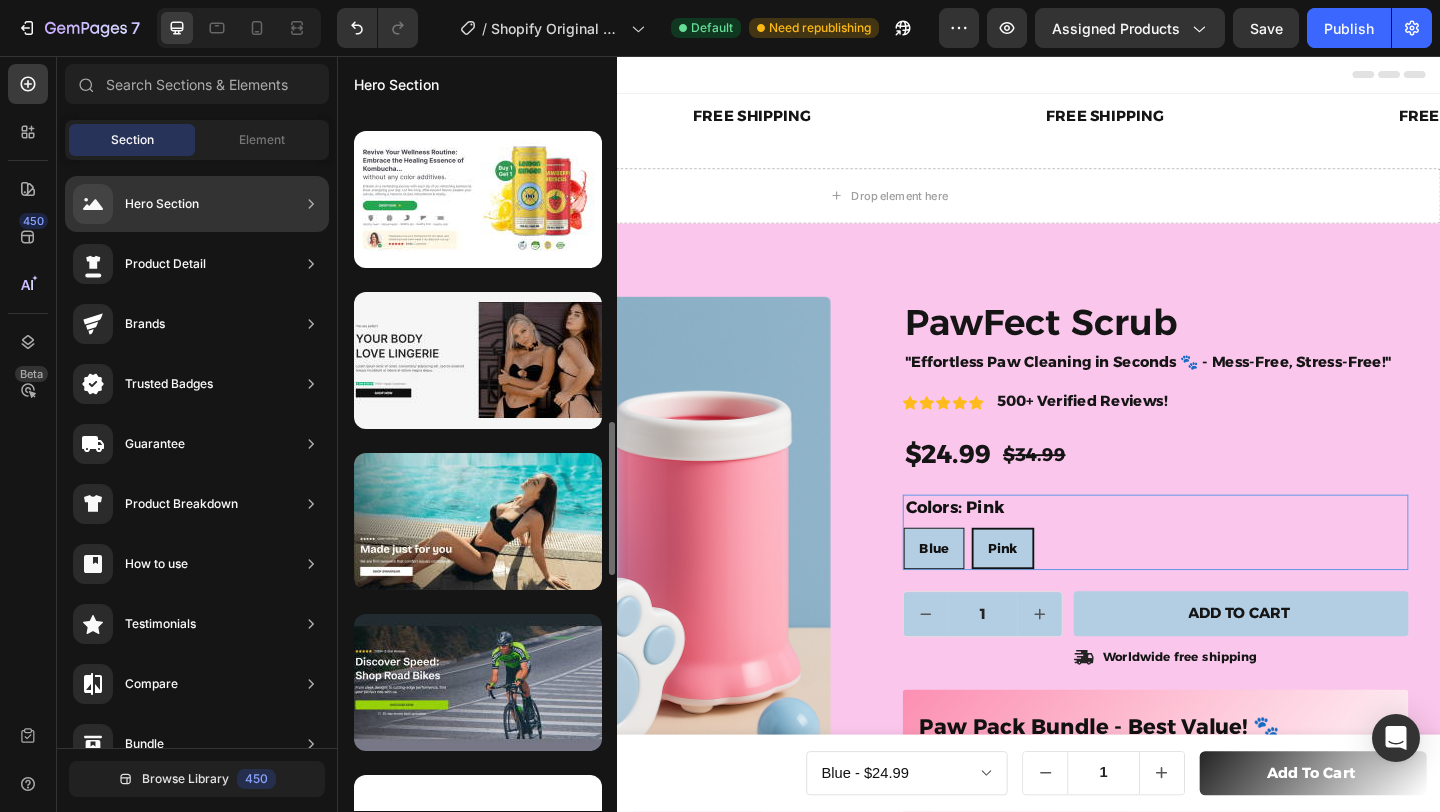 click at bounding box center (478, 521) 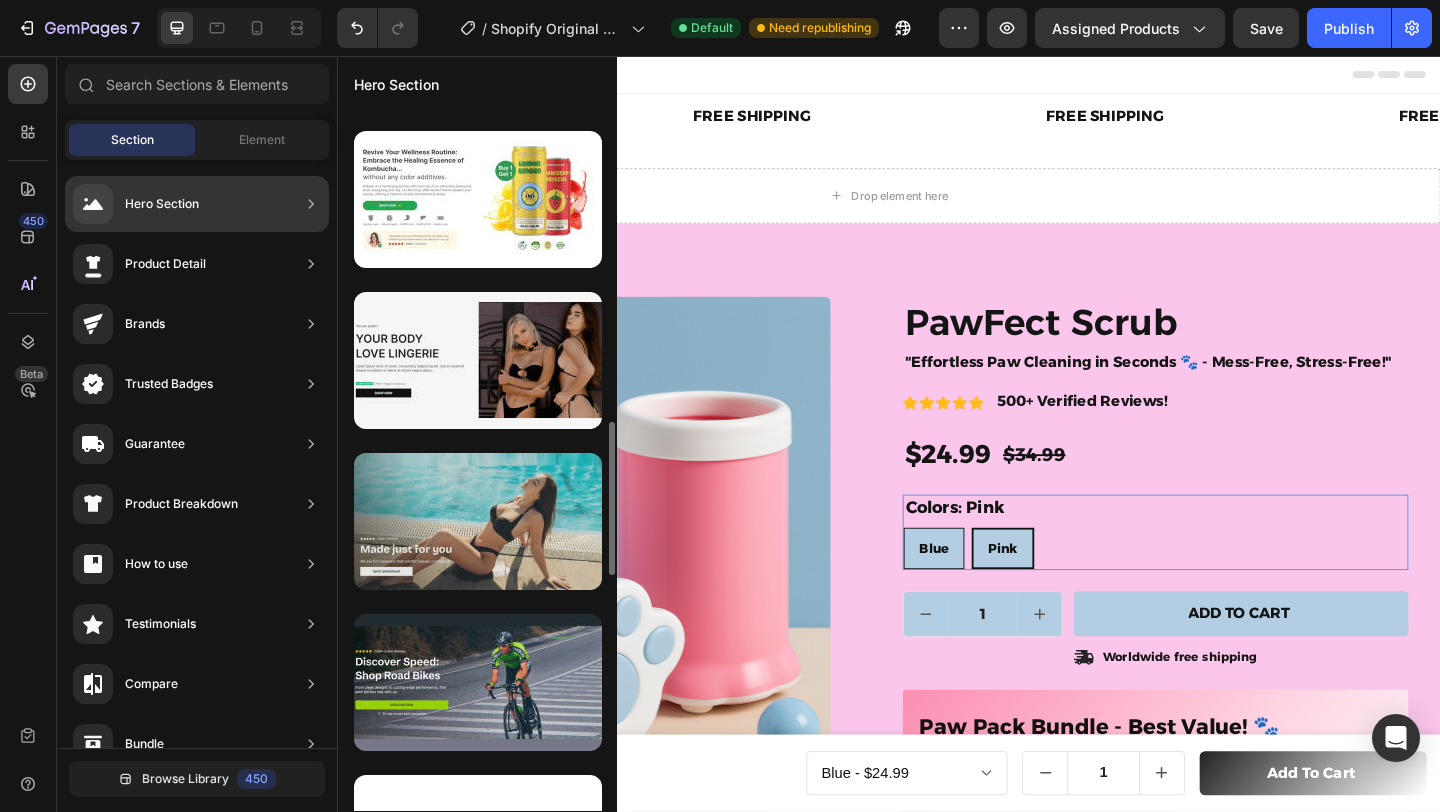 click at bounding box center (478, 521) 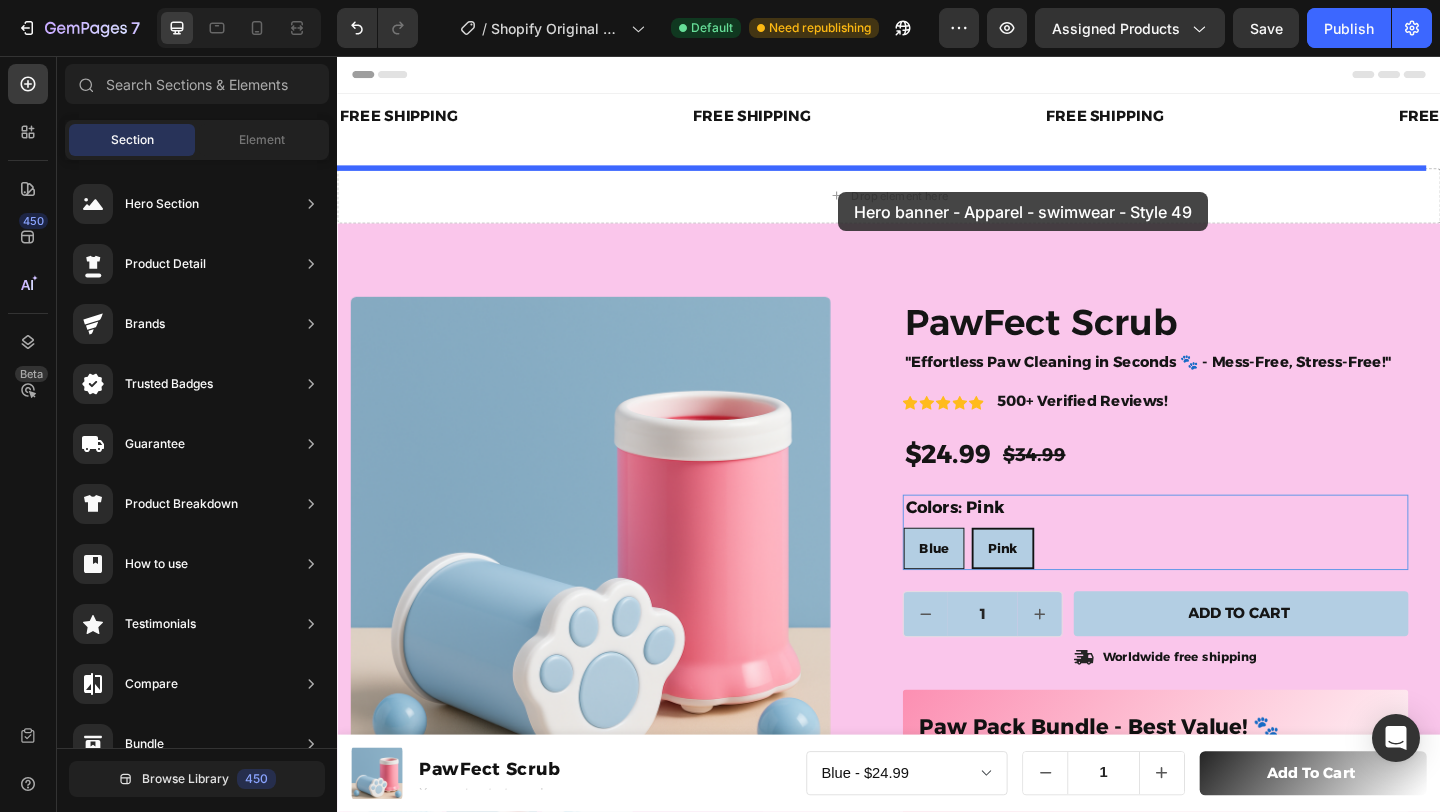 drag, startPoint x: 834, startPoint y: 560, endPoint x: 882, endPoint y: 203, distance: 360.21243 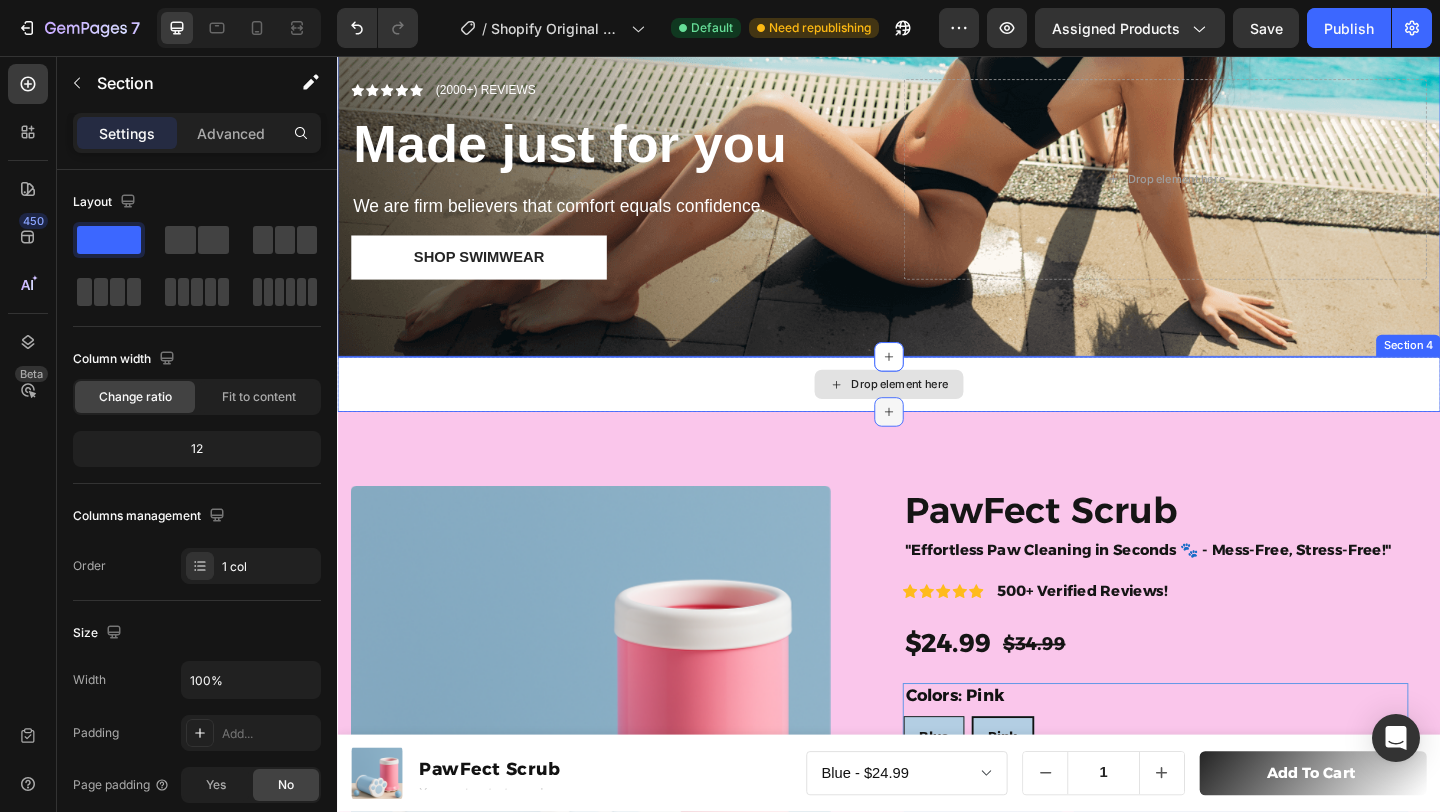 scroll, scrollTop: 373, scrollLeft: 0, axis: vertical 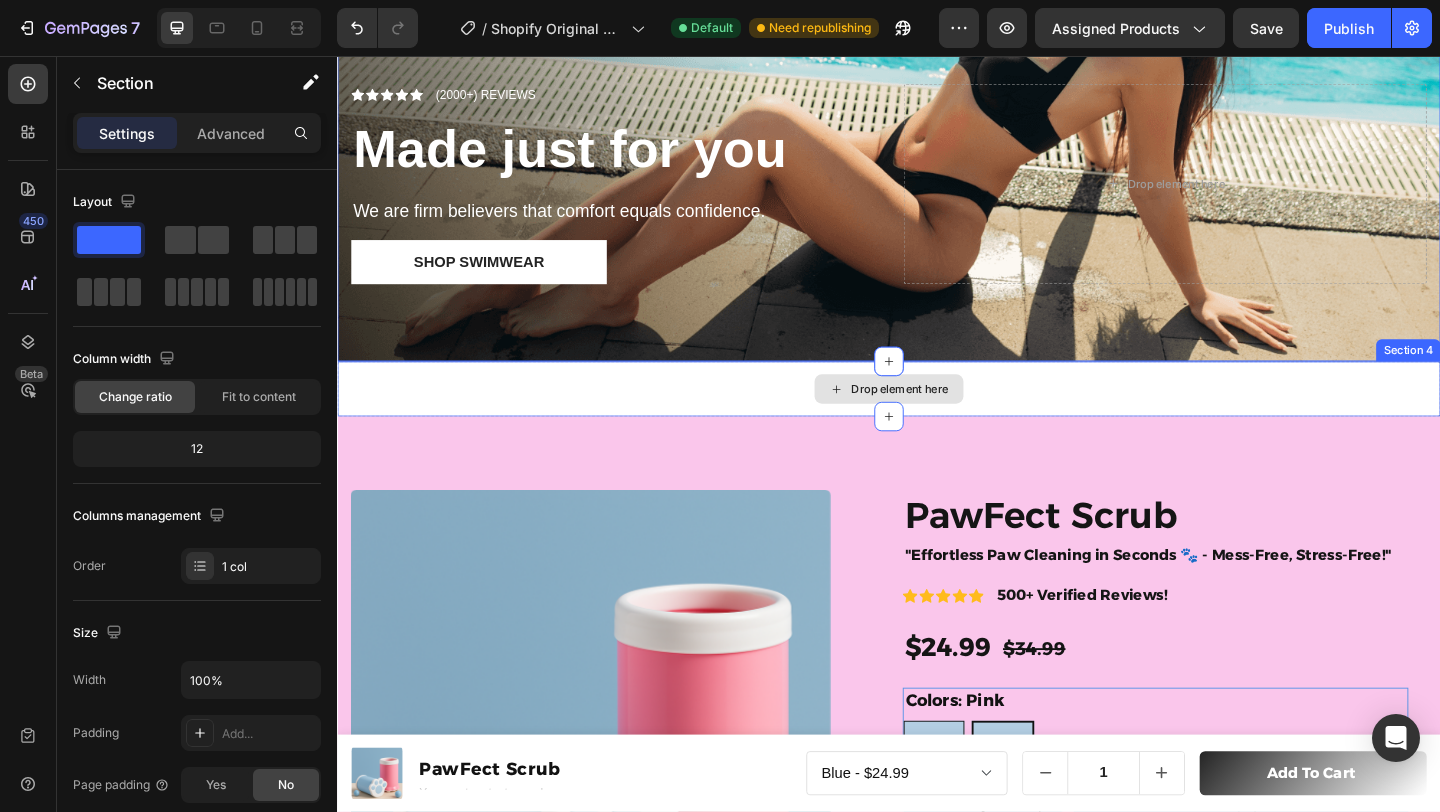 click on "Drop element here" at bounding box center [937, 418] 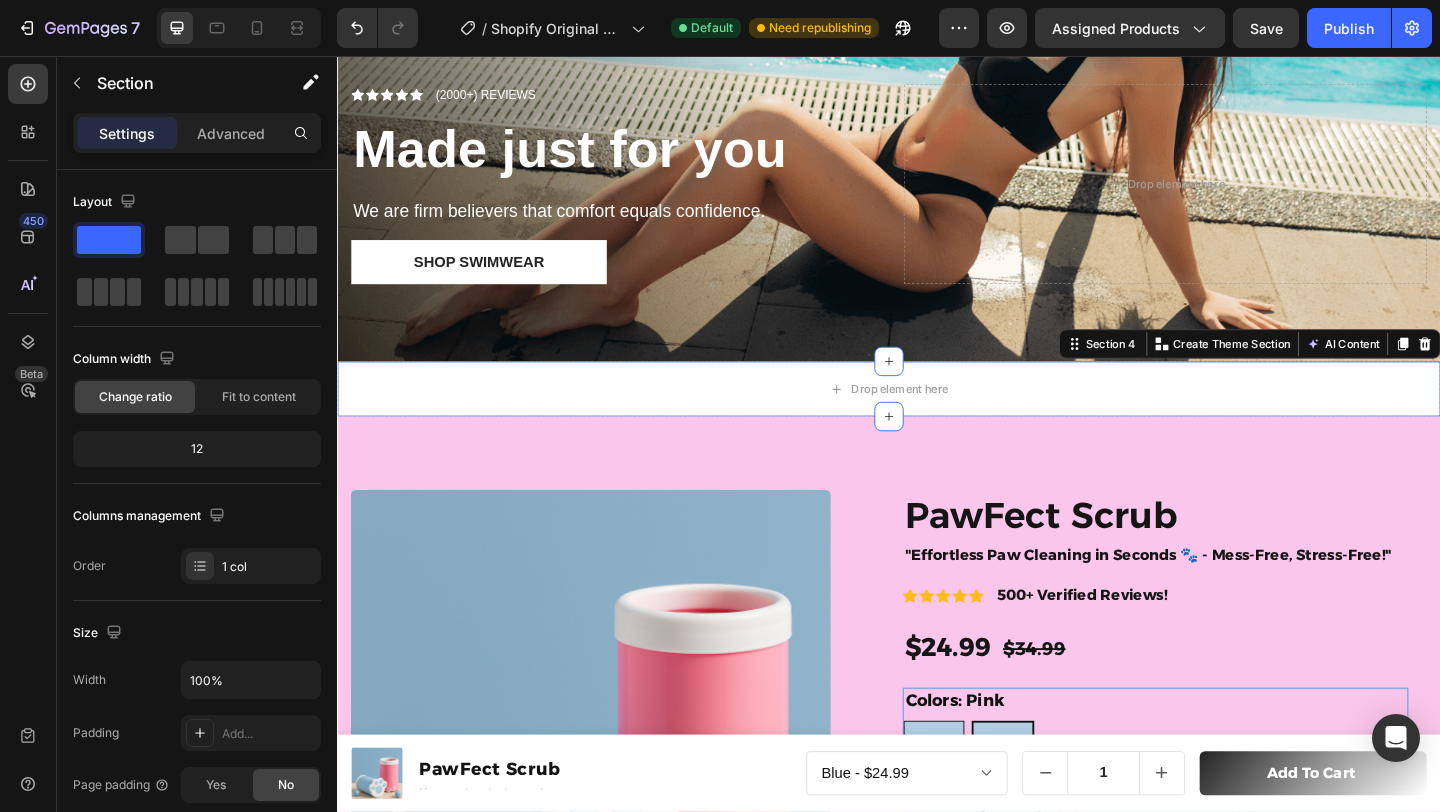 click on "Section 4   You can create reusable sections Create Theme Section AI Content Write with GemAI What would you like to describe here? Tone and Voice Persuasive Product PawFect Scrub Show more Generate" at bounding box center [1329, 369] 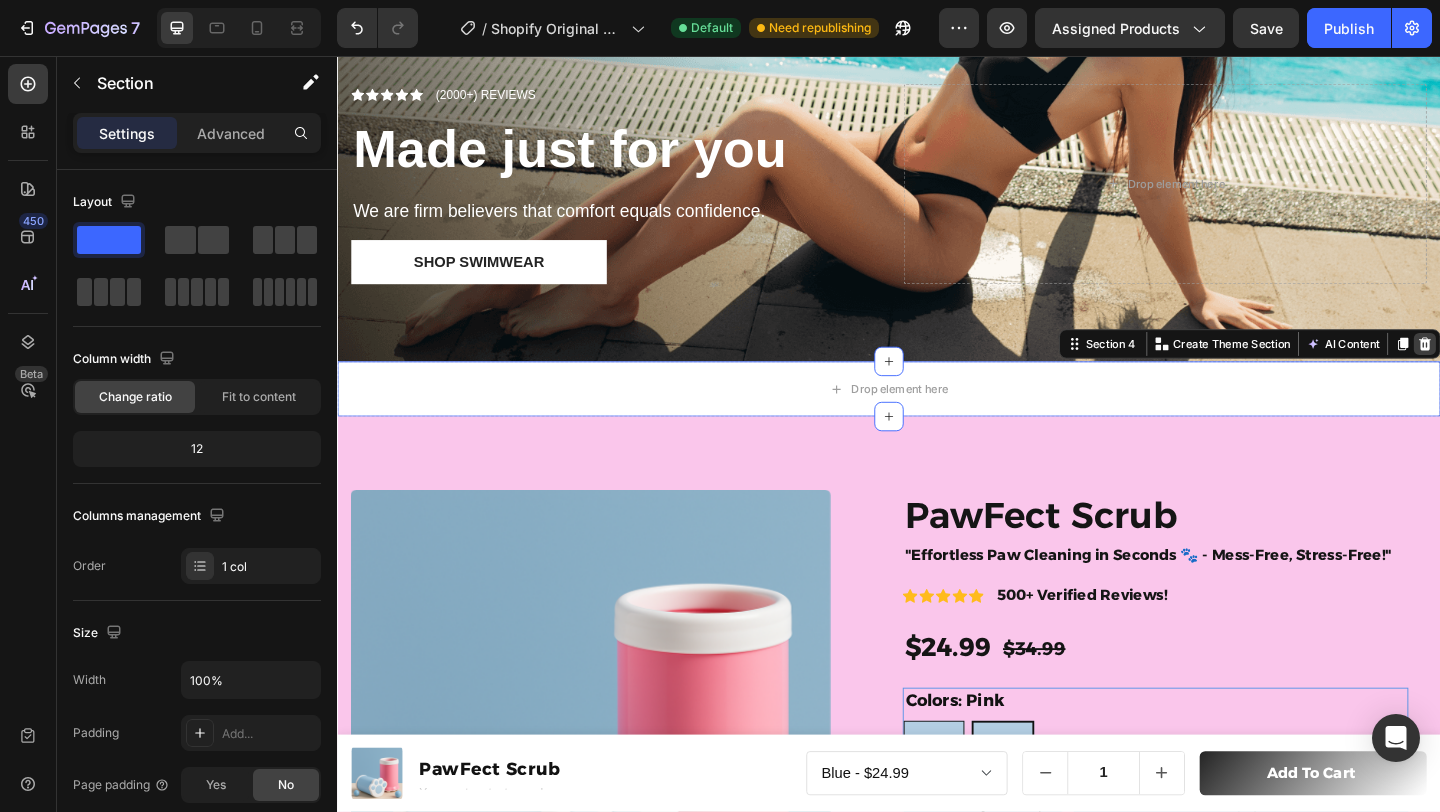 click 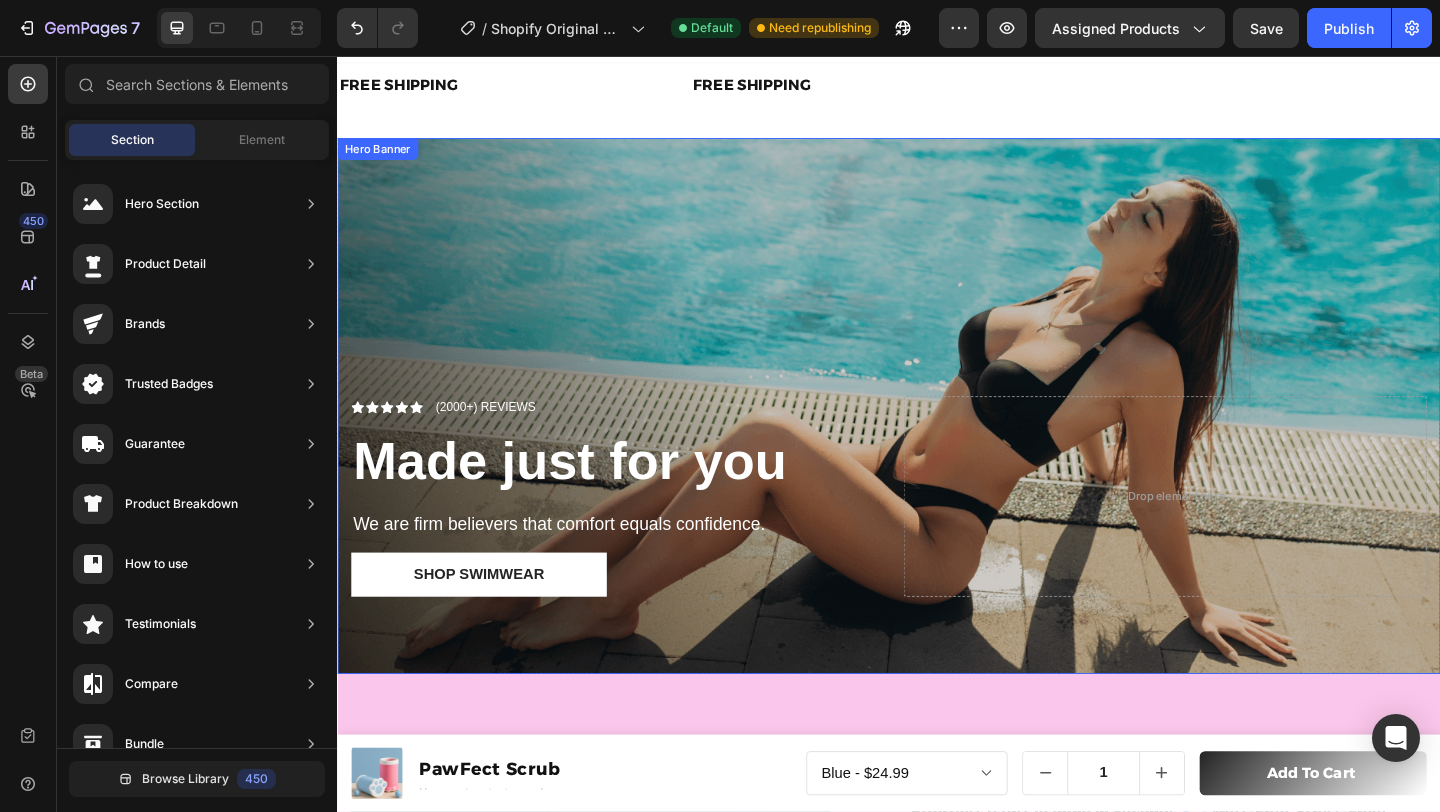 scroll, scrollTop: 0, scrollLeft: 0, axis: both 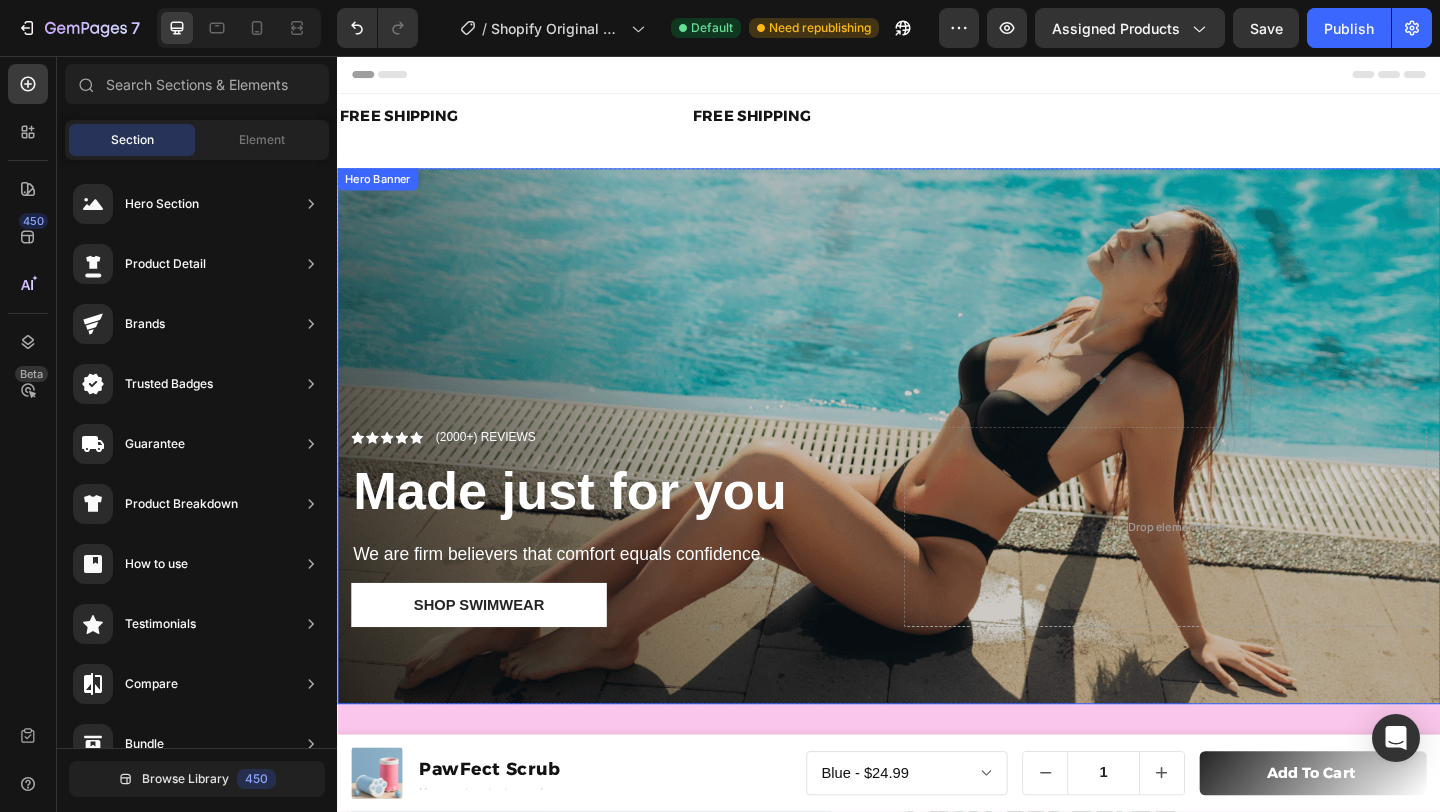 click at bounding box center [937, 469] 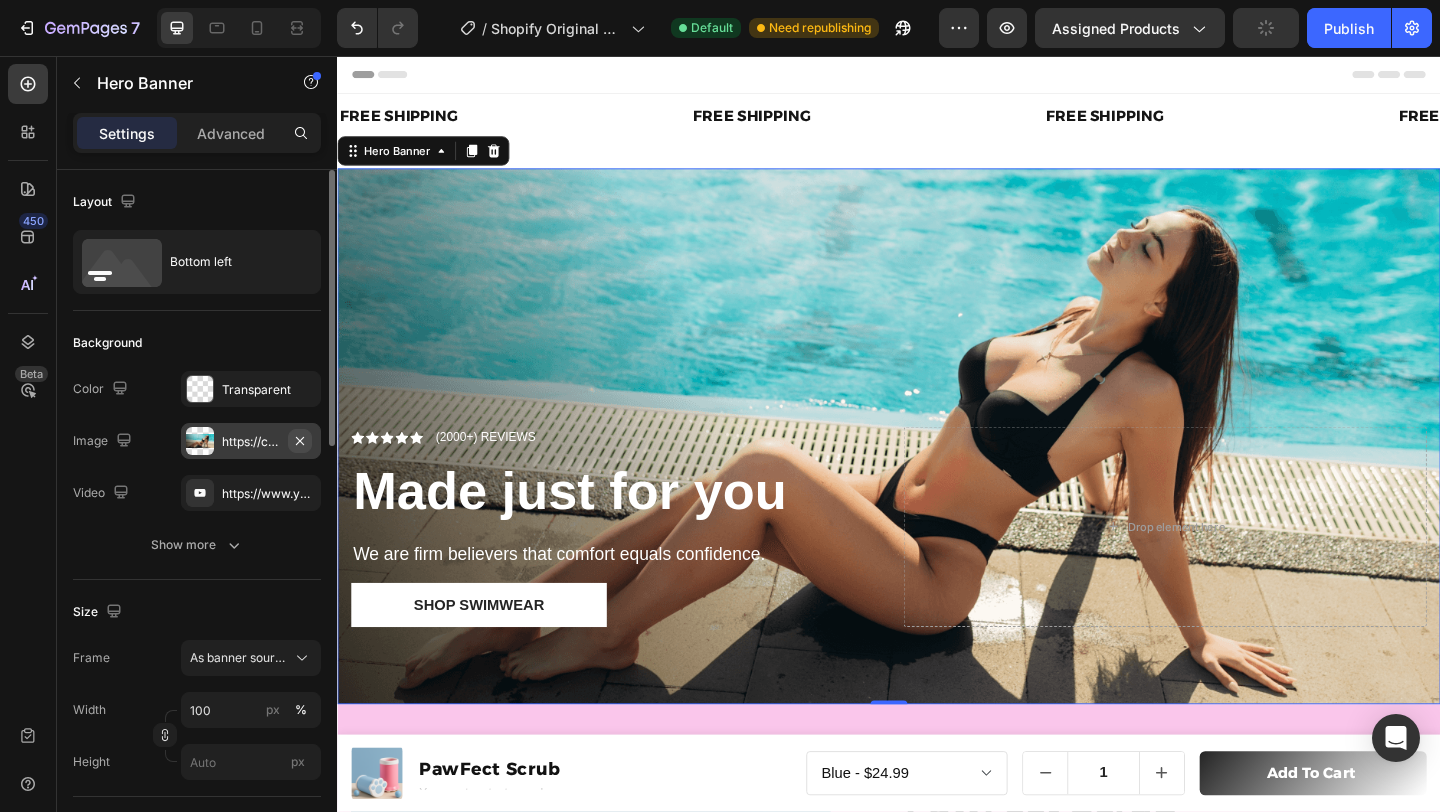 click 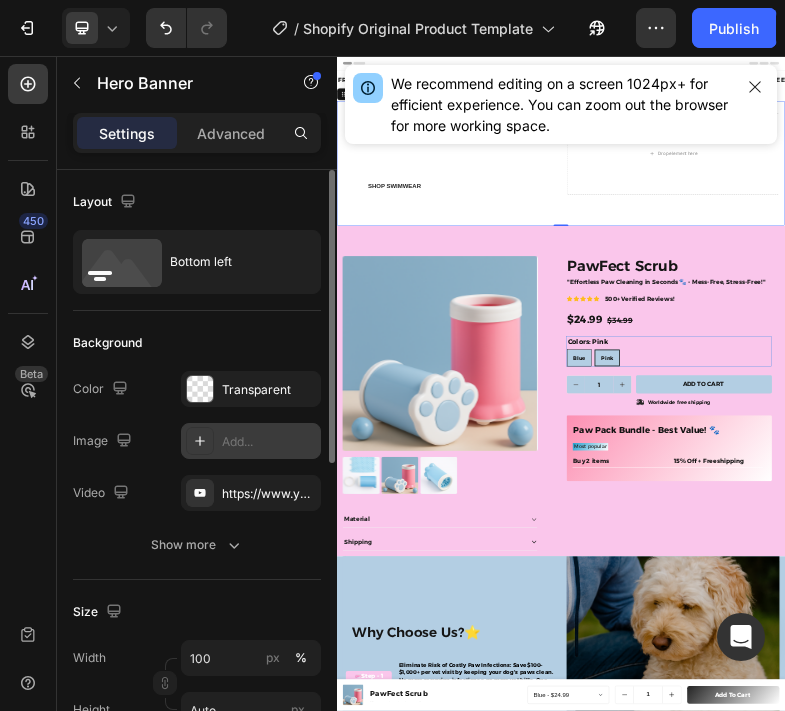 click on "Add..." at bounding box center [269, 442] 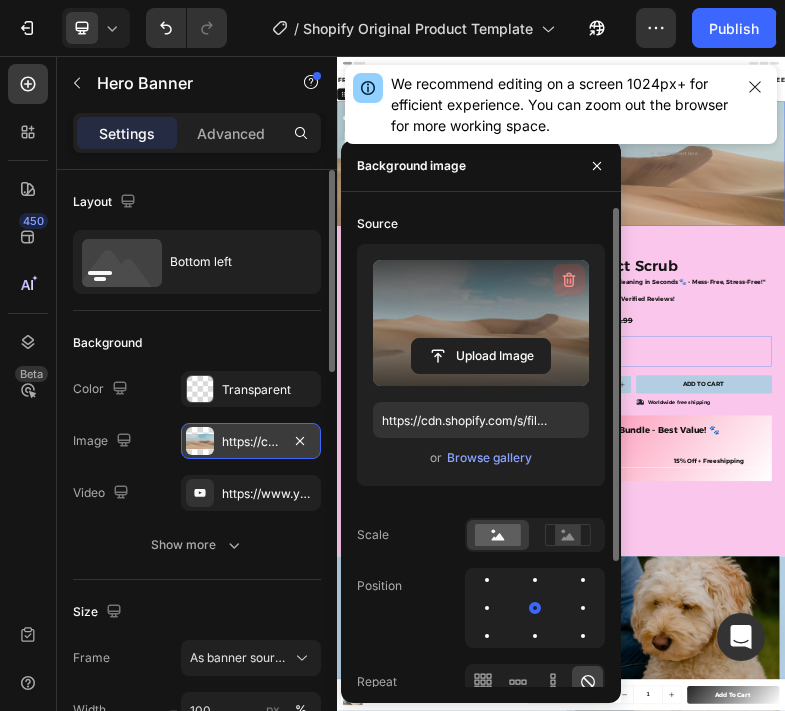 click 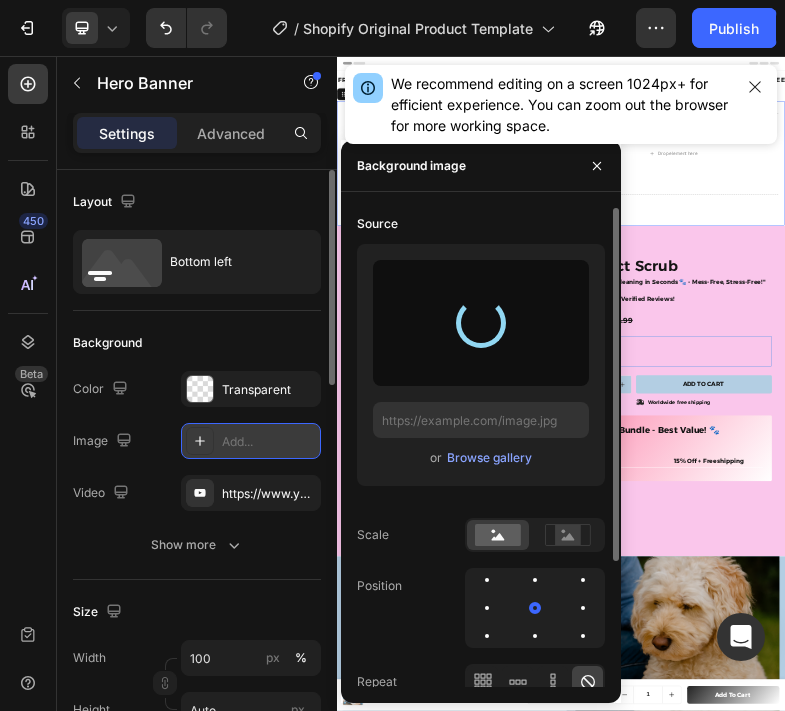 type on "https://cdn.shopify.com/s/files/1/0699/2507/7039/files/gempages_577777931212817084-e21fe6bf-a802-4dd8-96f5-a794431464b1.jpg" 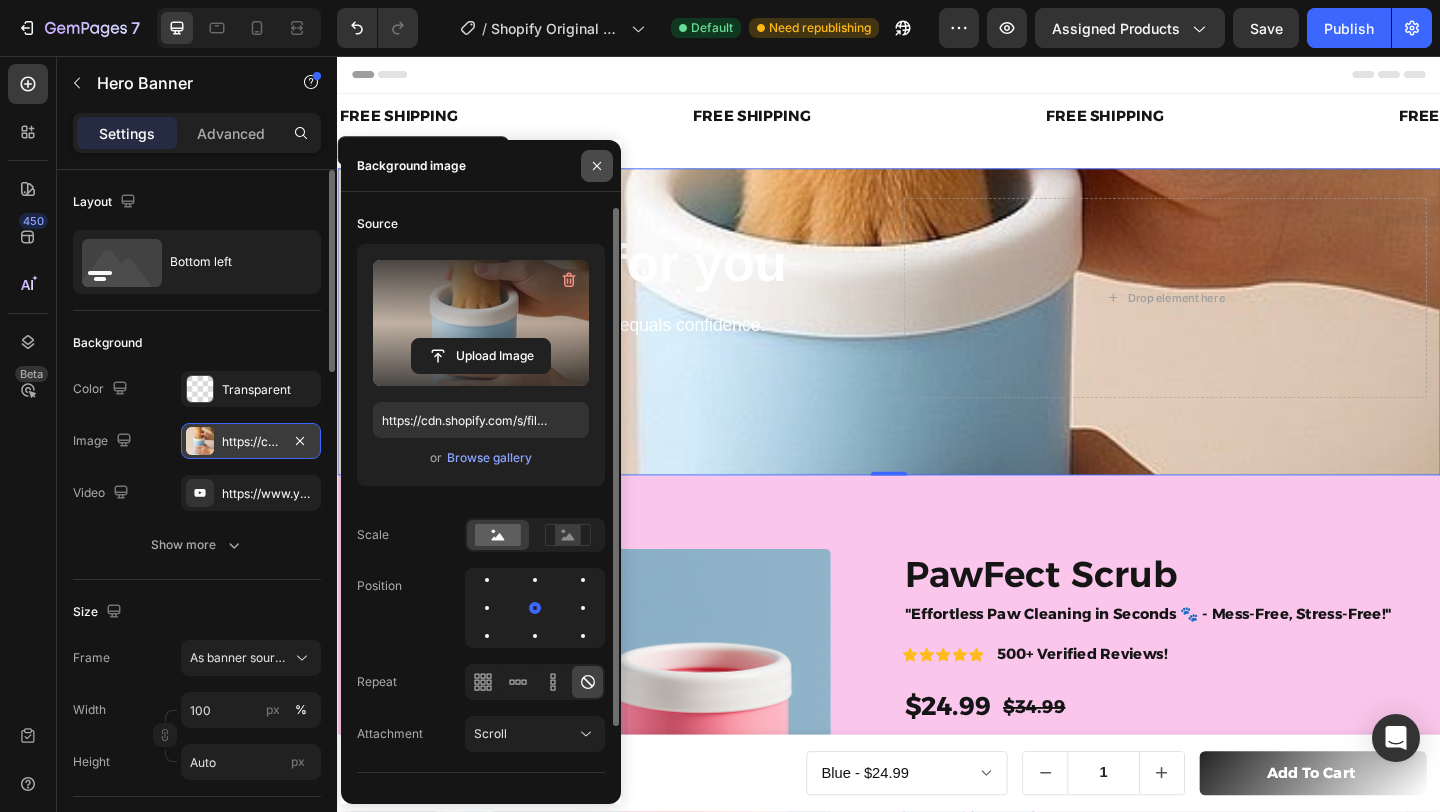 click 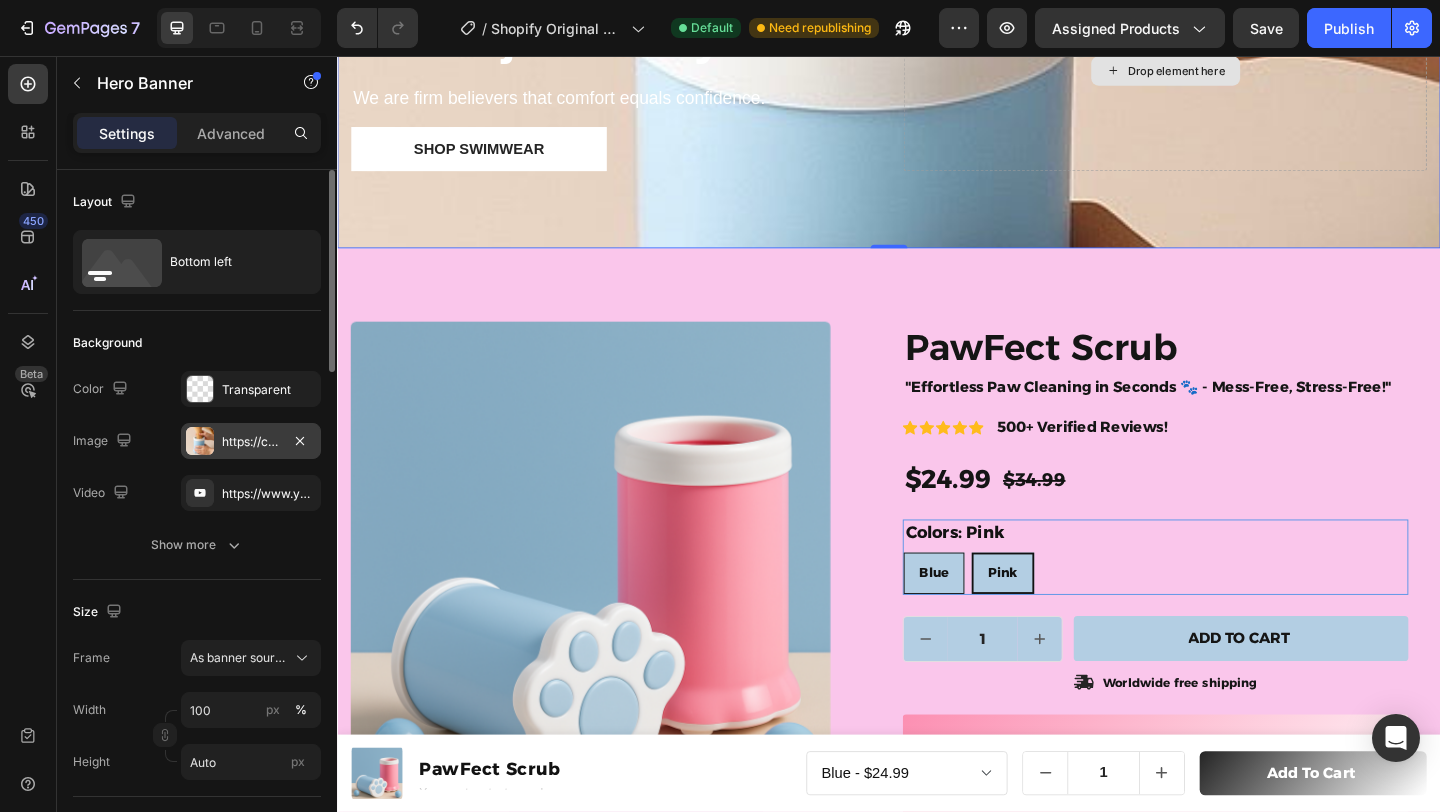 scroll, scrollTop: 0, scrollLeft: 0, axis: both 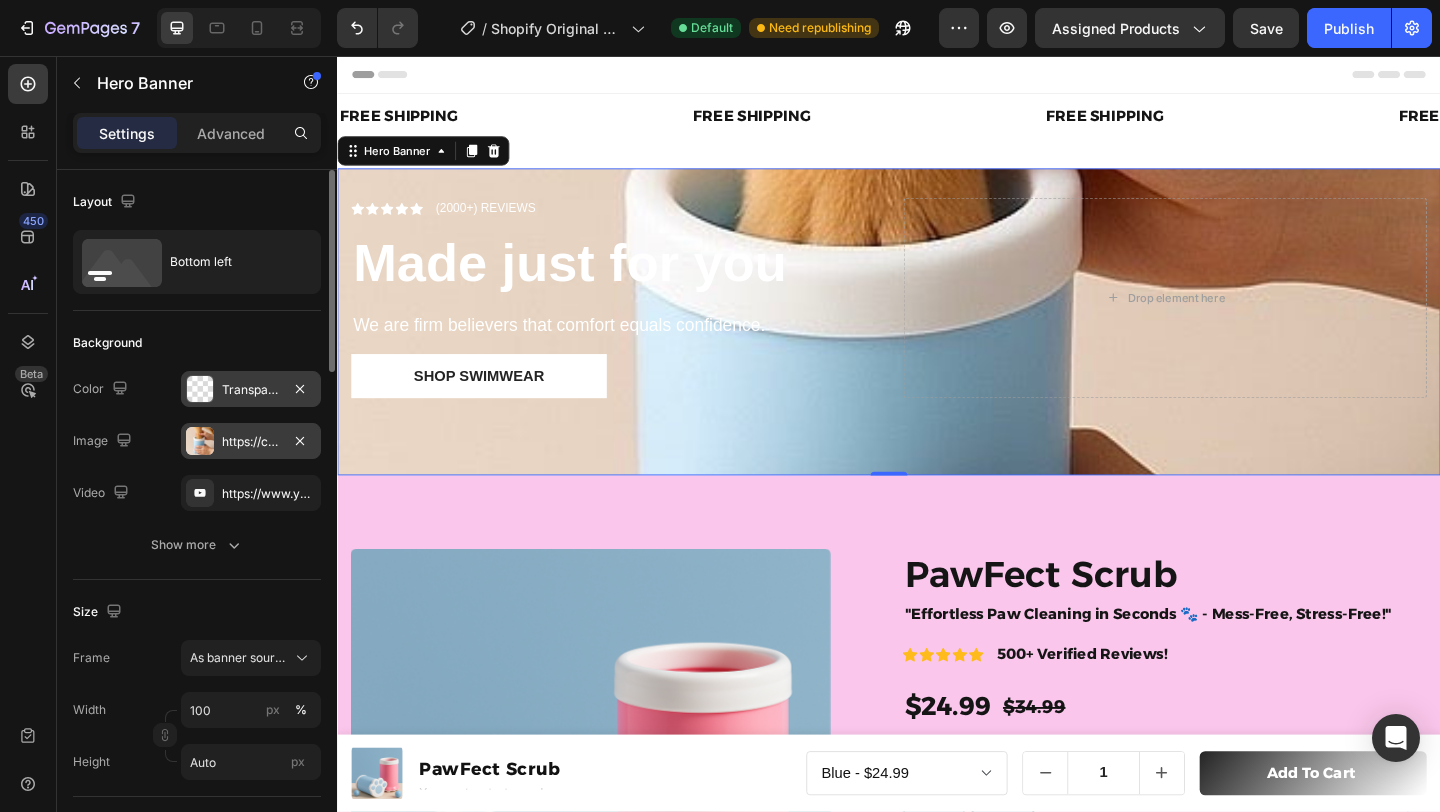 click on "Transparent" at bounding box center [251, 390] 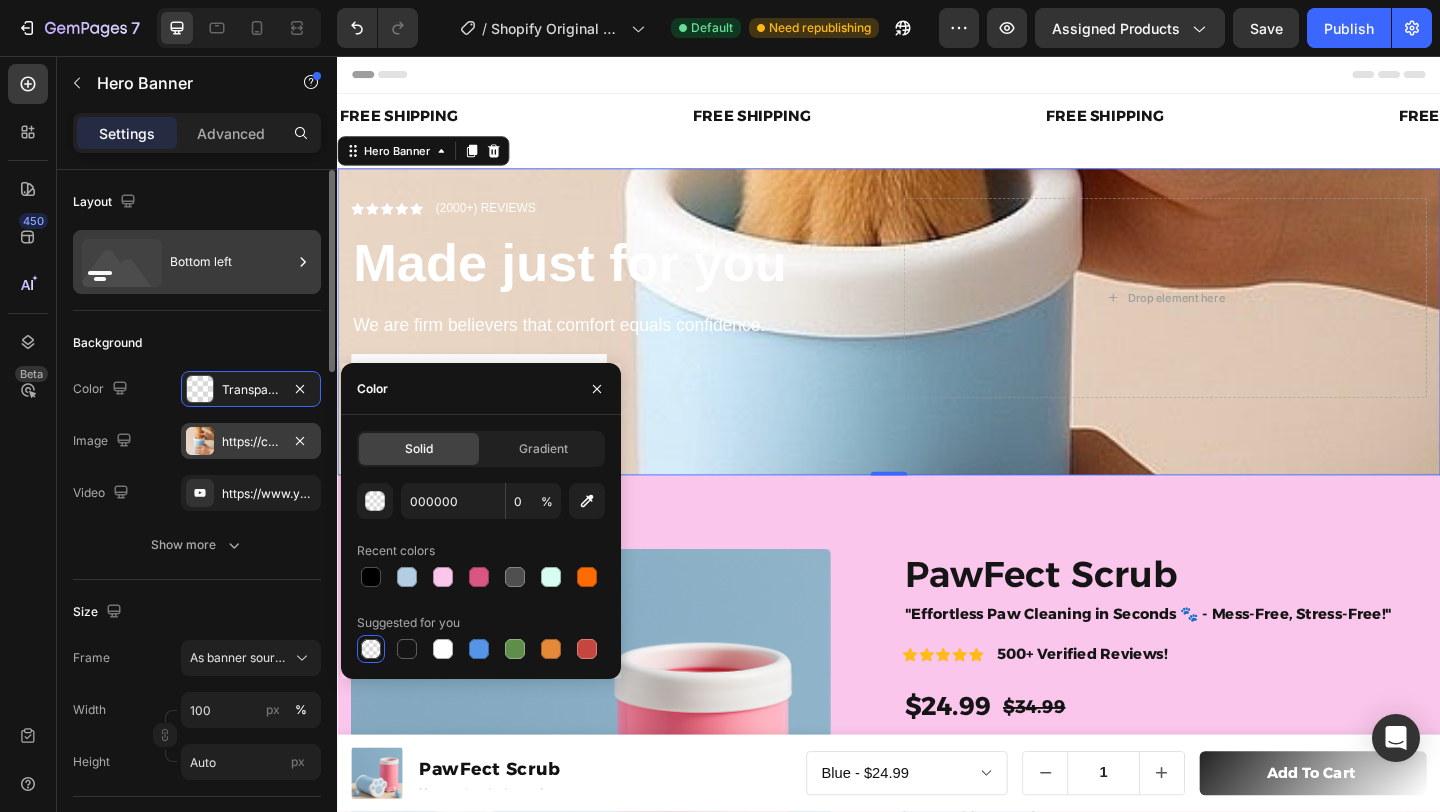 click on "Bottom left" at bounding box center (231, 262) 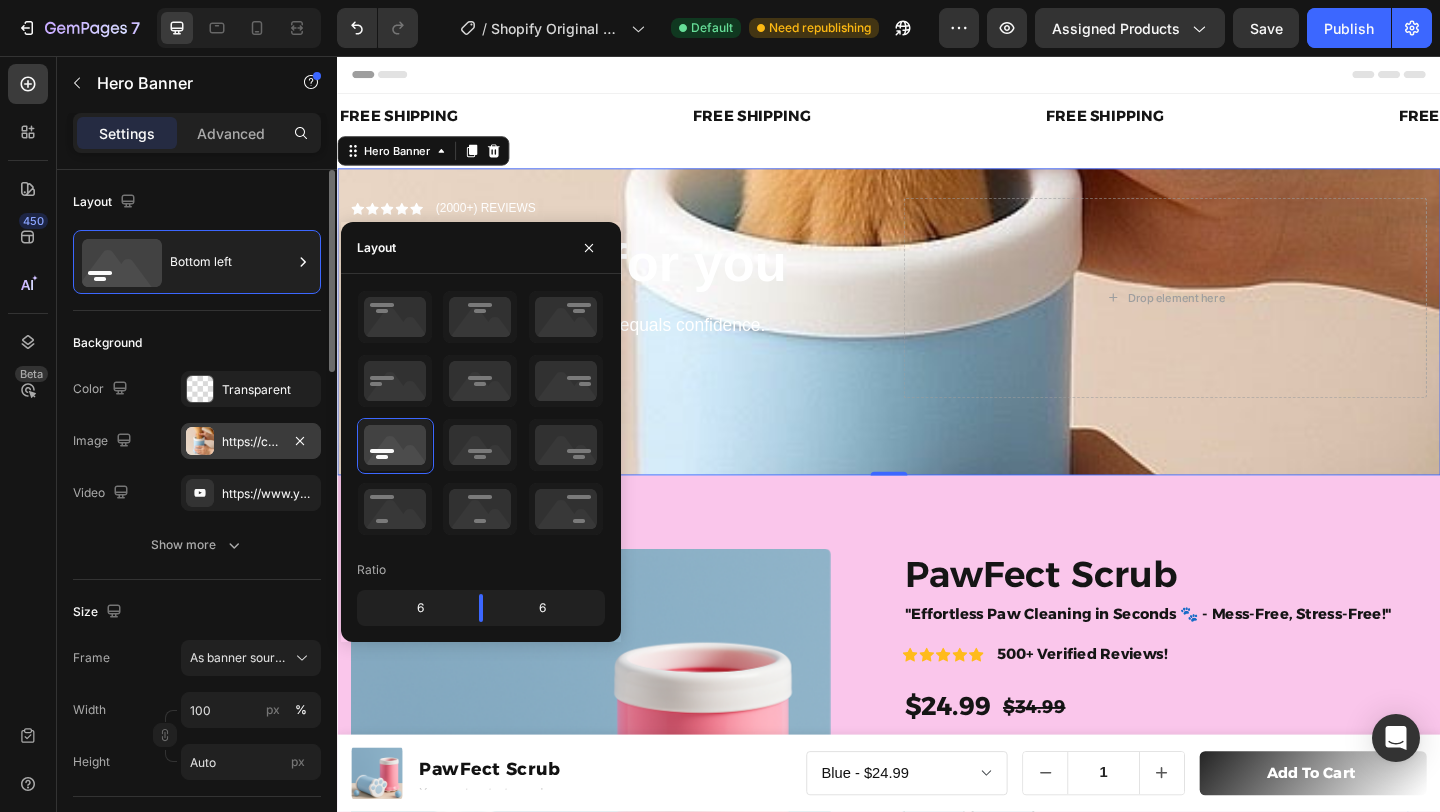 click on "Layout Bottom left" 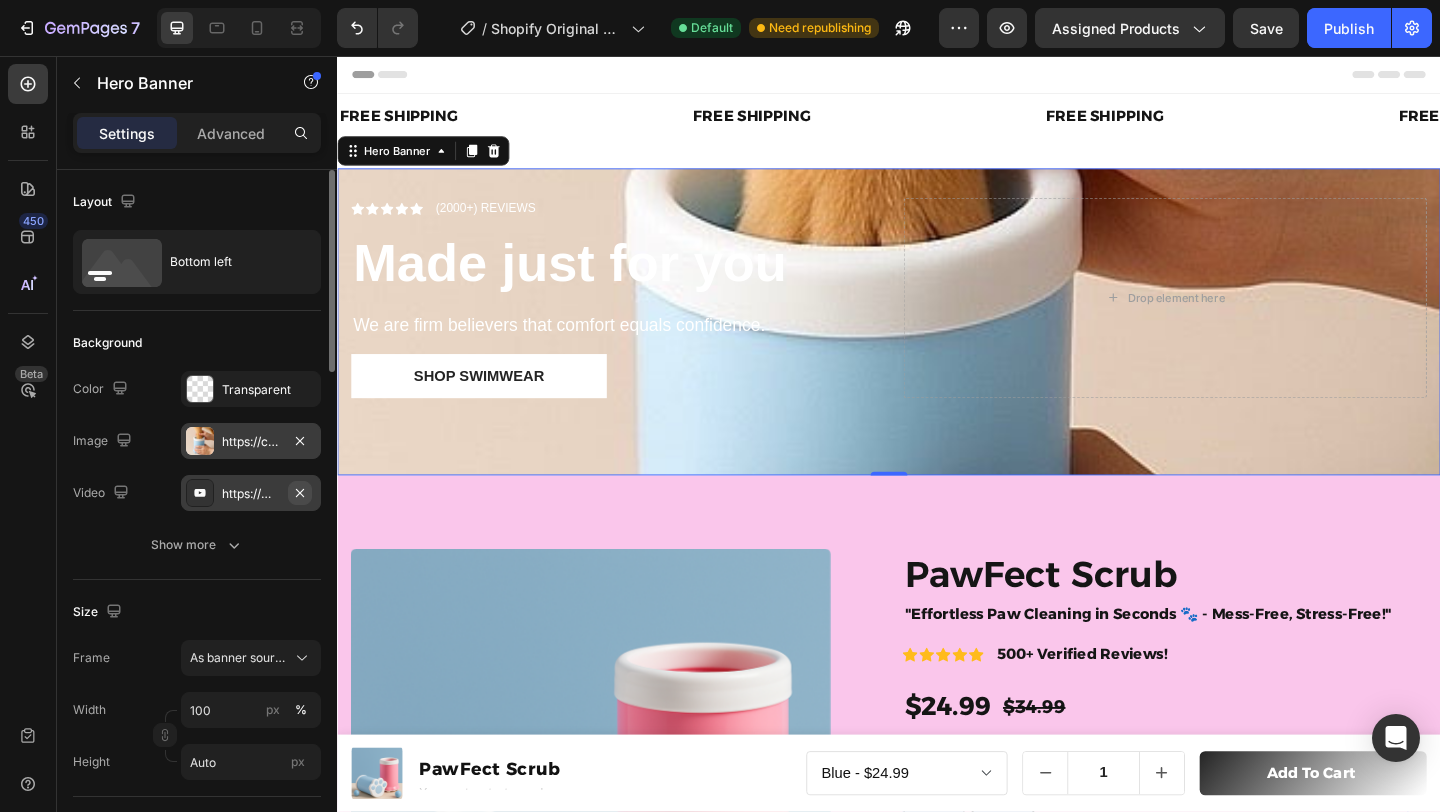 click 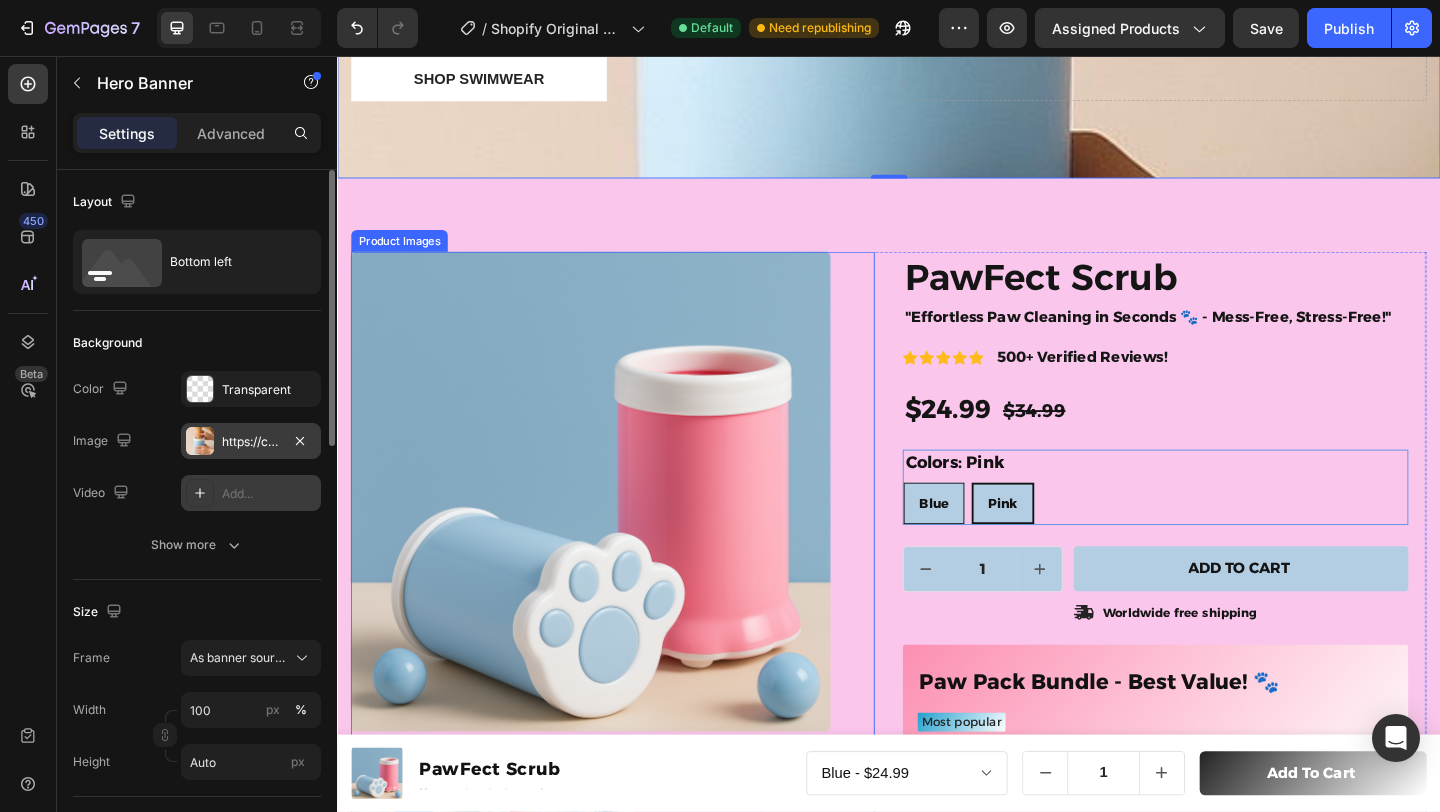 scroll, scrollTop: 0, scrollLeft: 0, axis: both 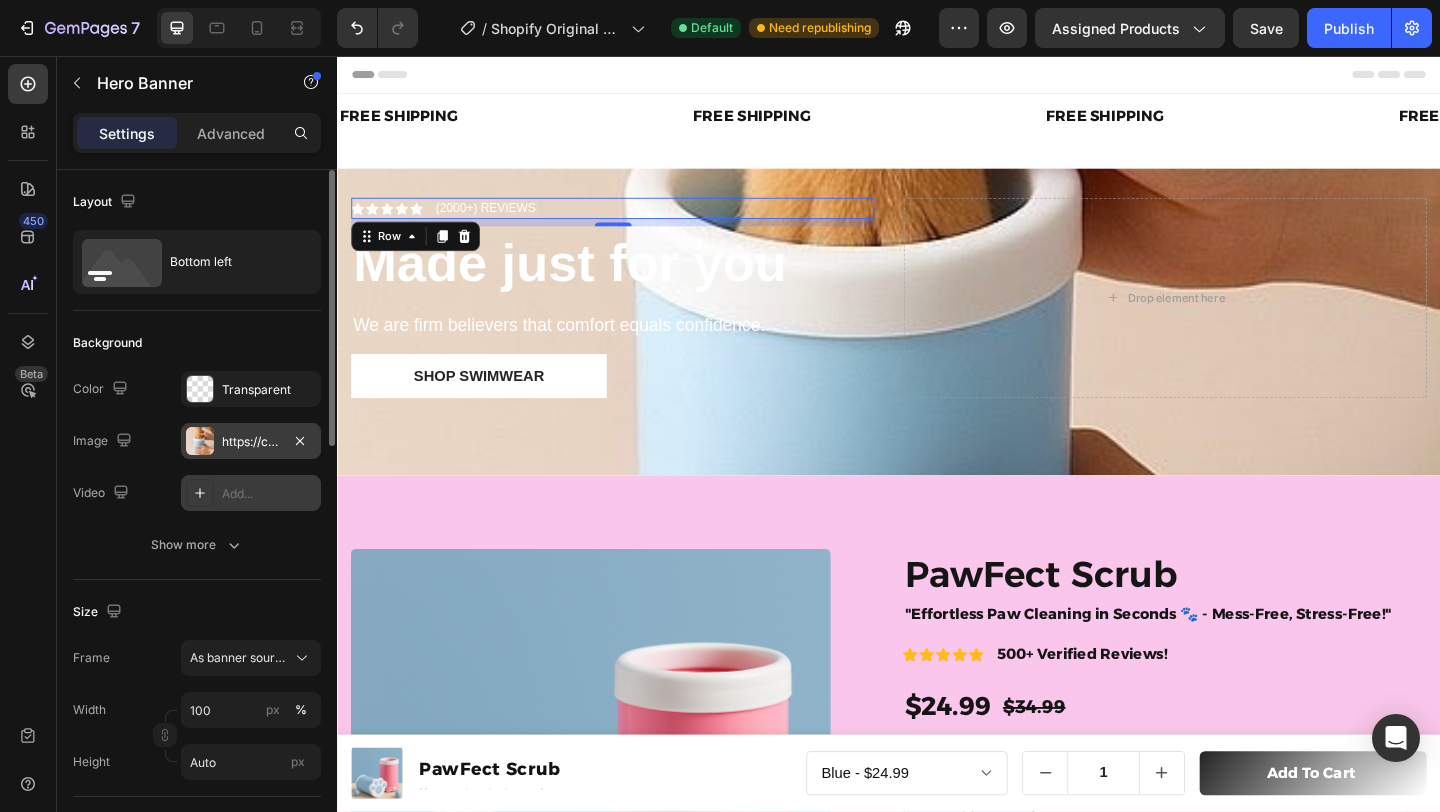 click on "Icon Icon Icon Icon Icon Icon List (2000+) REVIEWS Text Block Row   0" at bounding box center (636, 222) 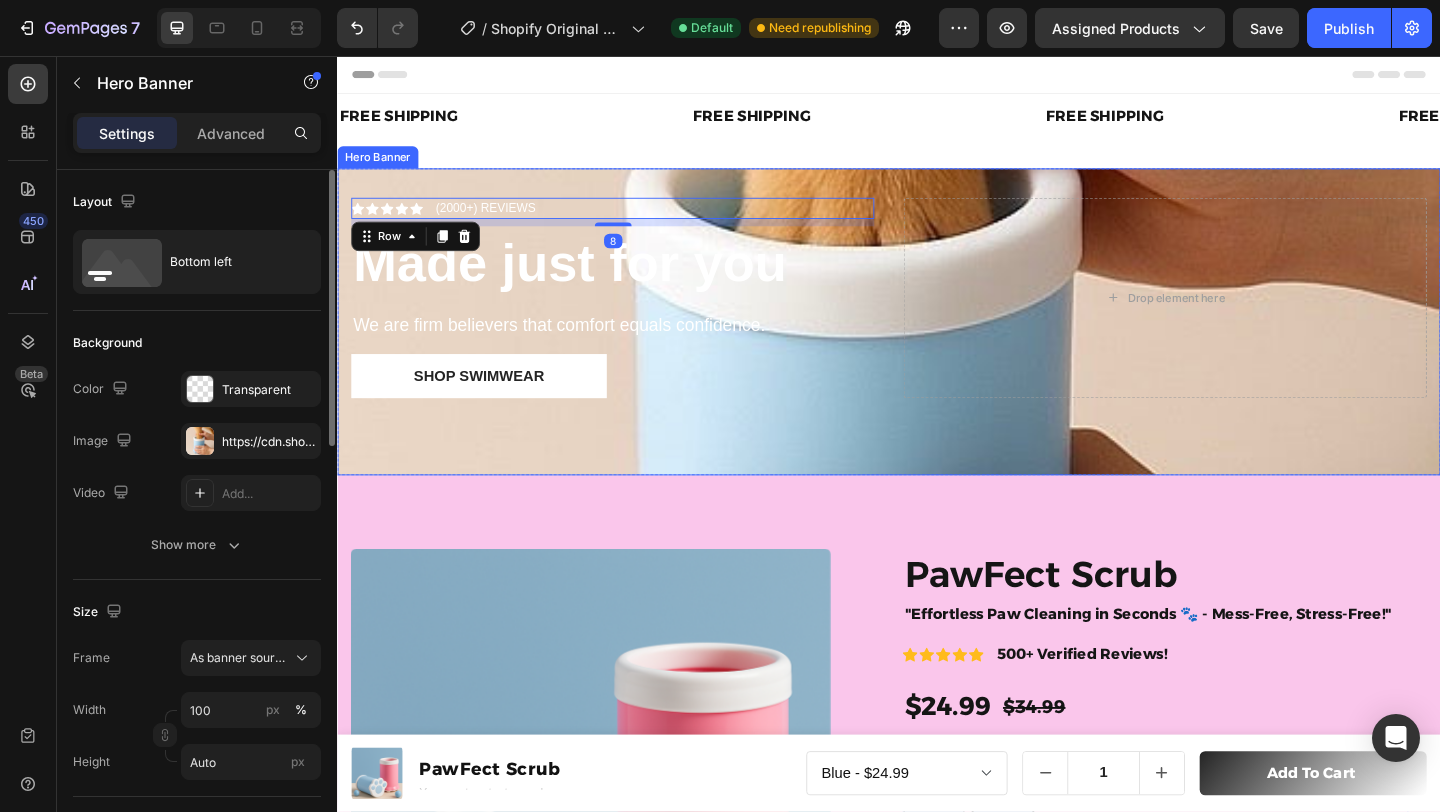 click on "Icon Icon Icon Icon Icon Icon List (2000+) REVIEWS Text Block Row   8 Made just for you Heading We are firm believers that comfort equals confidence. Text Block Shop Swimwear Button
Drop element here" at bounding box center [937, 345] 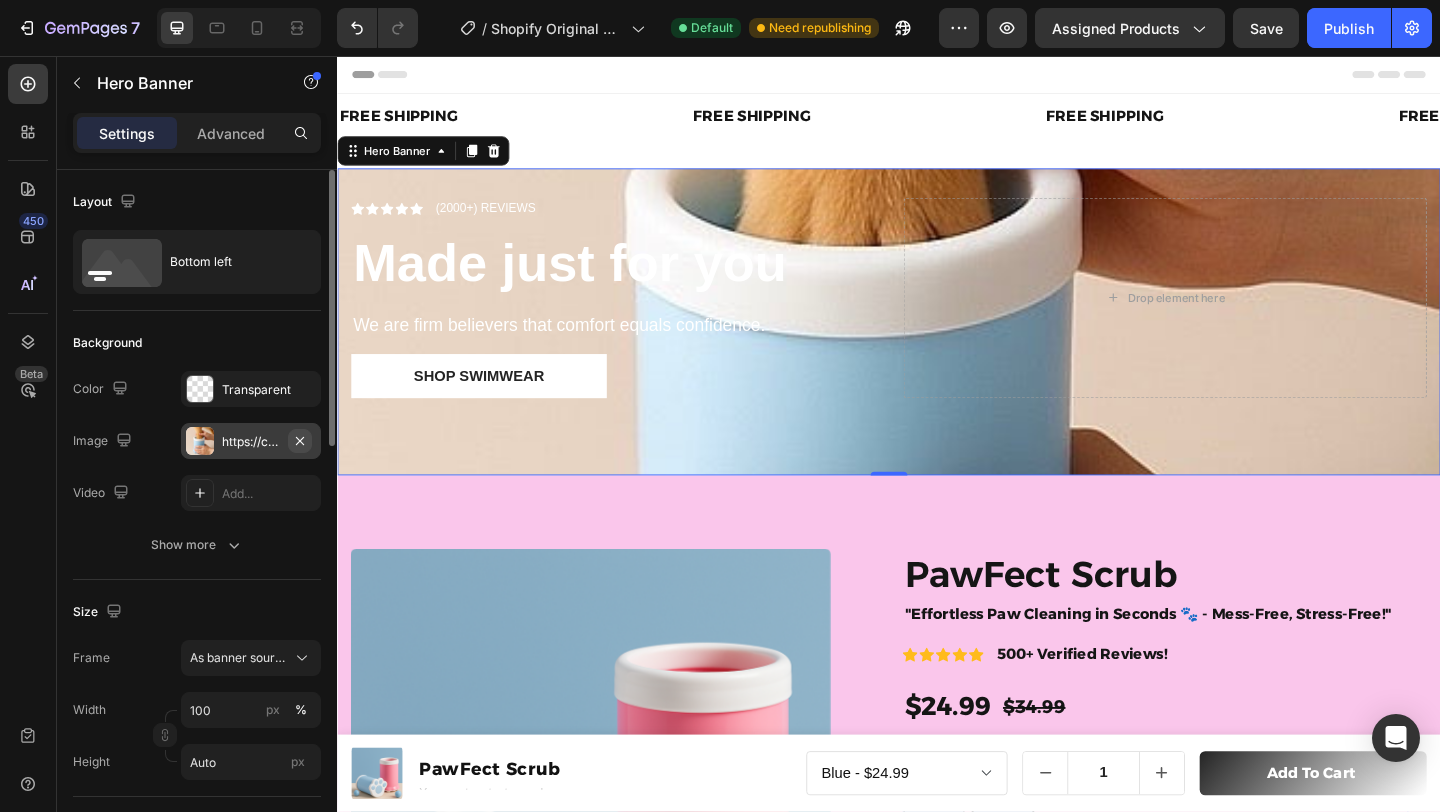 click 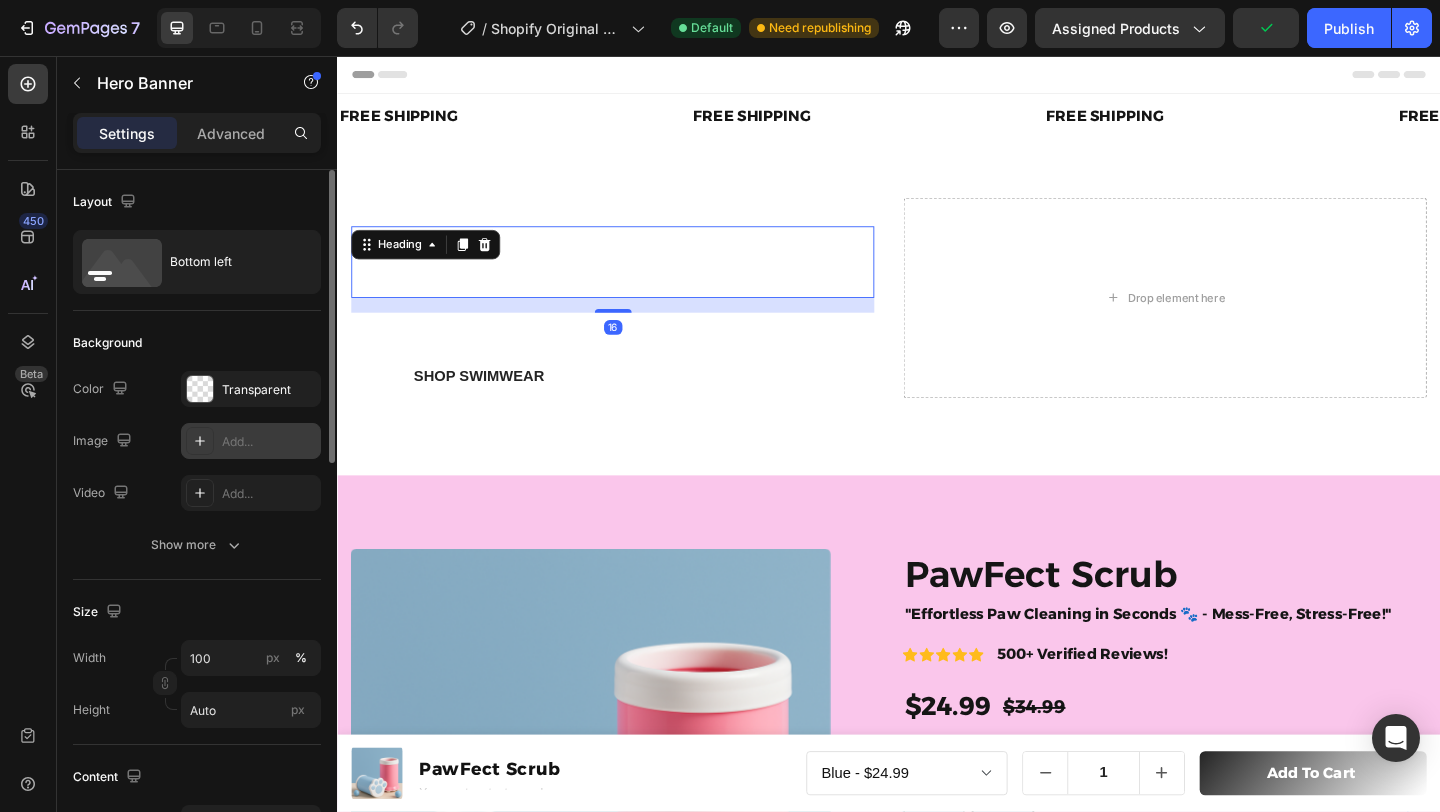 click on "Made just for you" at bounding box center (590, 280) 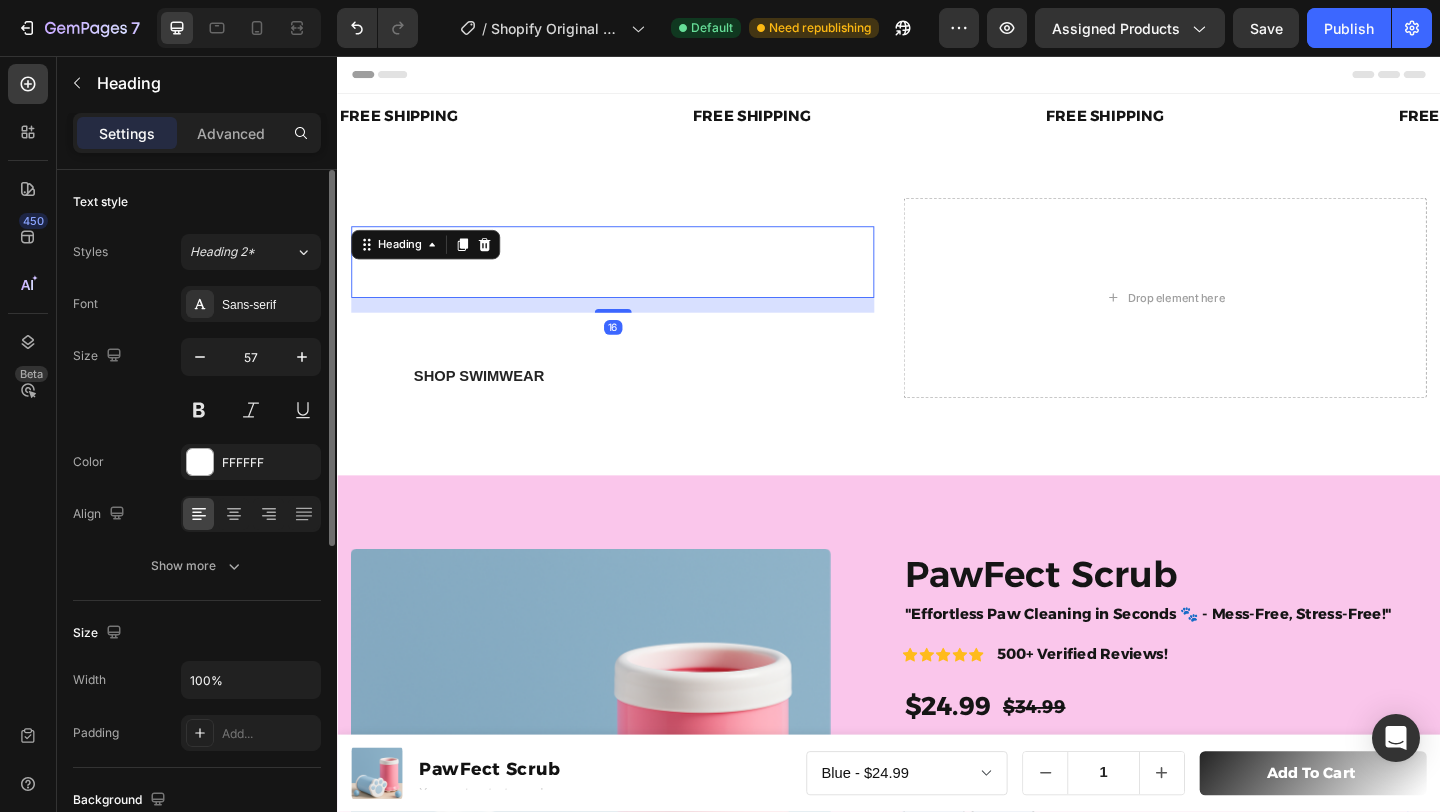 click on "Made just for you" at bounding box center [636, 280] 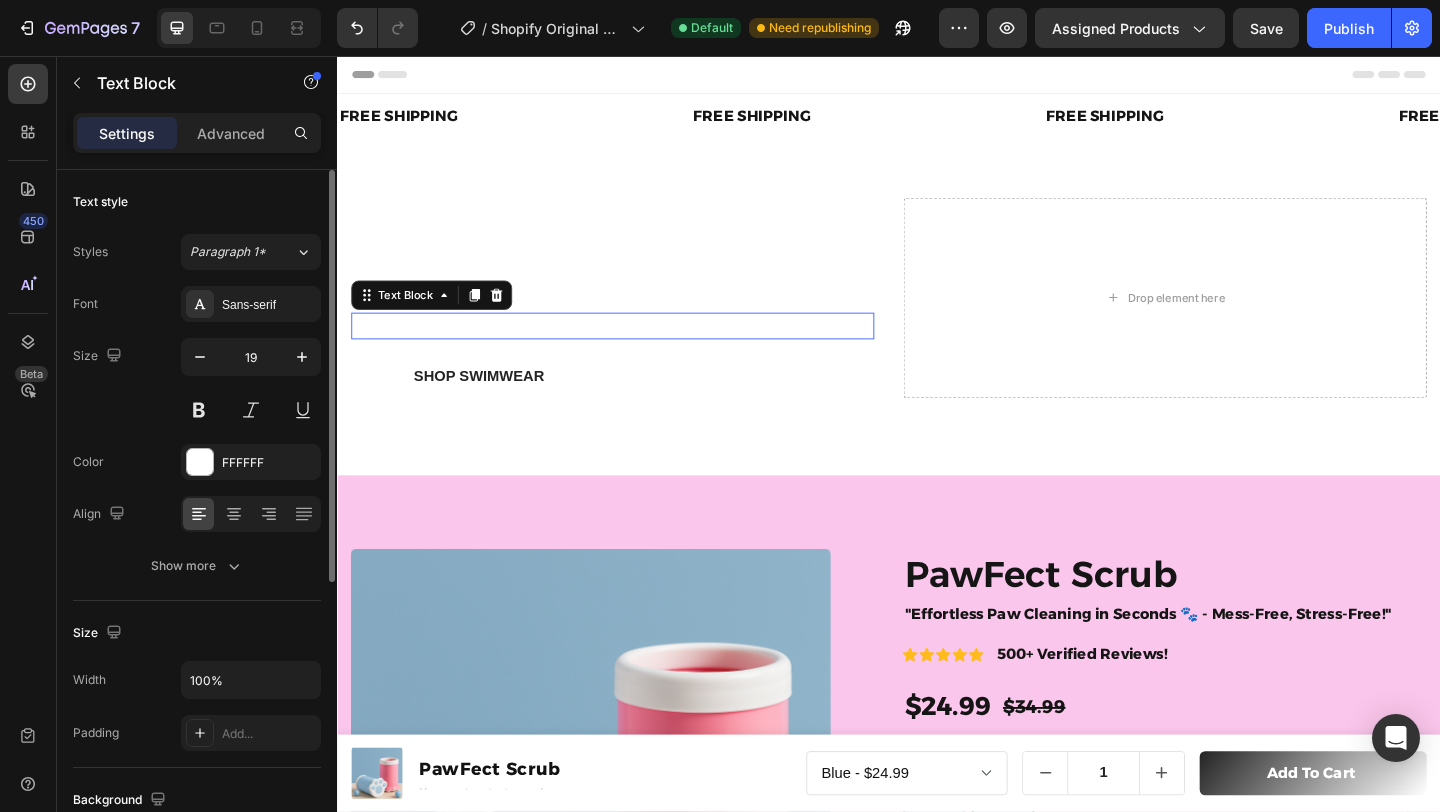 click on "We are firm believers that comfort equals confidence." at bounding box center [636, 349] 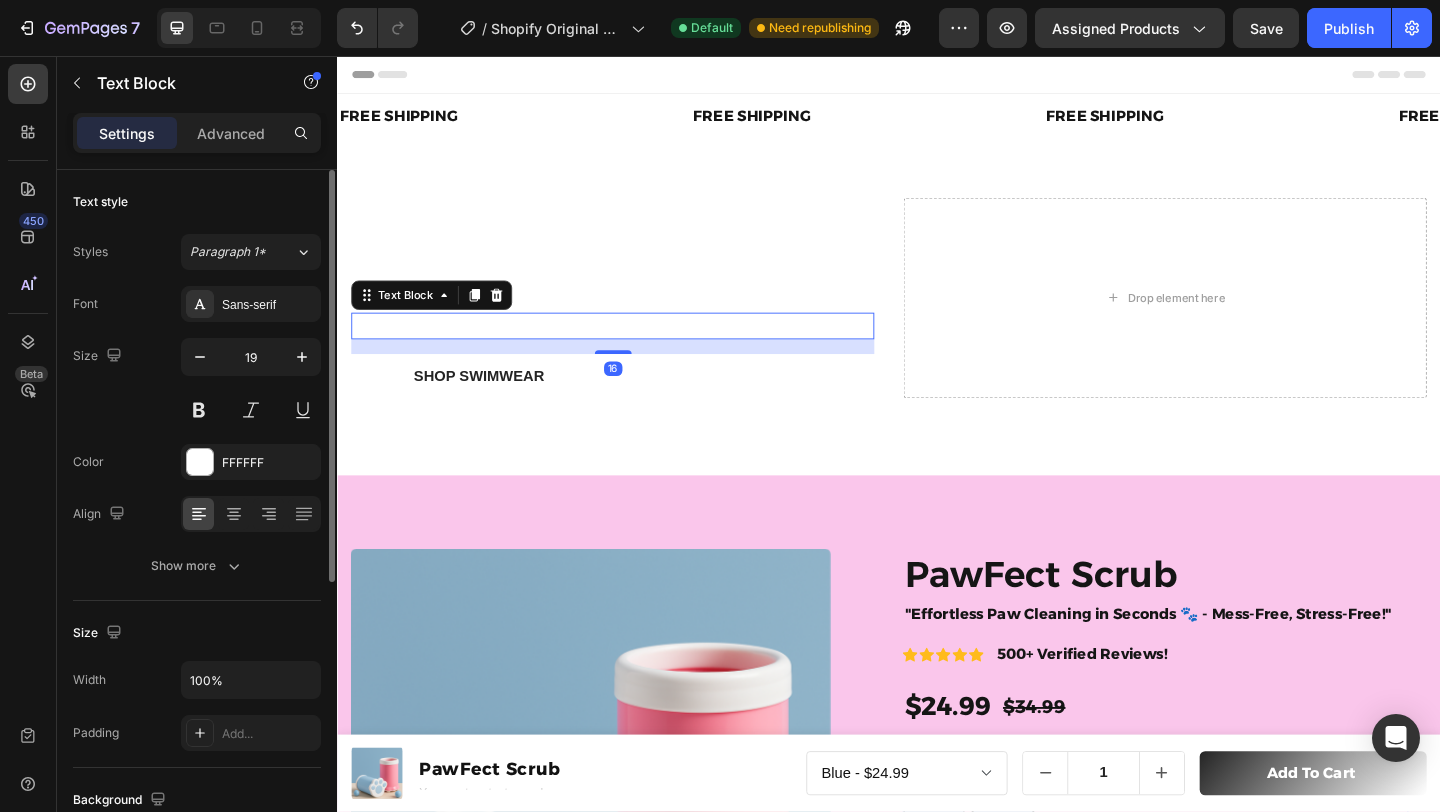 click on "We are firm believers that comfort equals confidence." at bounding box center (636, 349) 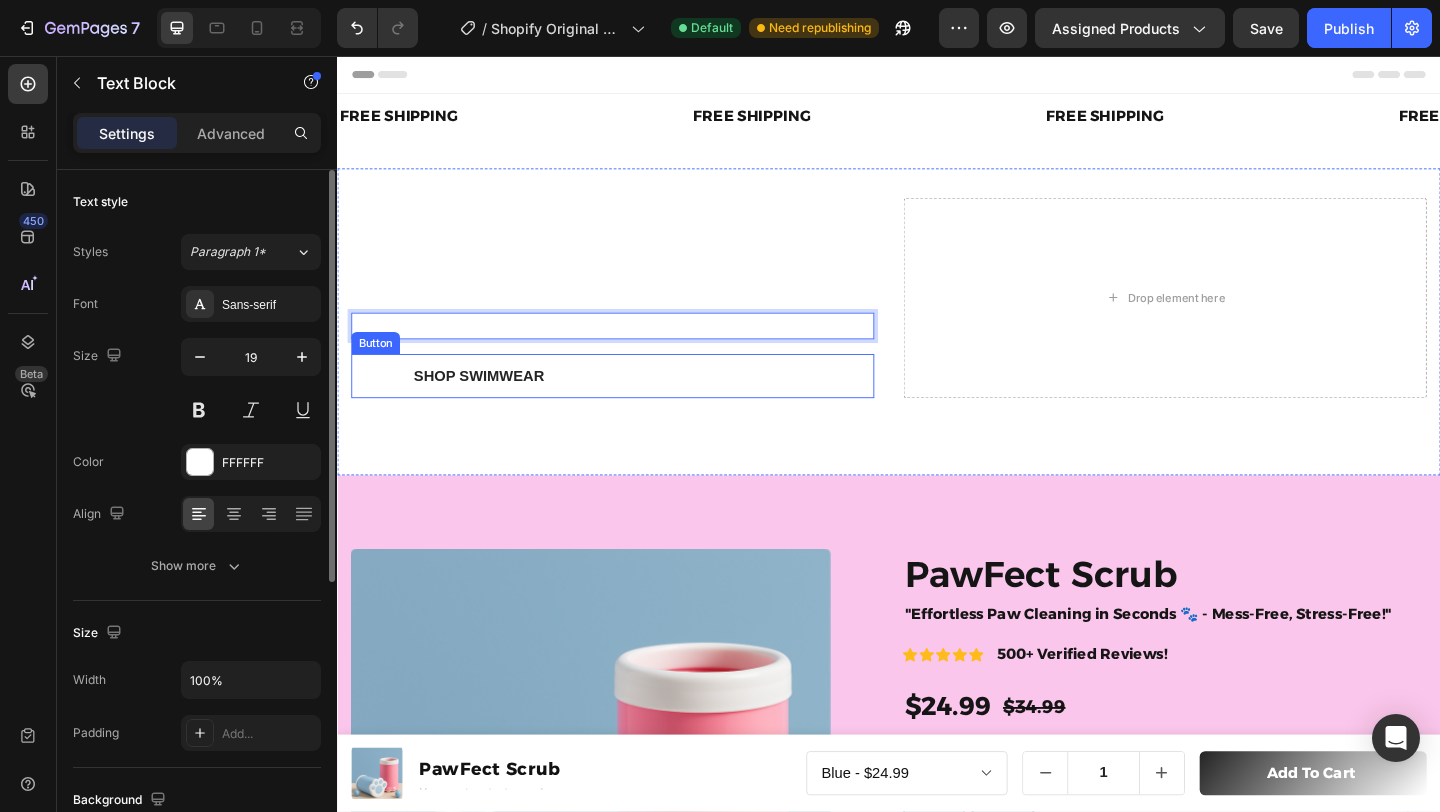 click on "Shop Swimwear Button" at bounding box center (636, 404) 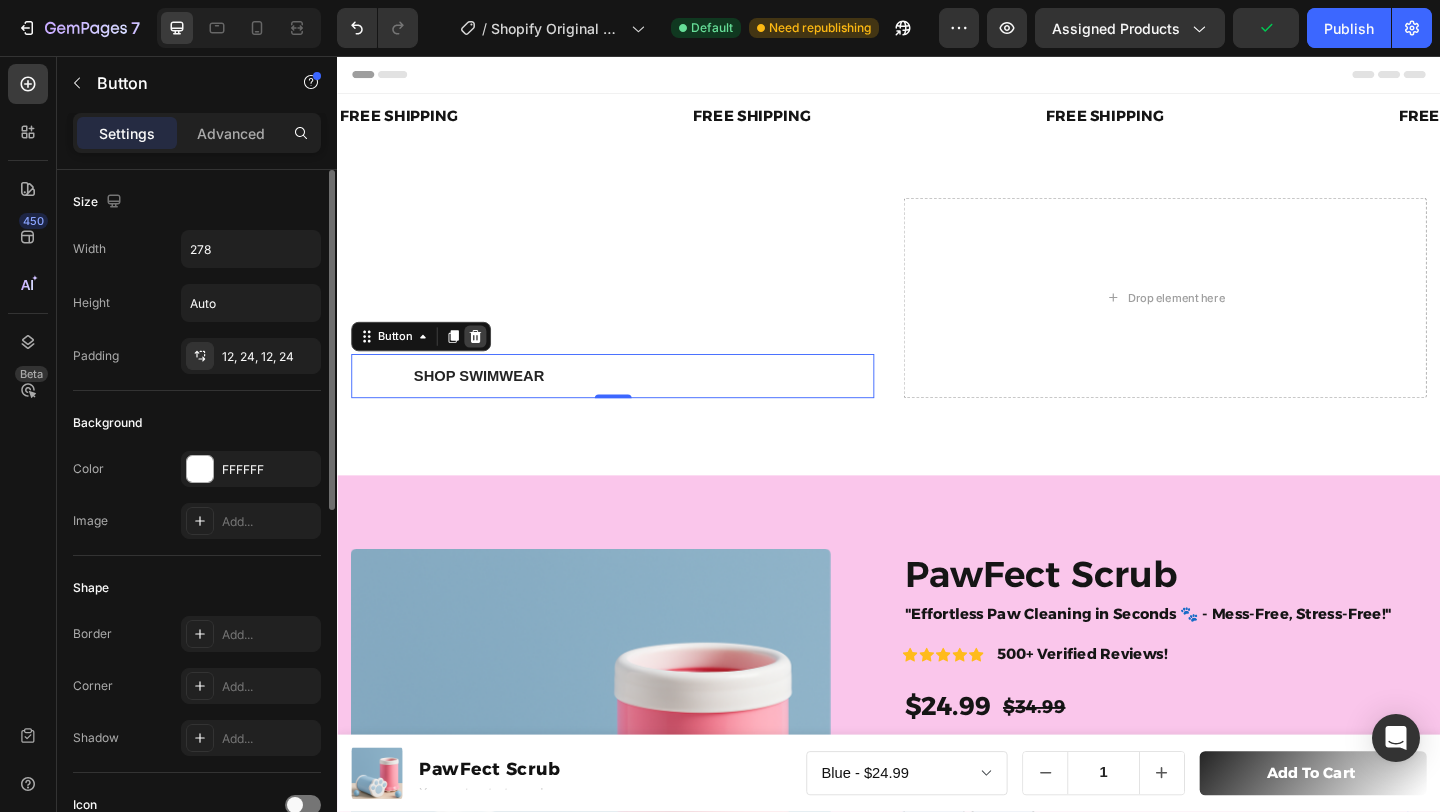 click 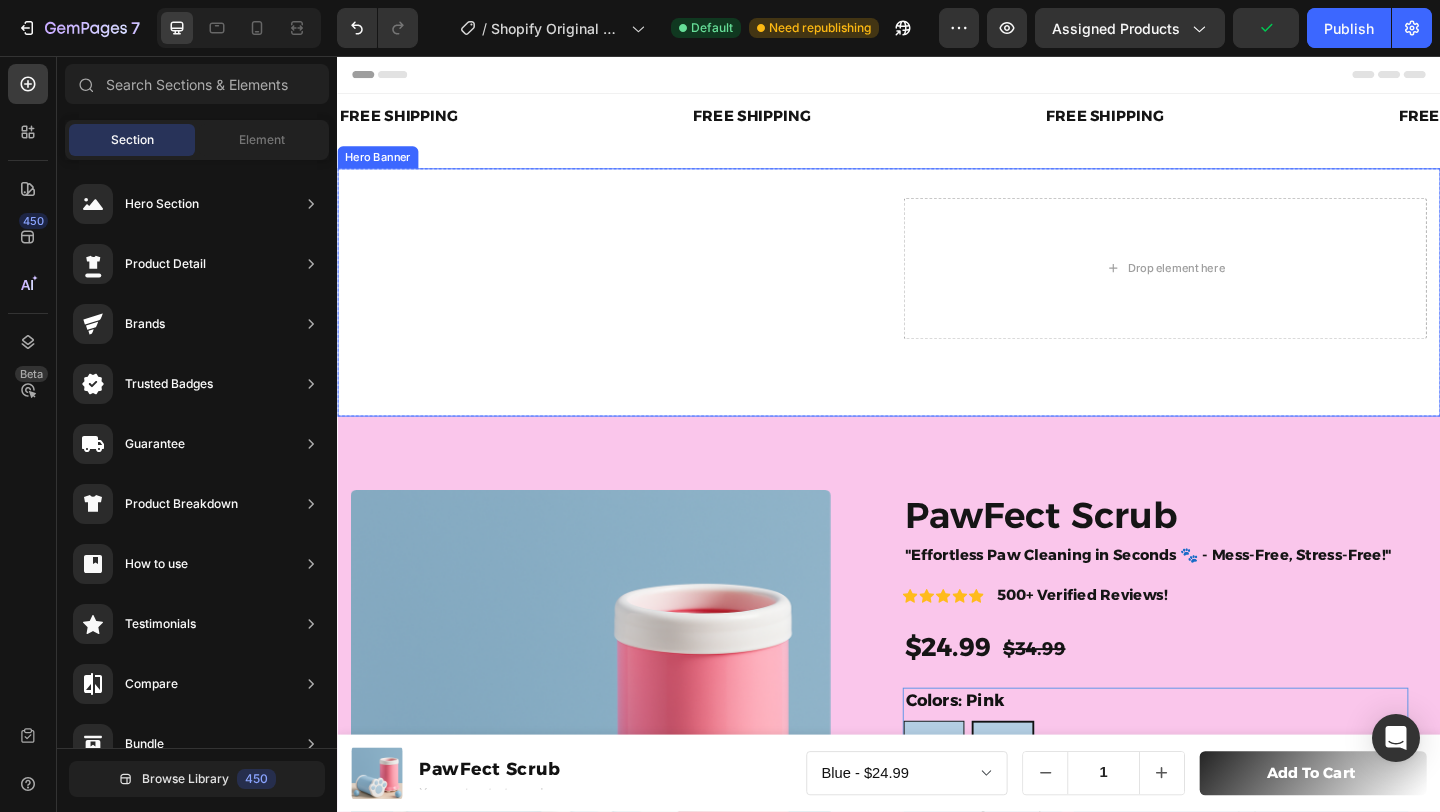 click on "Icon Icon Icon Icon Icon Icon List (2000+) REVIEWS Text Block Row ⁠⁠⁠⁠⁠⁠⁠ Made just for paws! Heading We are firm believers that comfort equals confidence. Text Block
Drop element here" at bounding box center [937, 313] 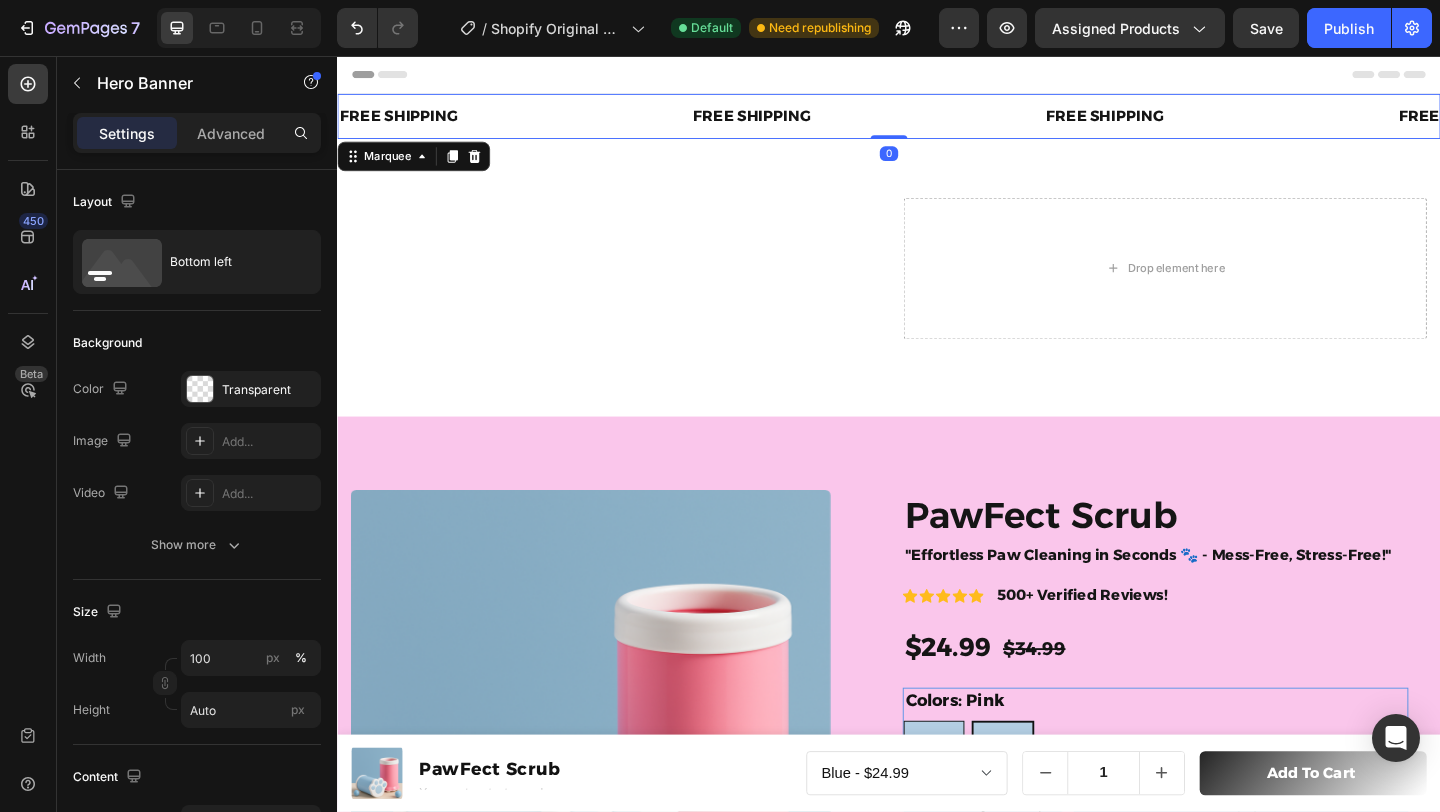 click on "FREE SHIPPING Text Block Text Block Text Block Text Block" at bounding box center (530, 121) 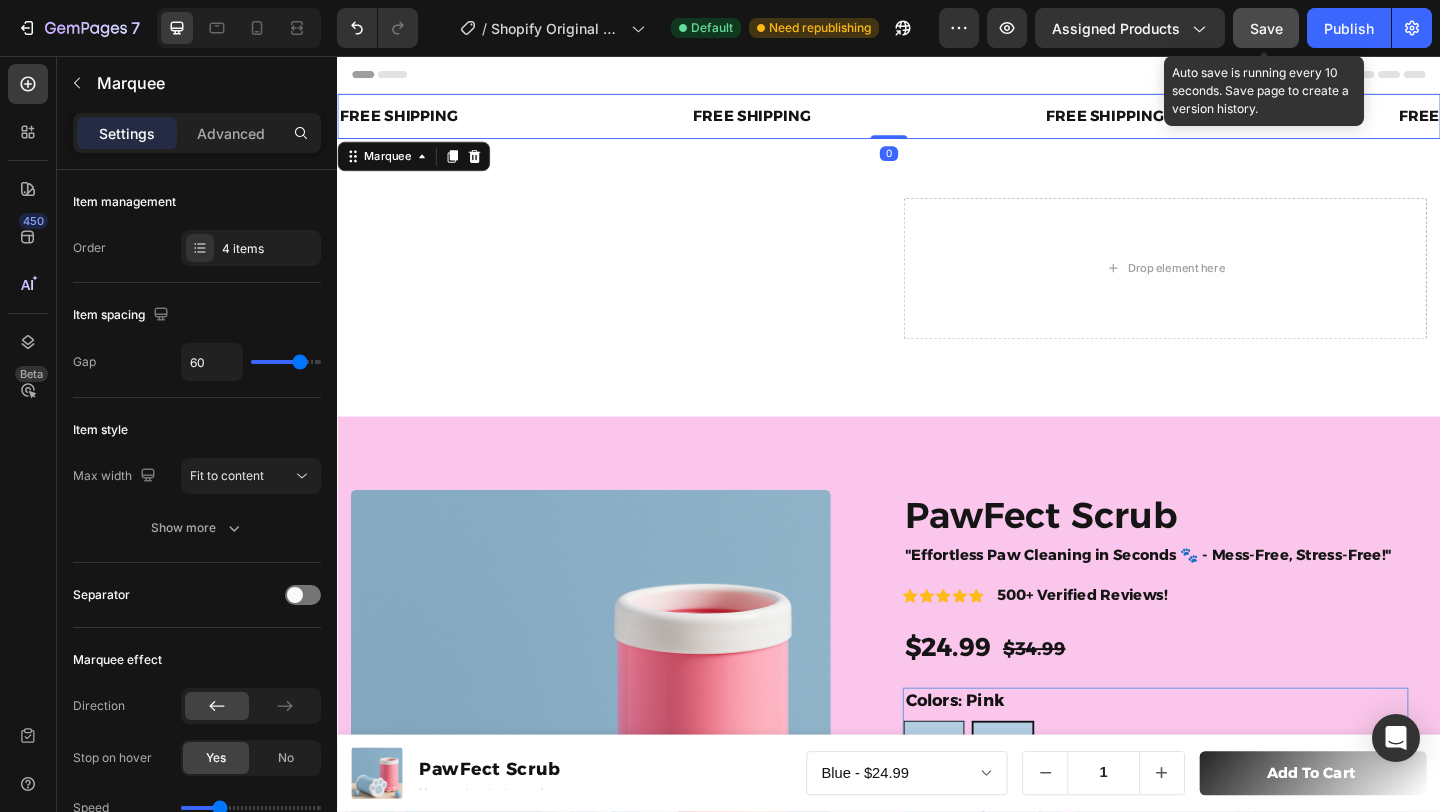 click on "Save" at bounding box center (1266, 28) 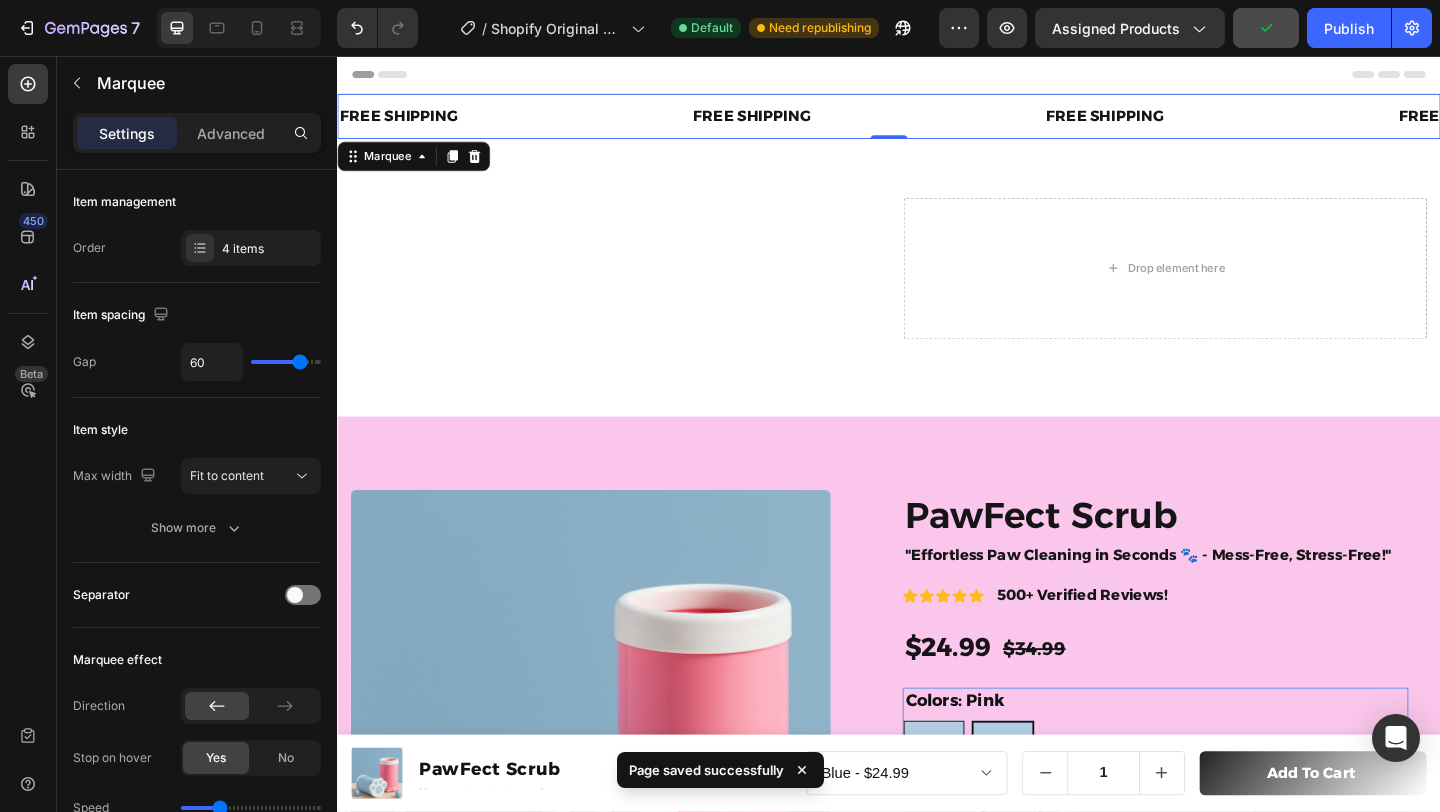 click on "7" 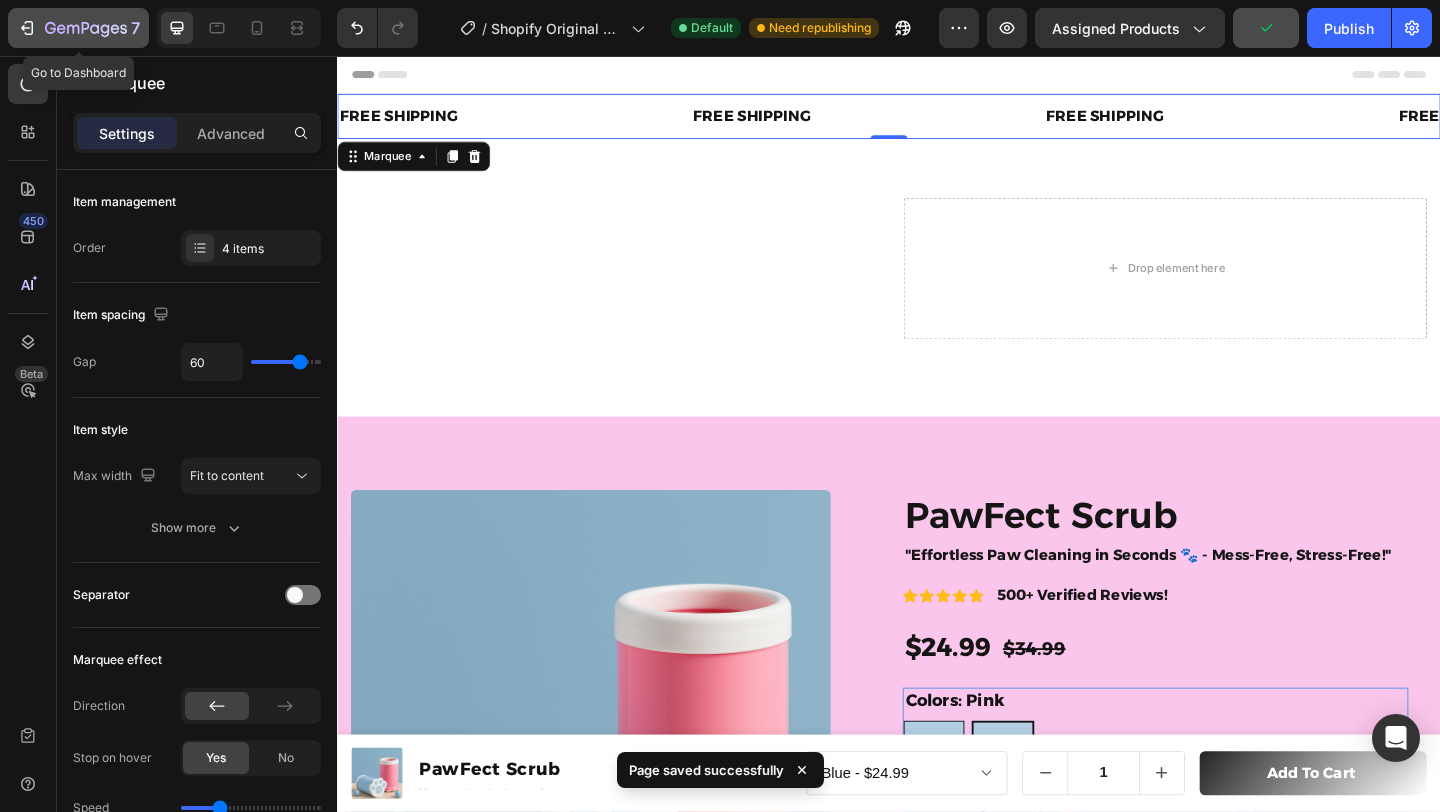 click 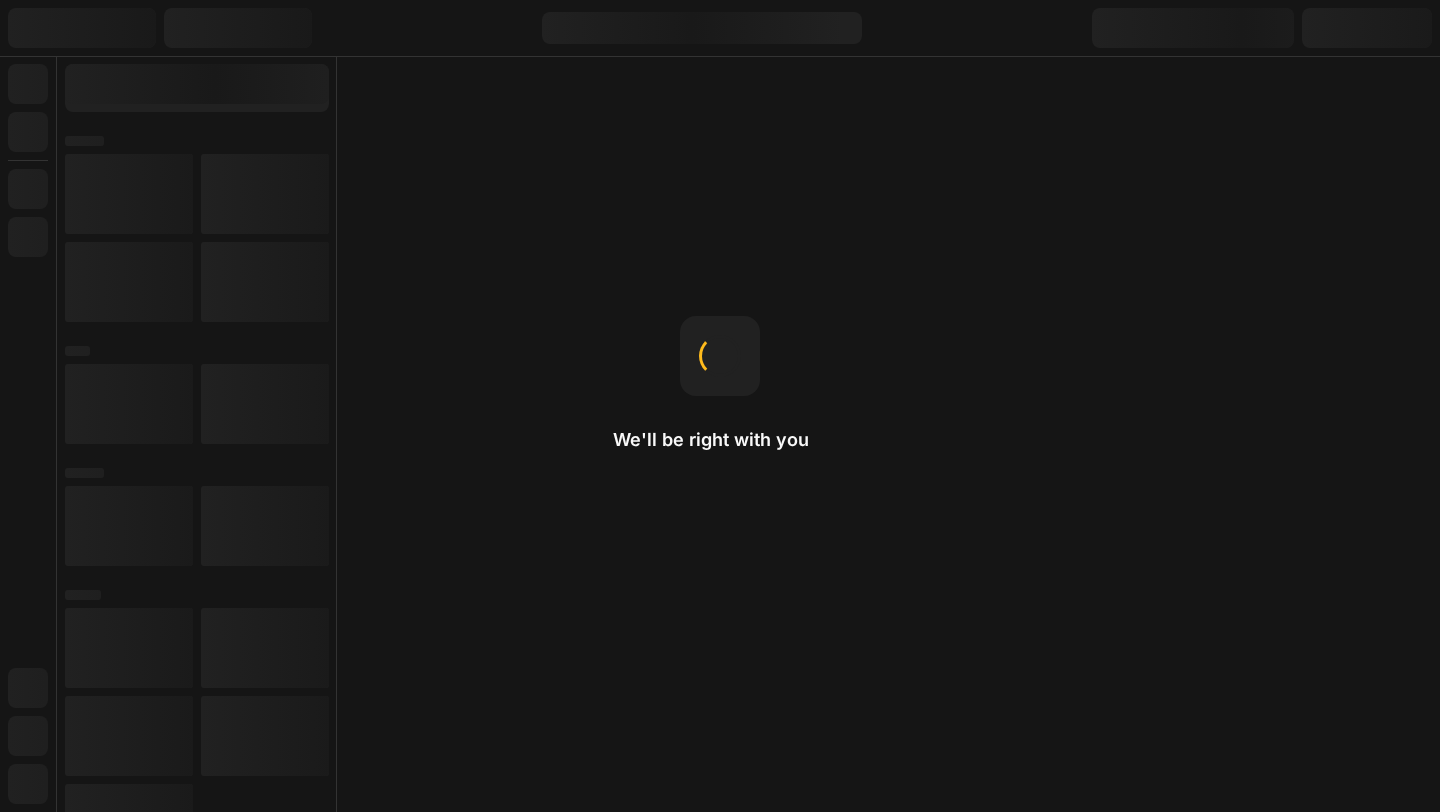 scroll, scrollTop: 0, scrollLeft: 0, axis: both 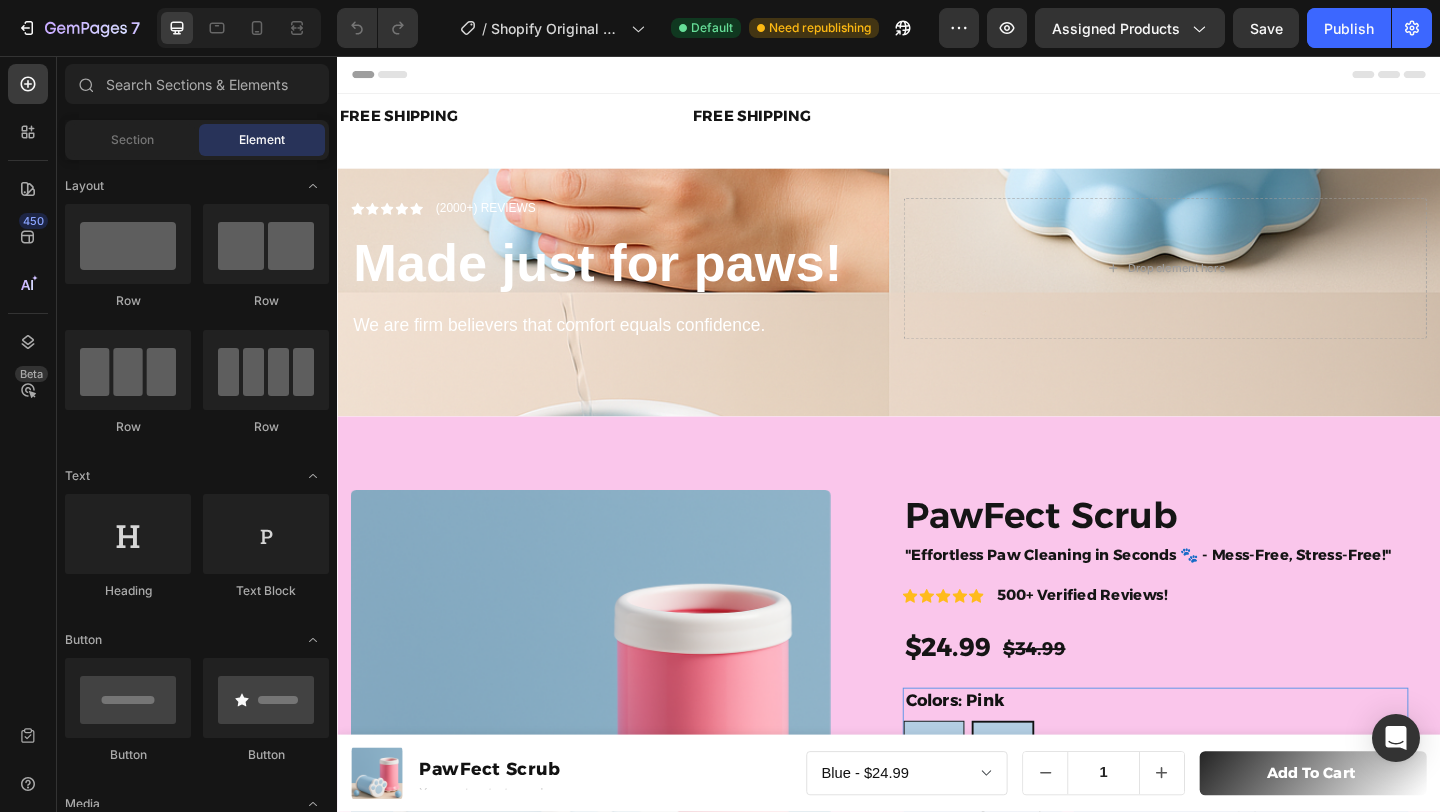 radio on "false" 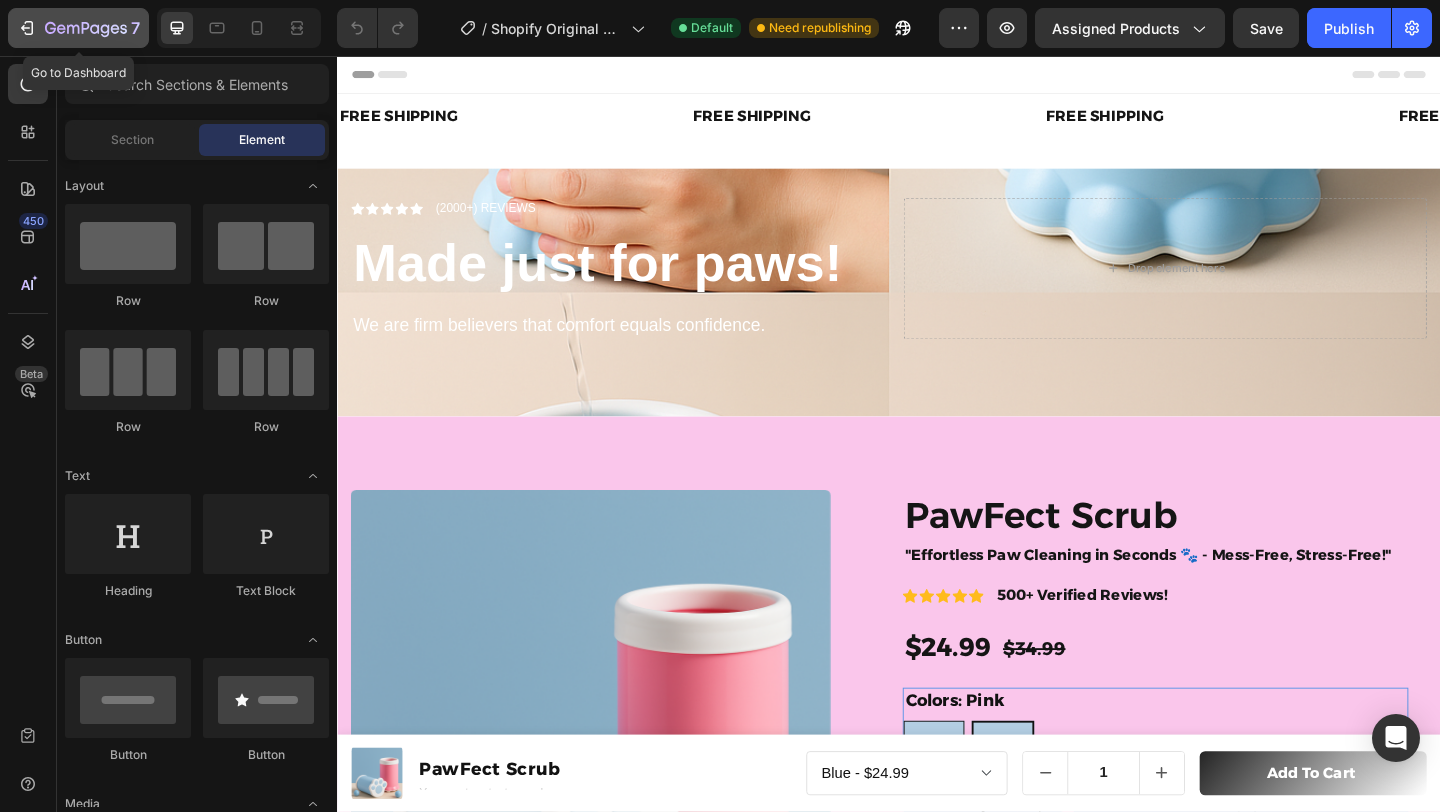 click 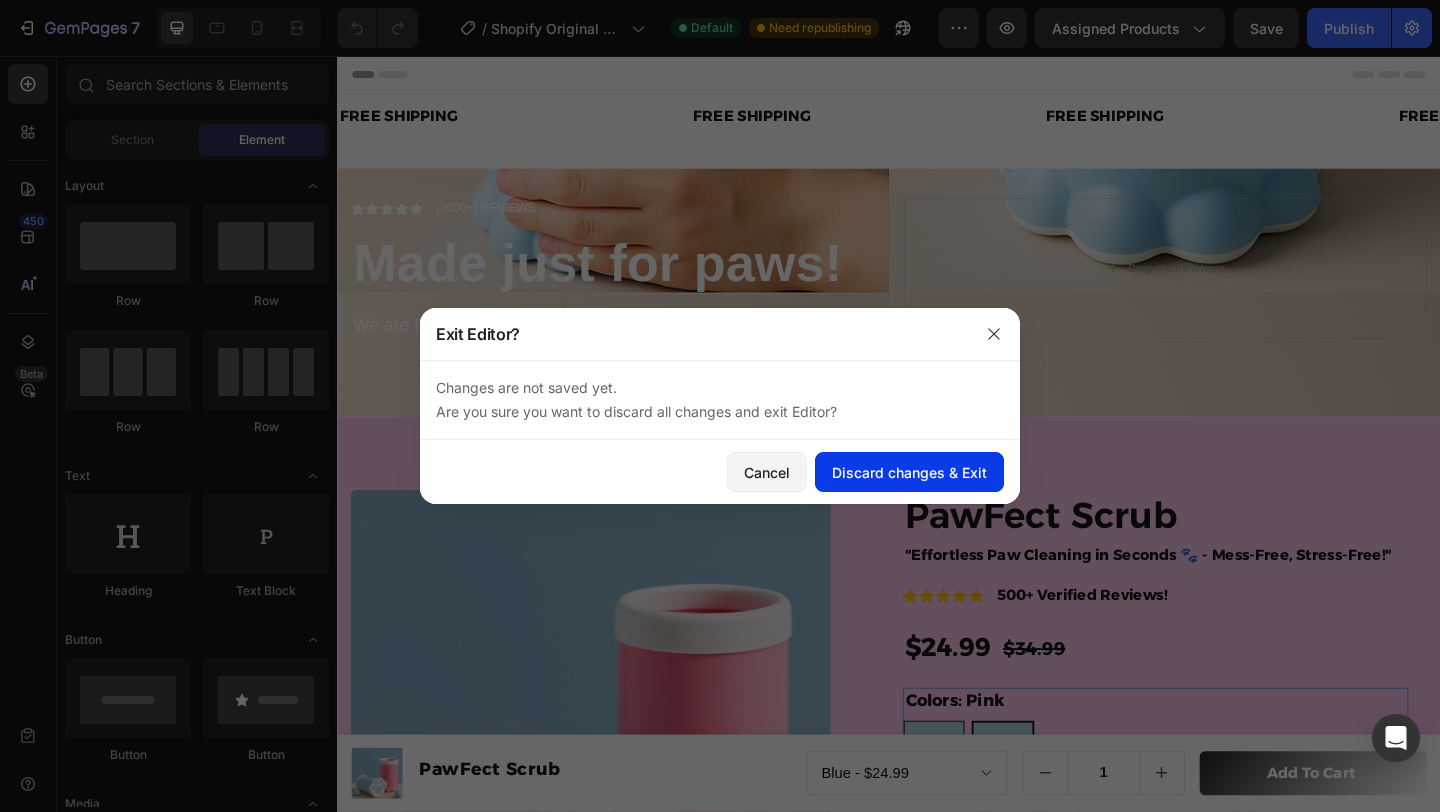 click on "Discard changes & Exit" 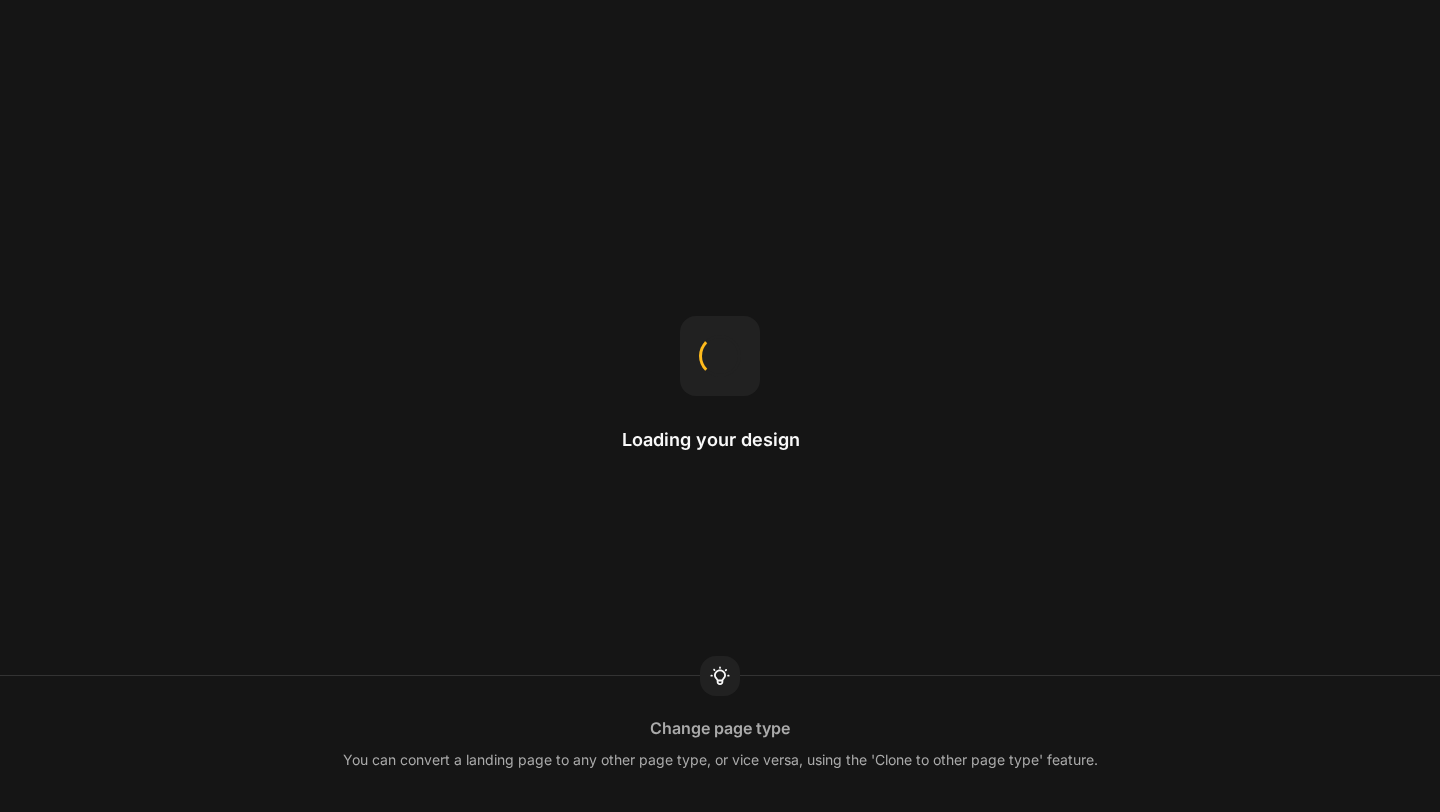 scroll, scrollTop: 0, scrollLeft: 0, axis: both 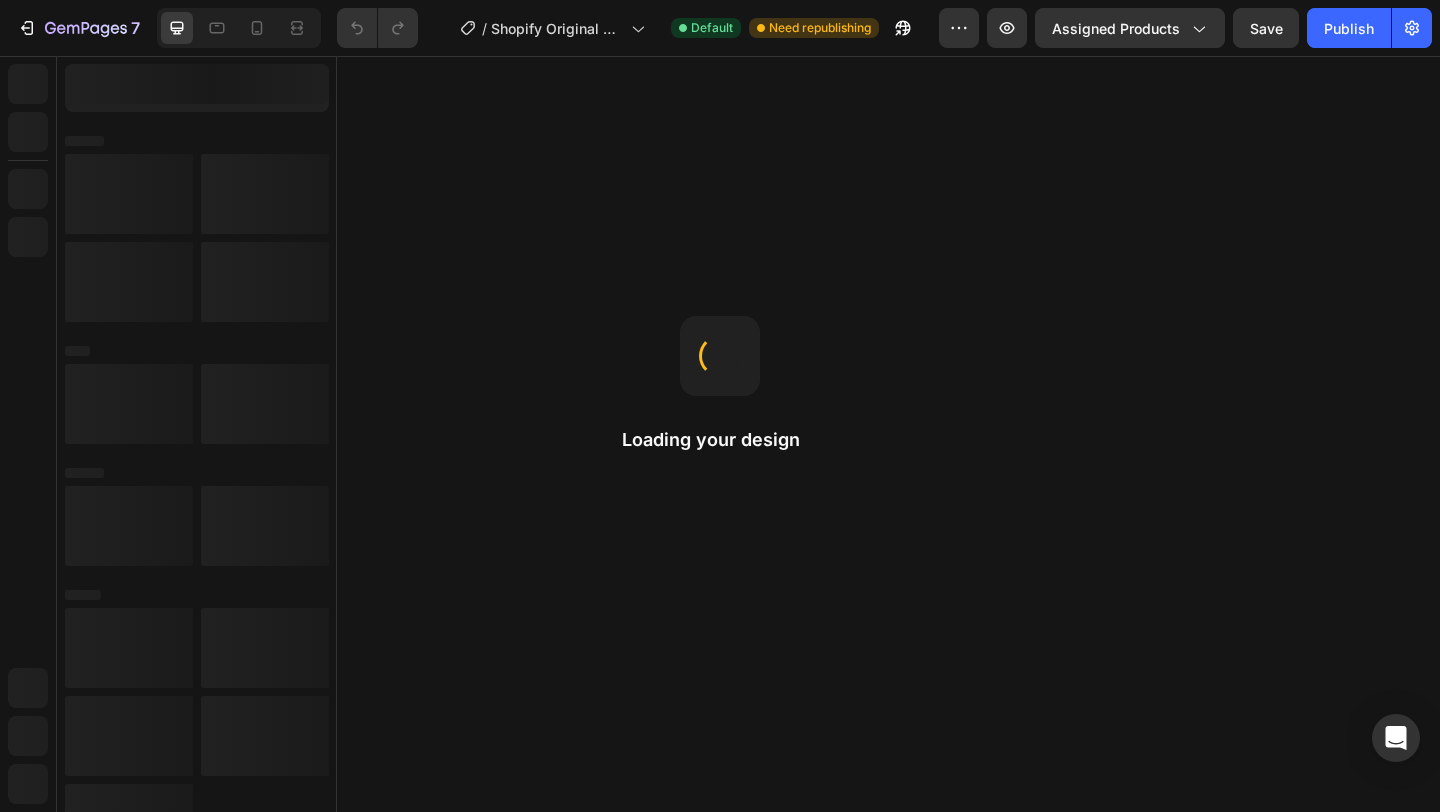 radio on "false" 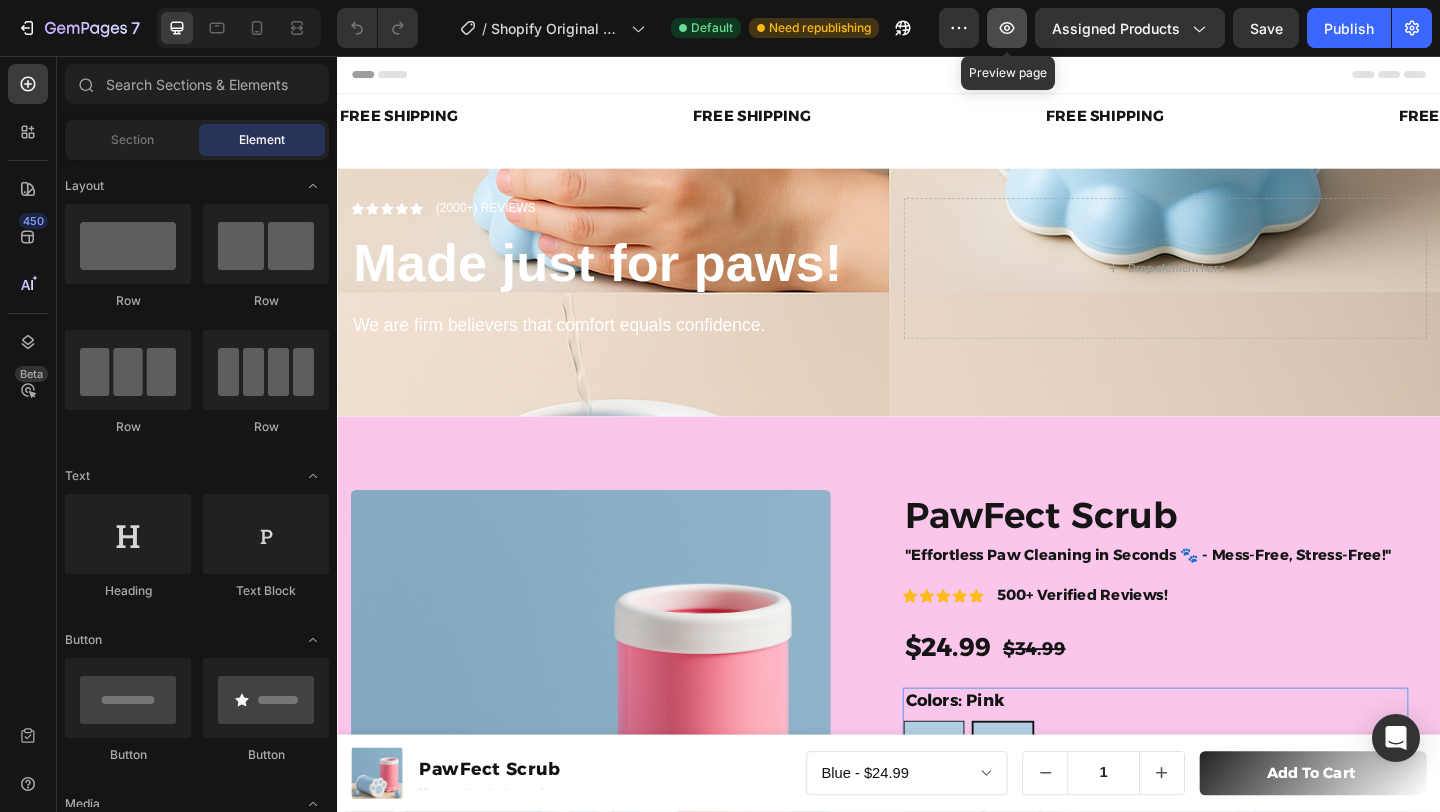 click 